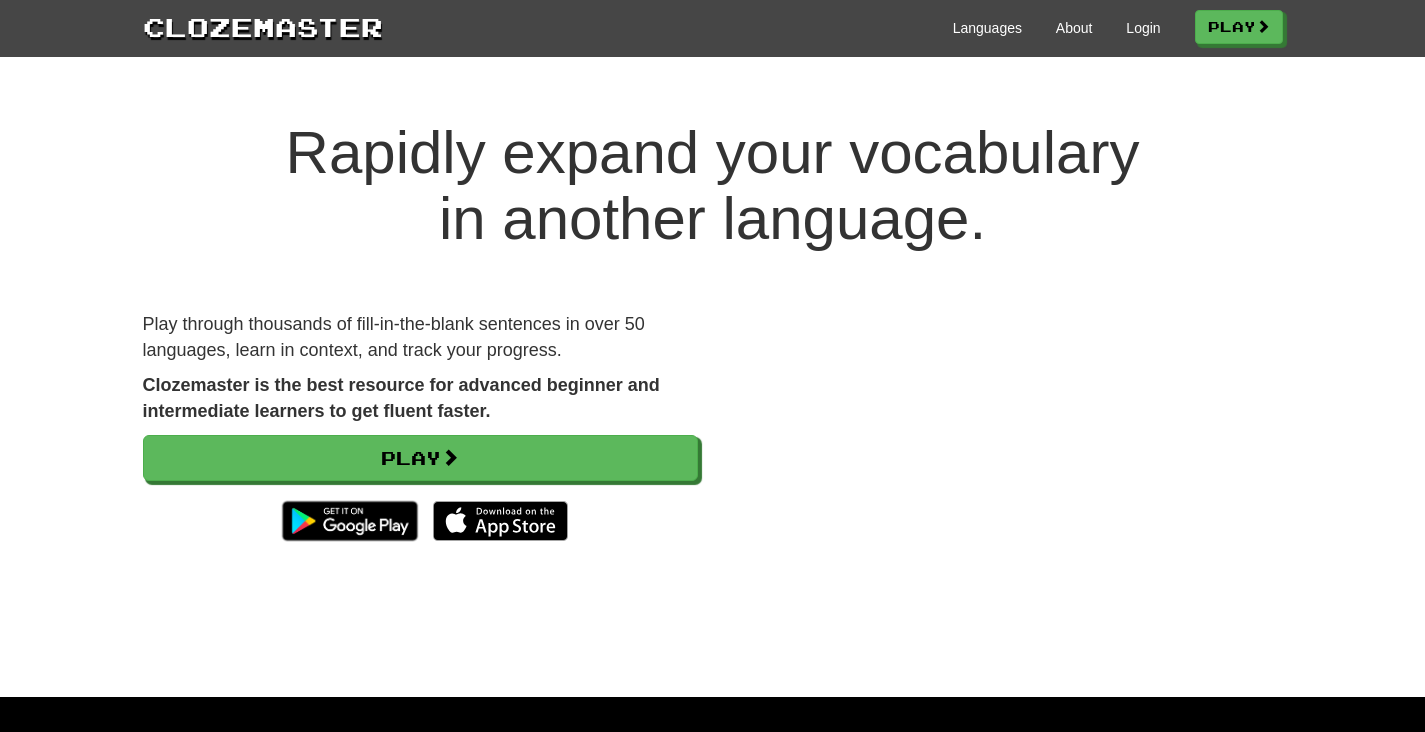 scroll, scrollTop: 0, scrollLeft: 0, axis: both 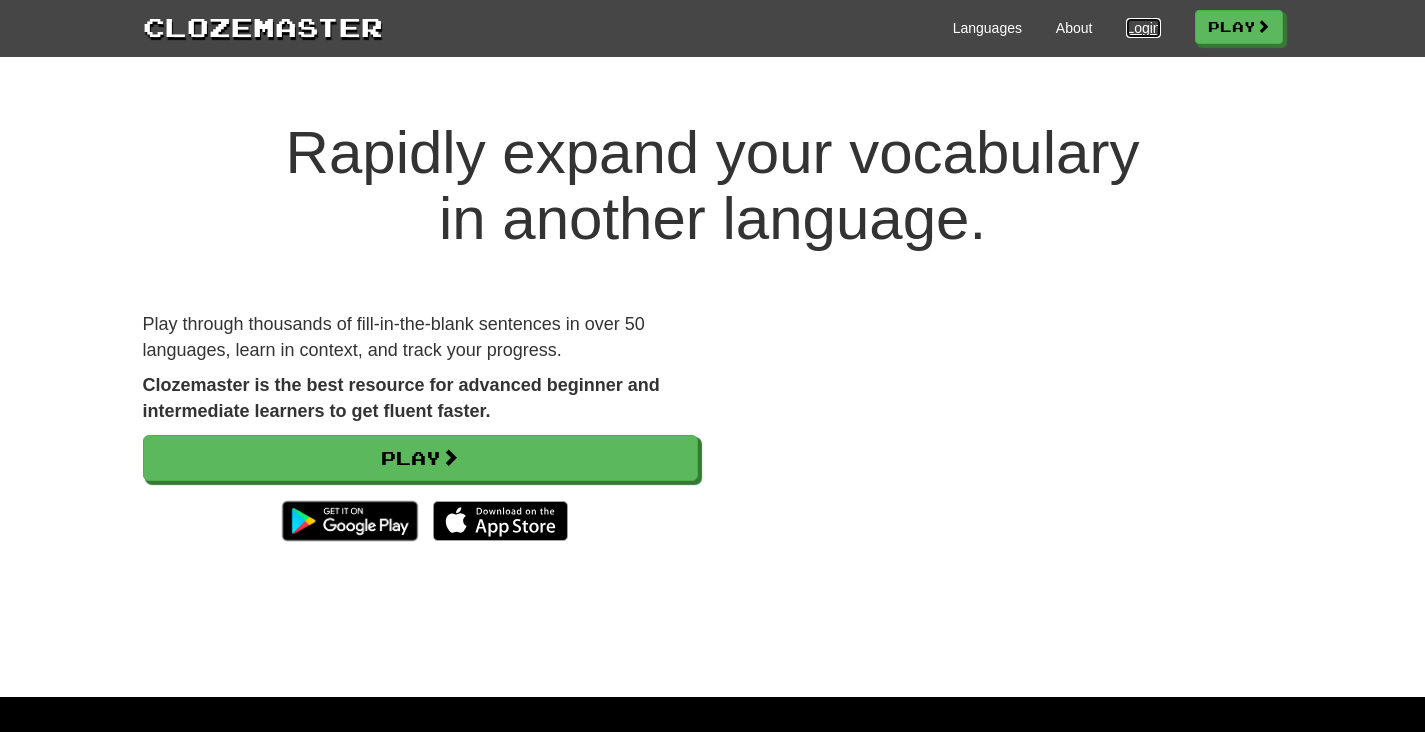 click on "Login" at bounding box center (1143, 28) 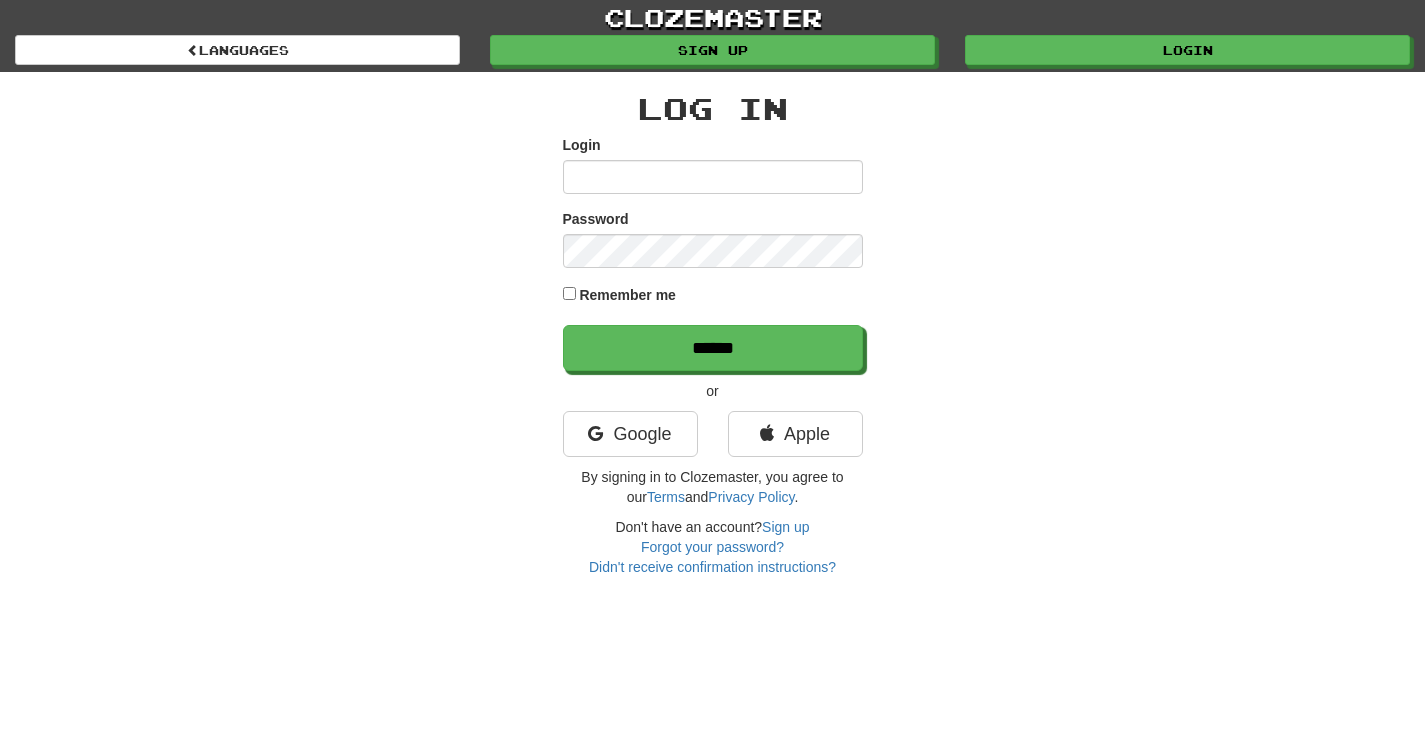 scroll, scrollTop: 0, scrollLeft: 0, axis: both 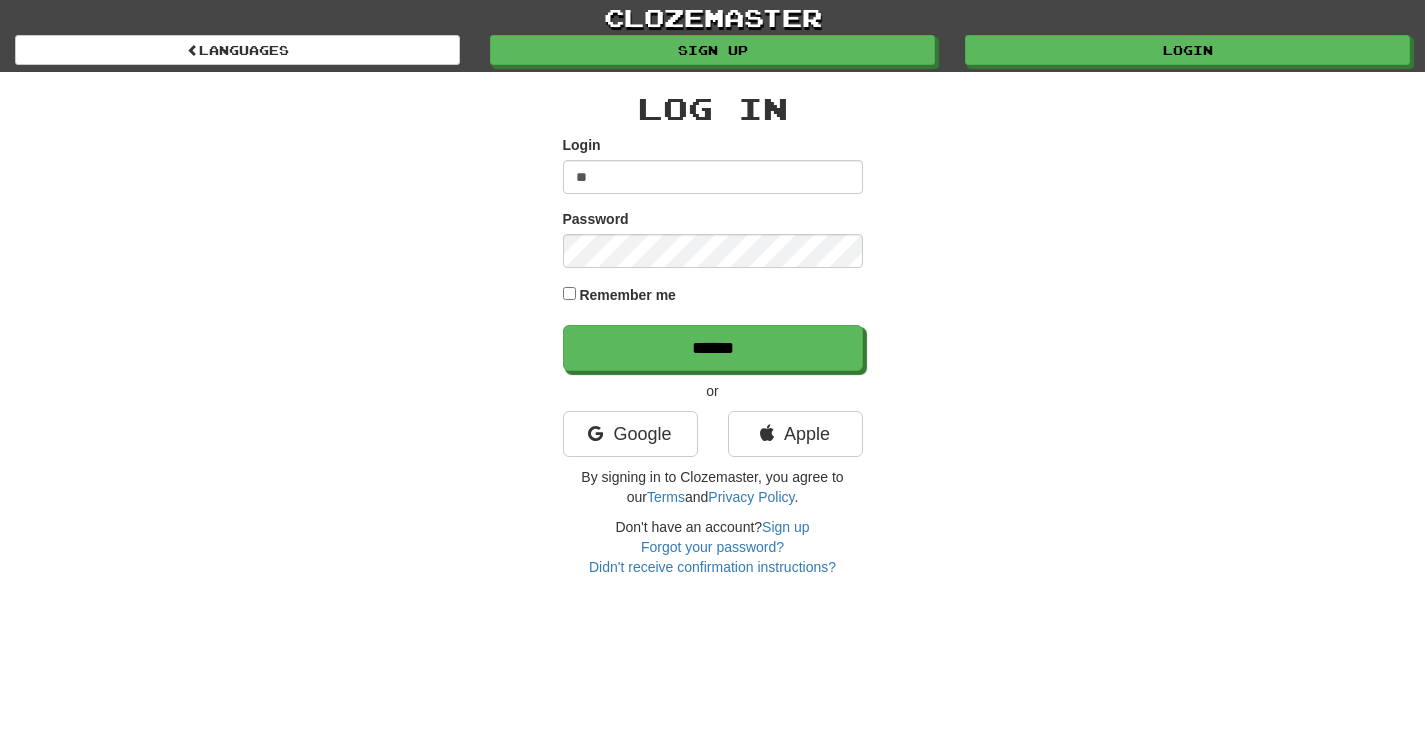 type on "*" 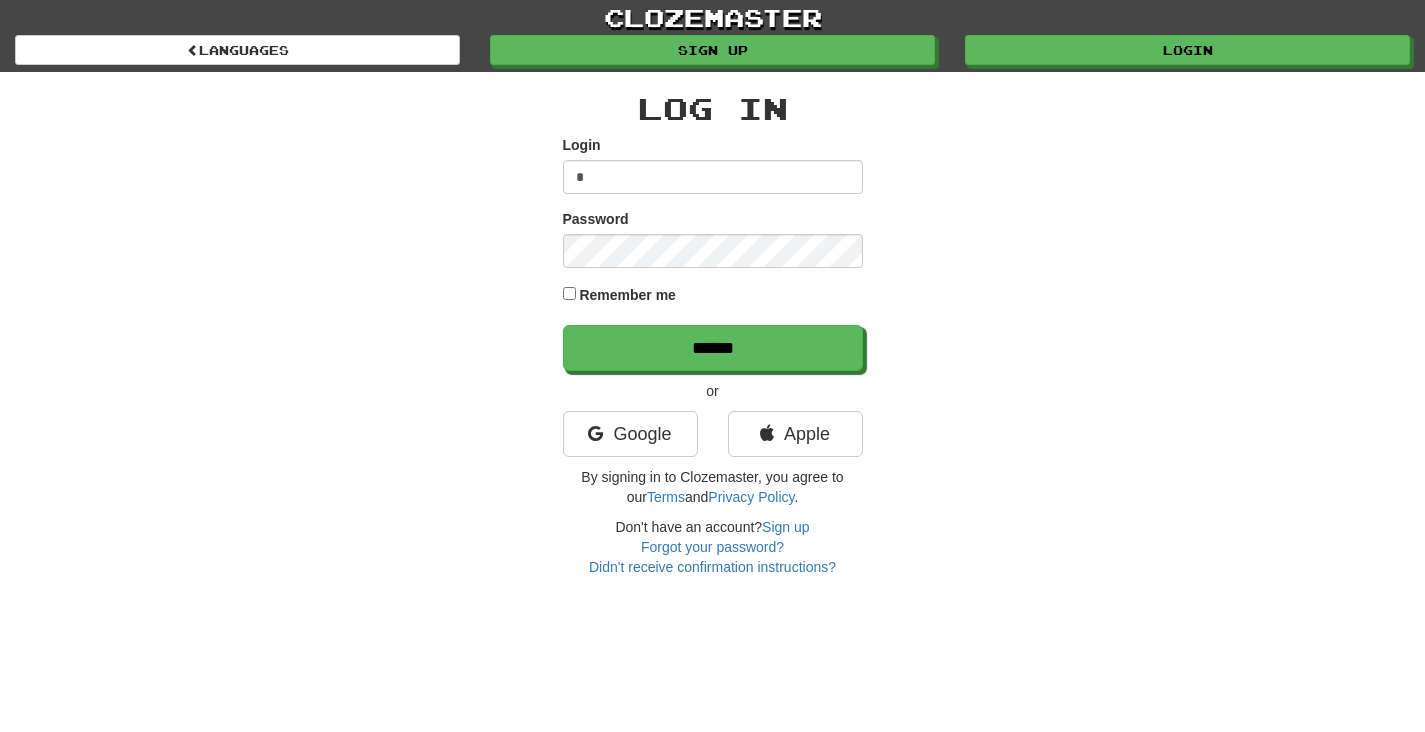 type 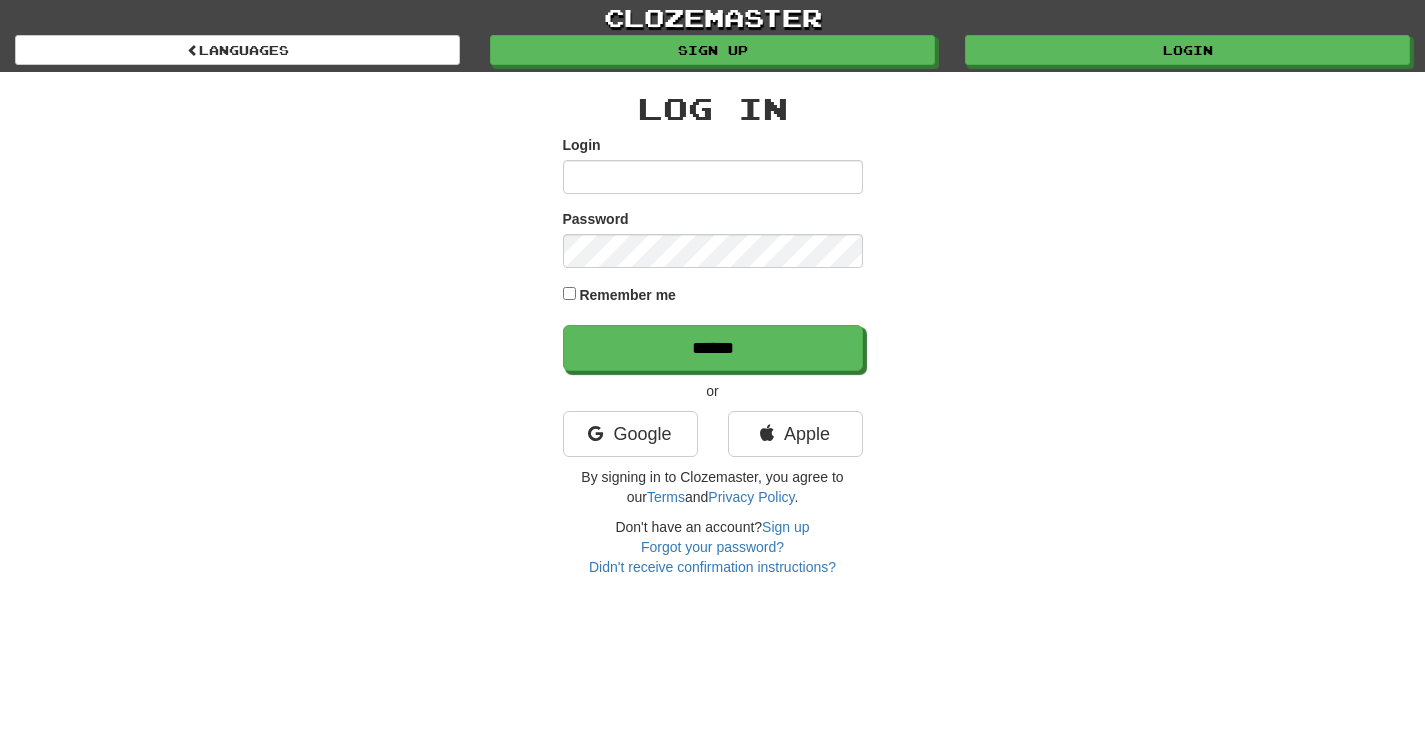 click on "Log In
Login
Password
Remember me
******
or
Google
Apple
By signing in to Clozemaster, you agree to our  Terms  and  Privacy Policy .
Don't have an account?  Sign up
Forgot your password?
Didn't receive confirmation instructions?" at bounding box center [713, 324] 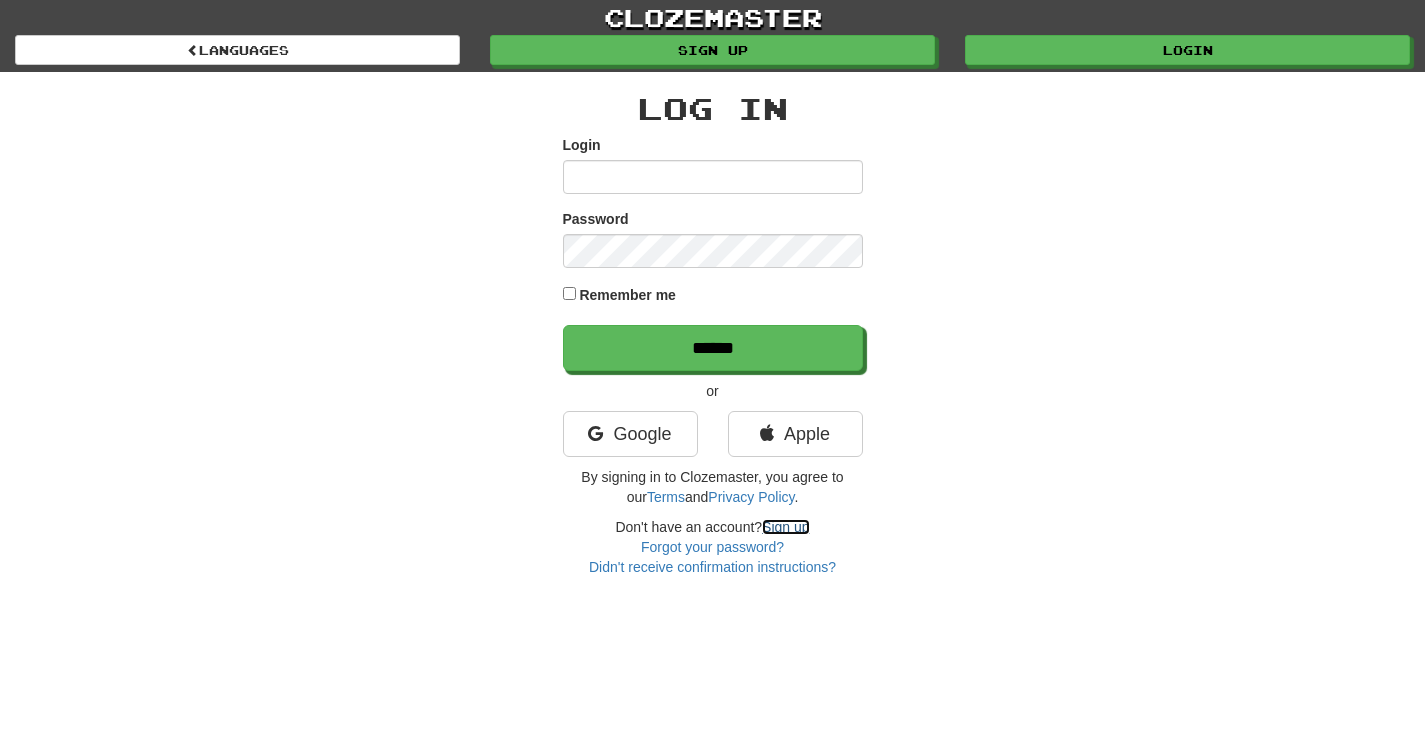 click on "Sign up" at bounding box center (785, 527) 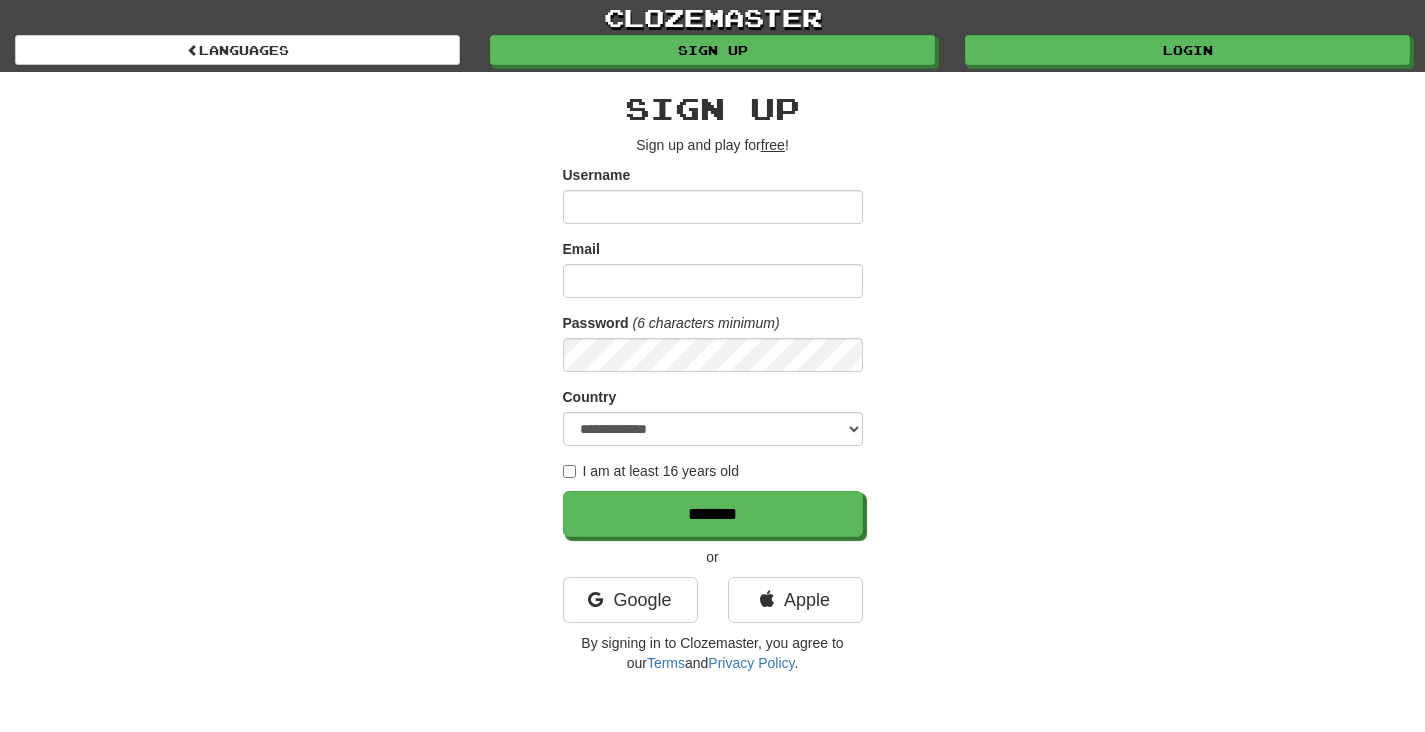 scroll, scrollTop: 0, scrollLeft: 0, axis: both 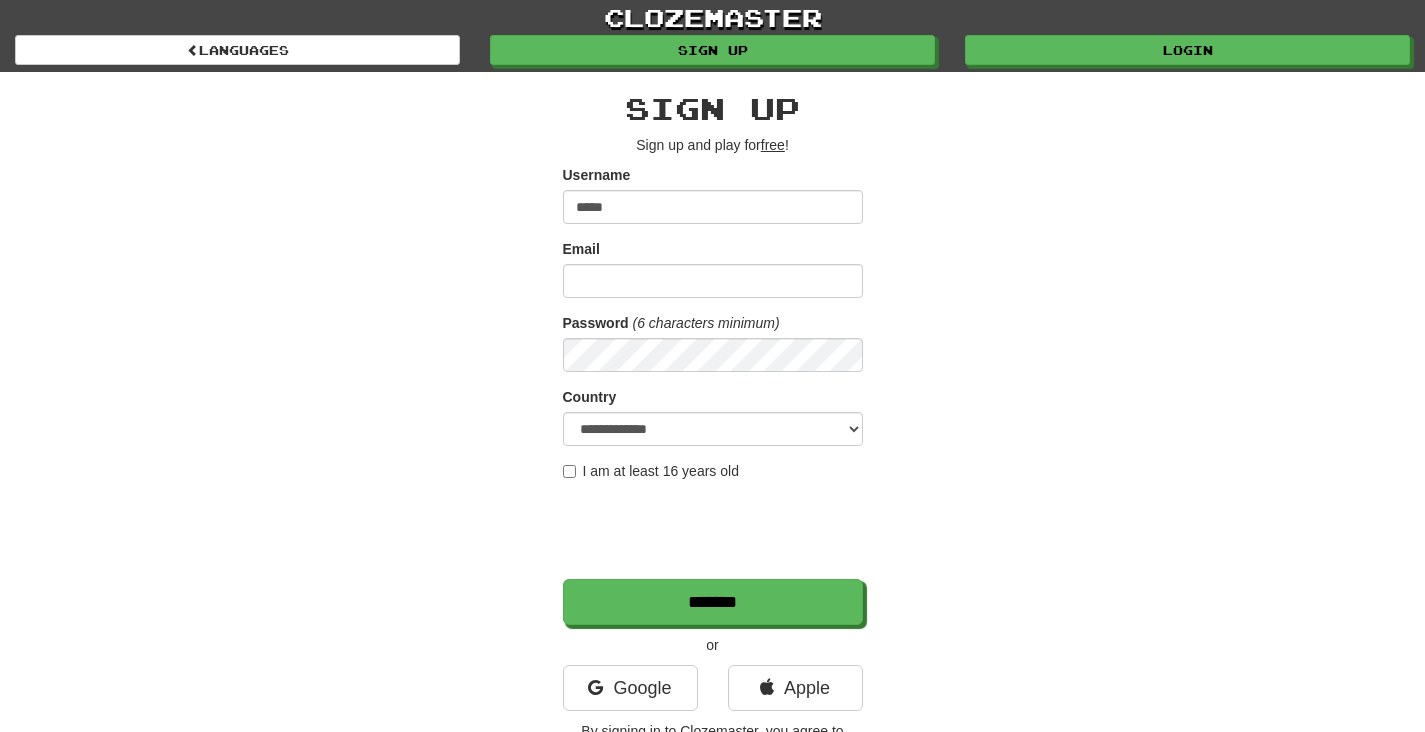 type on "*****" 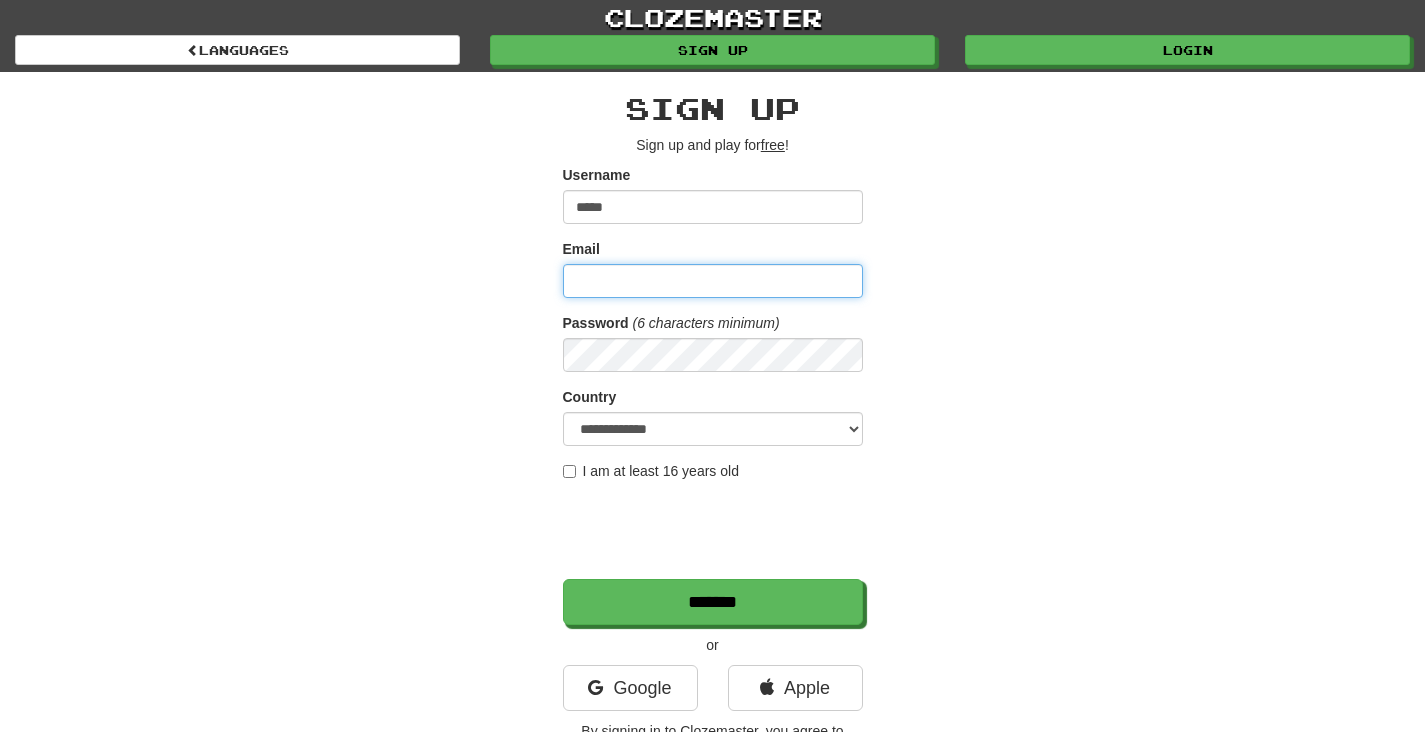 click on "Email" at bounding box center [713, 281] 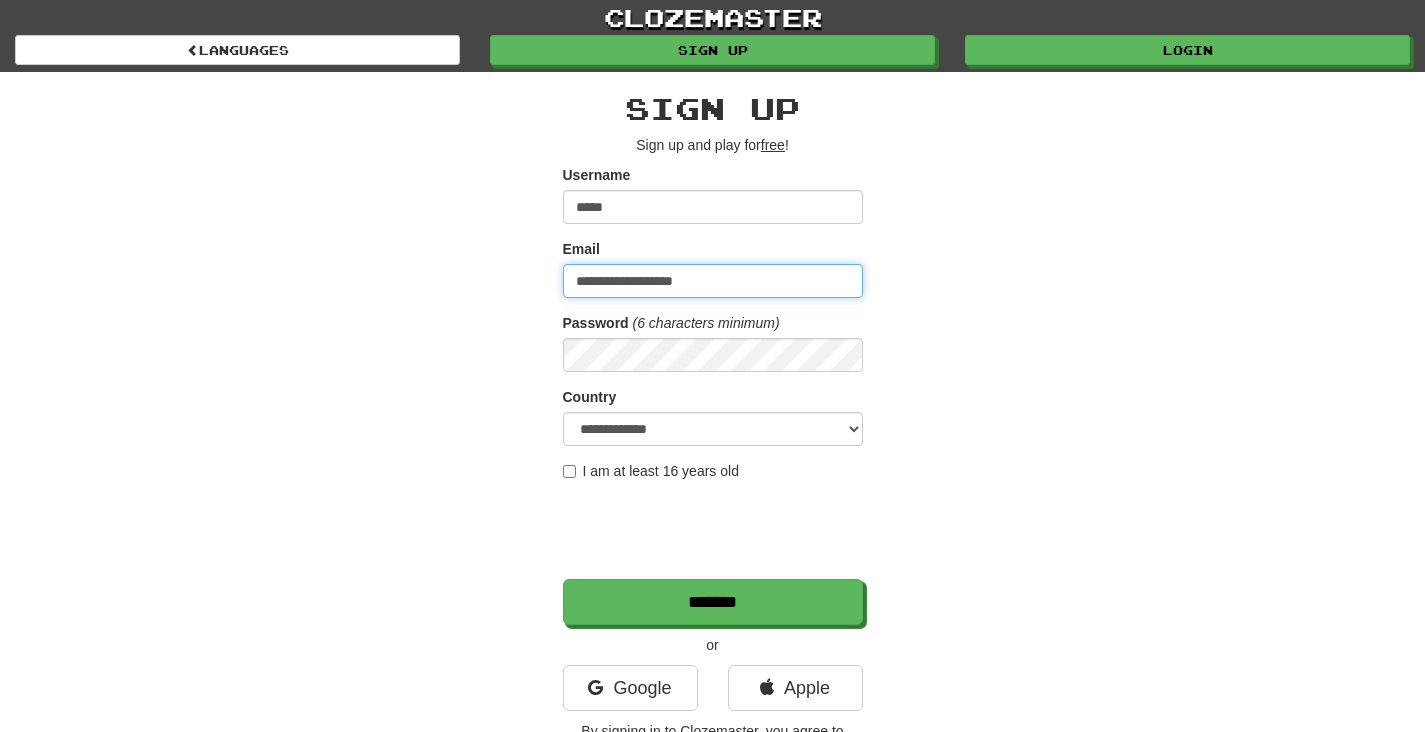 type on "**********" 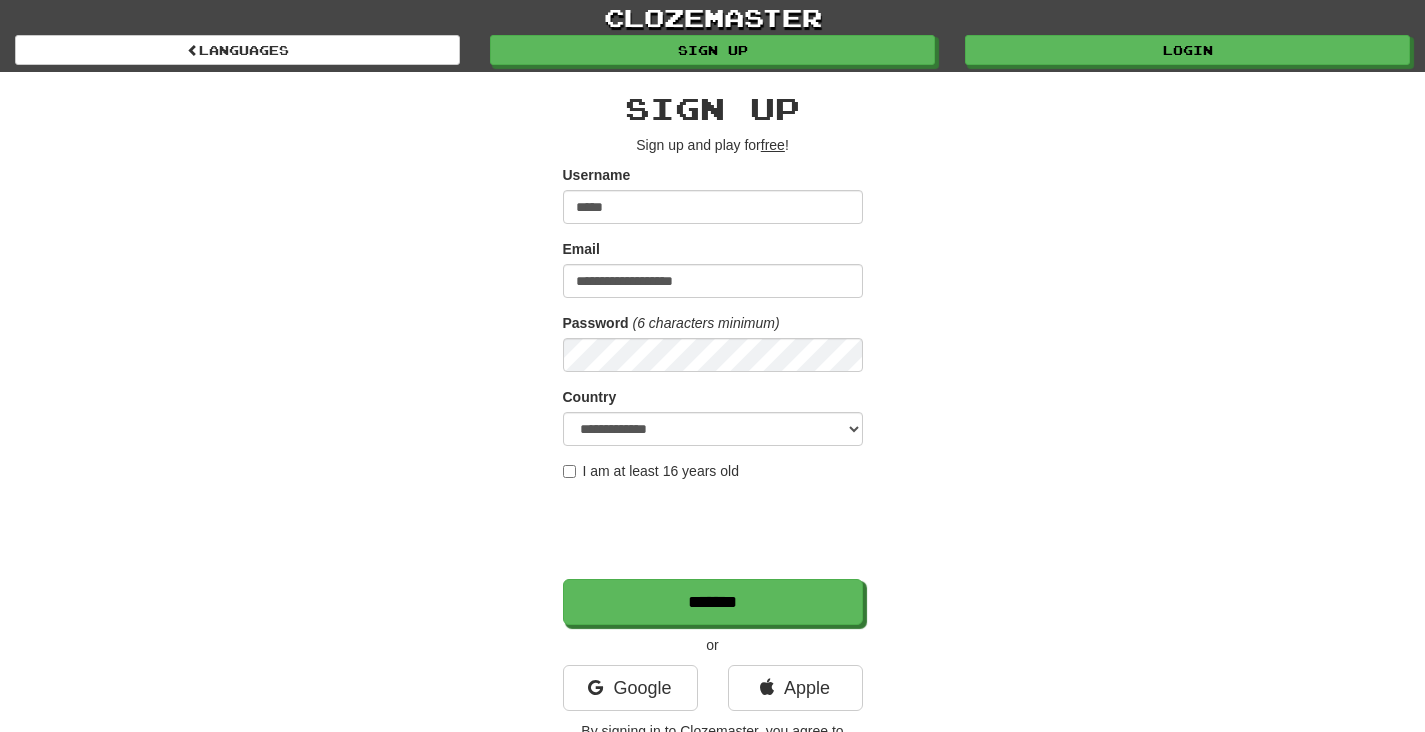click on "**********" at bounding box center (713, 421) 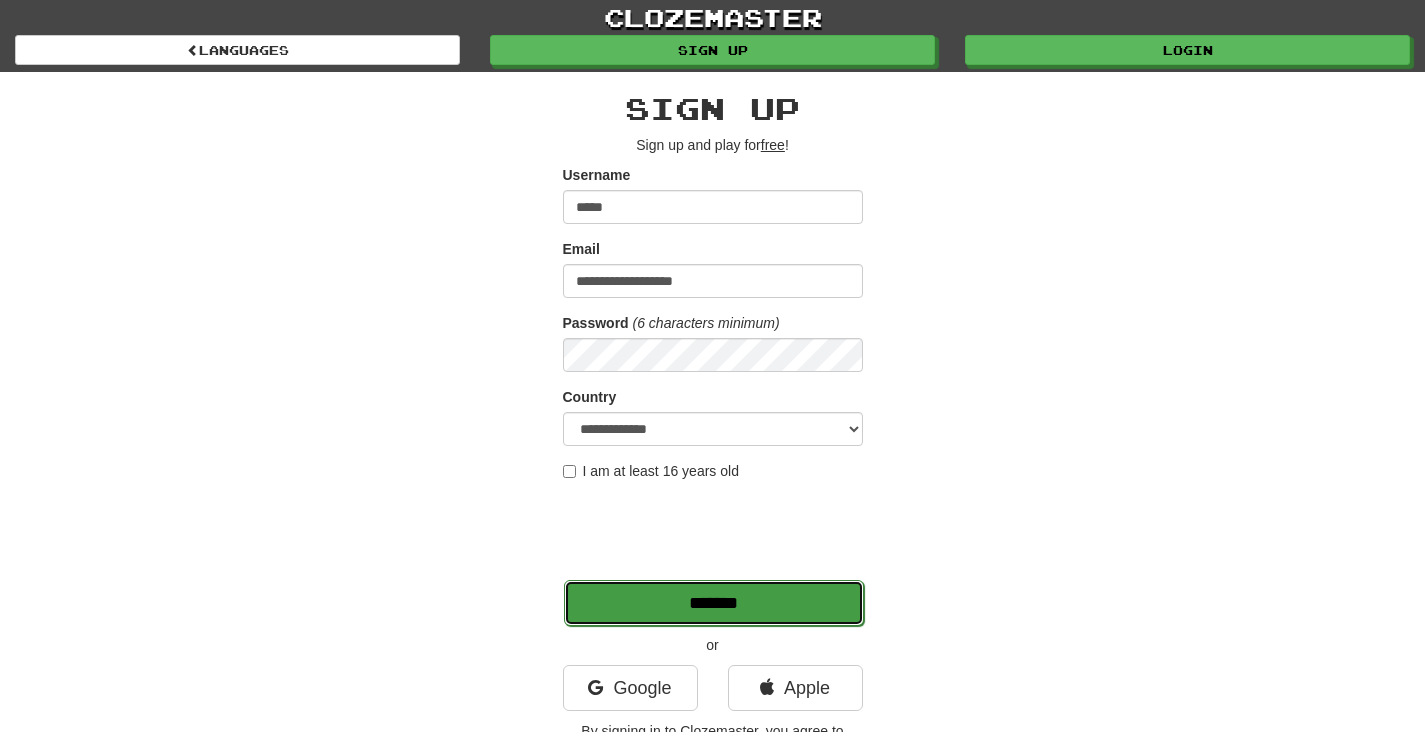 click on "*******" at bounding box center [714, 603] 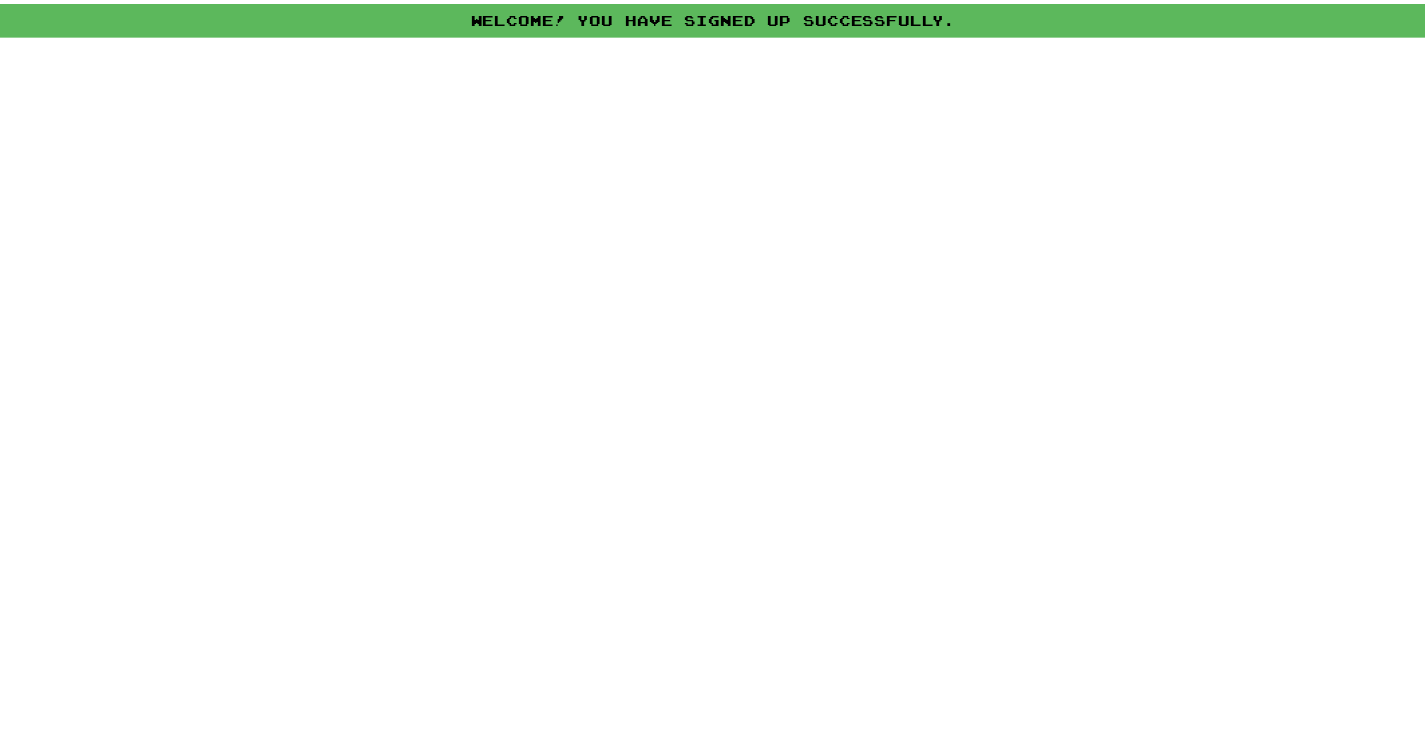 scroll, scrollTop: 0, scrollLeft: 0, axis: both 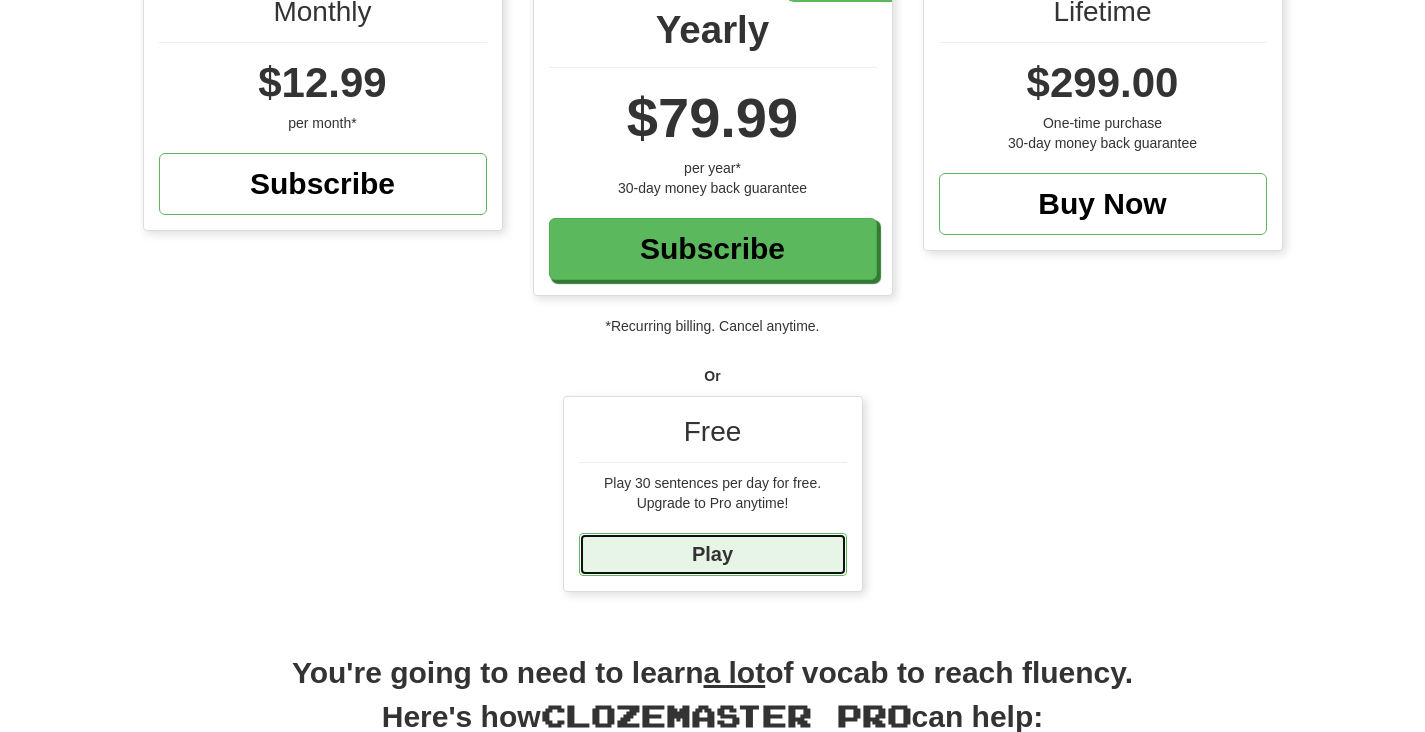 click on "Play" at bounding box center [713, 554] 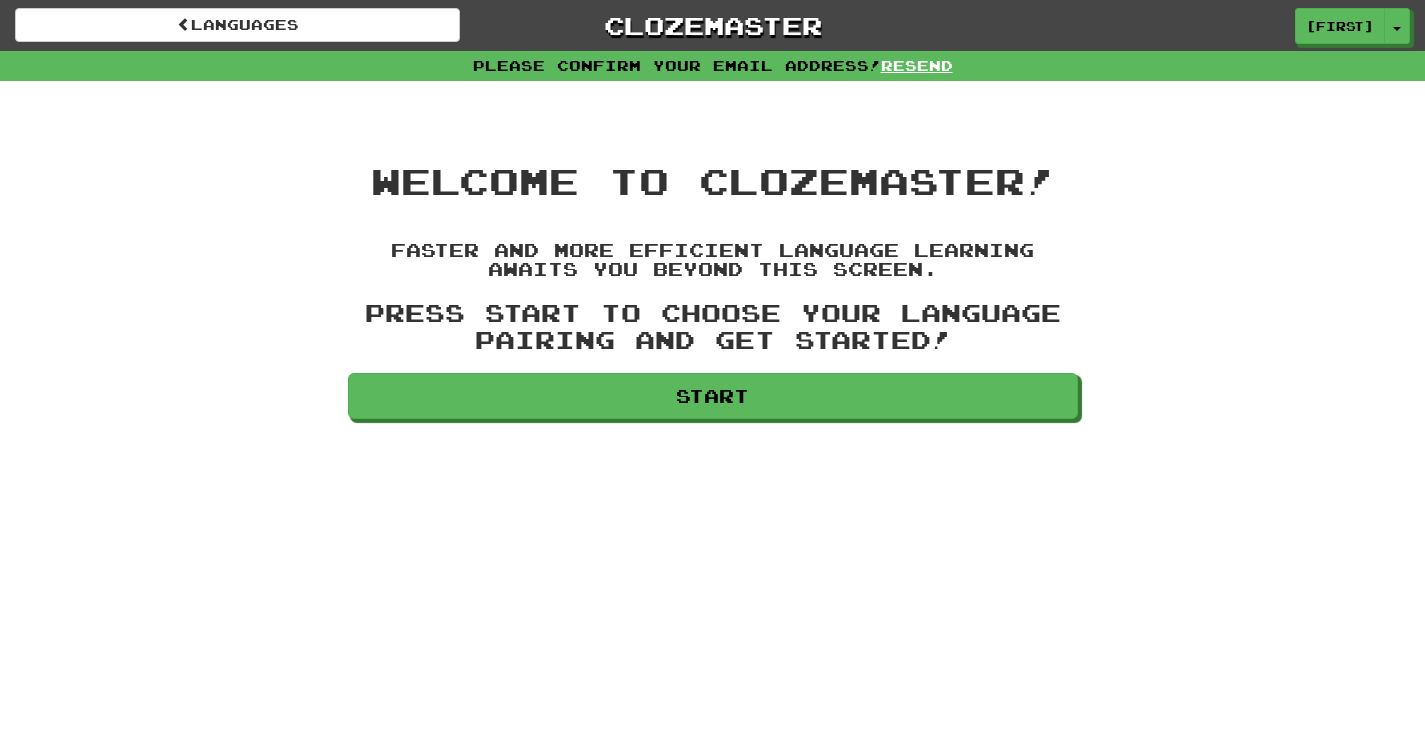 scroll, scrollTop: 0, scrollLeft: 0, axis: both 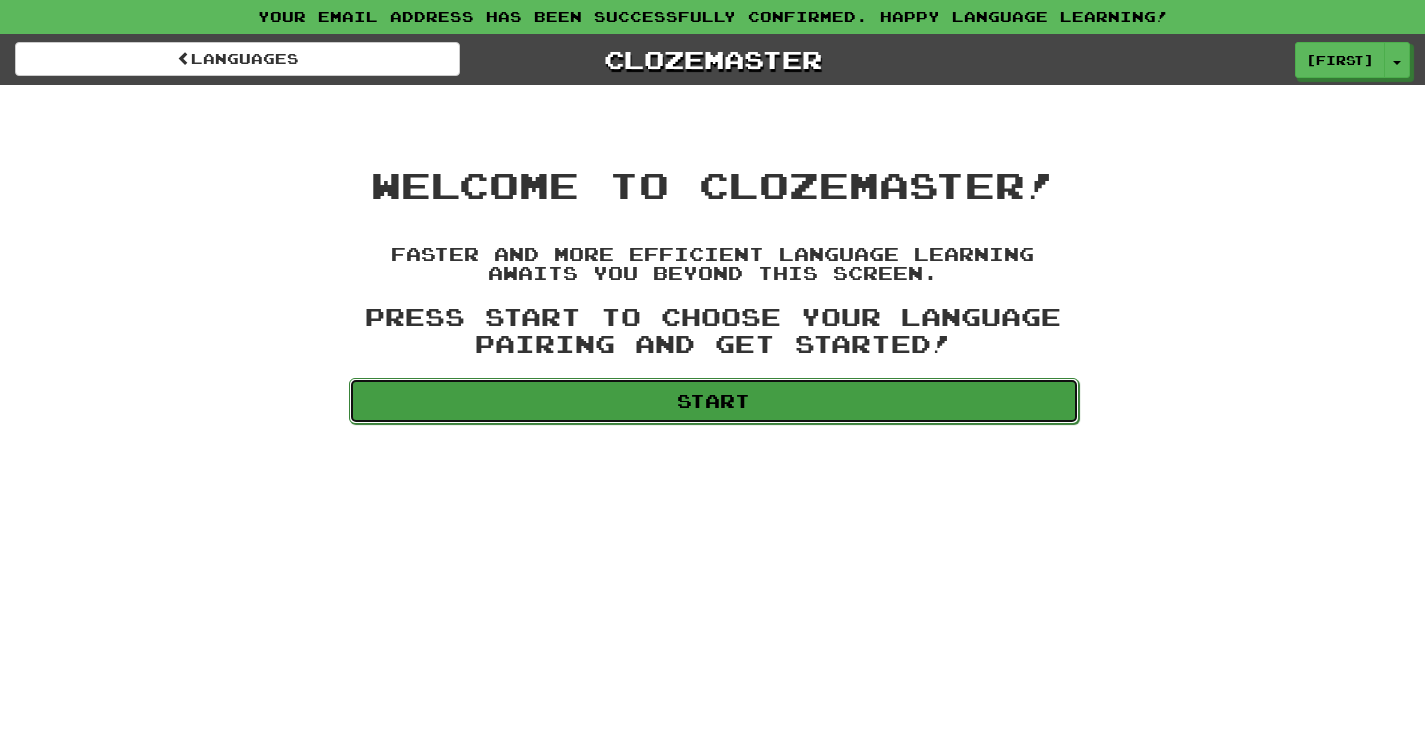 click on "Start" at bounding box center [714, 401] 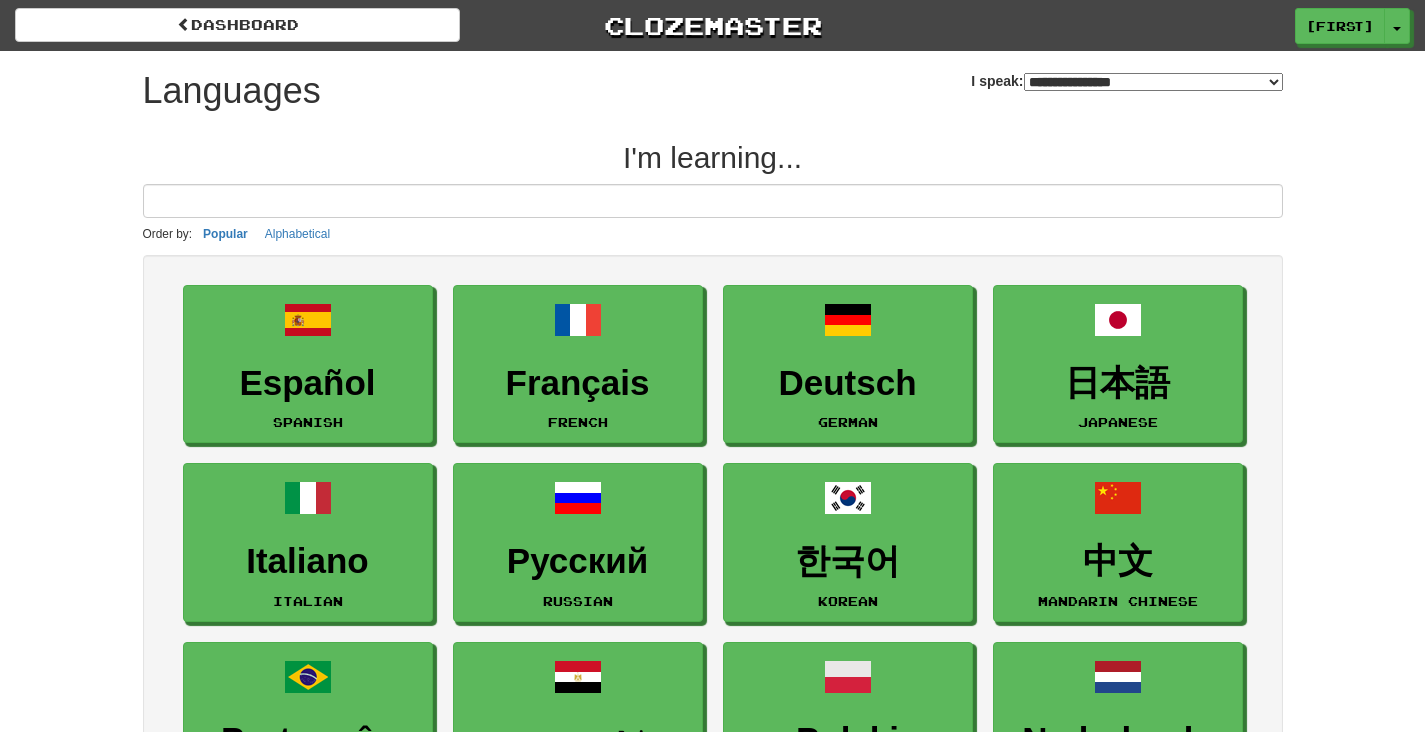 select on "*******" 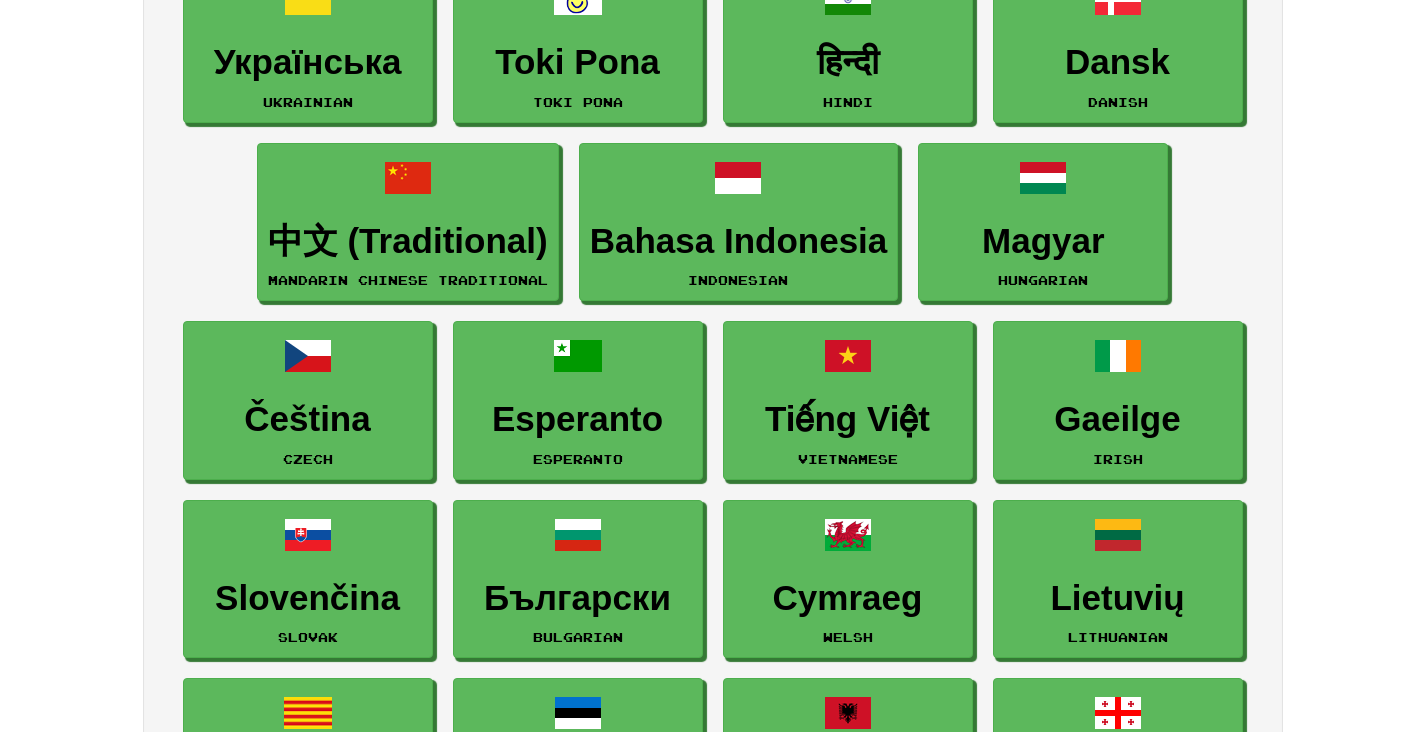 scroll, scrollTop: 1573, scrollLeft: 0, axis: vertical 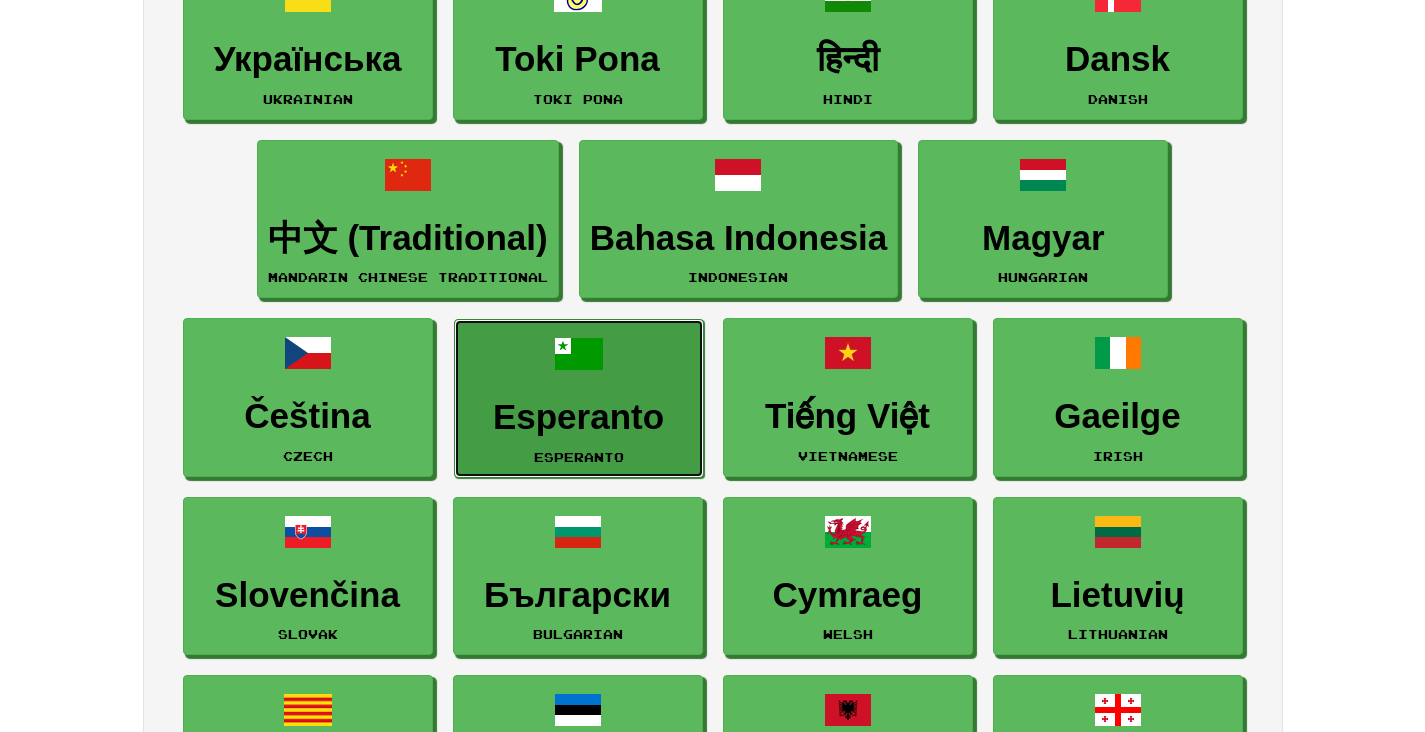 click on "Esperanto" at bounding box center (579, 417) 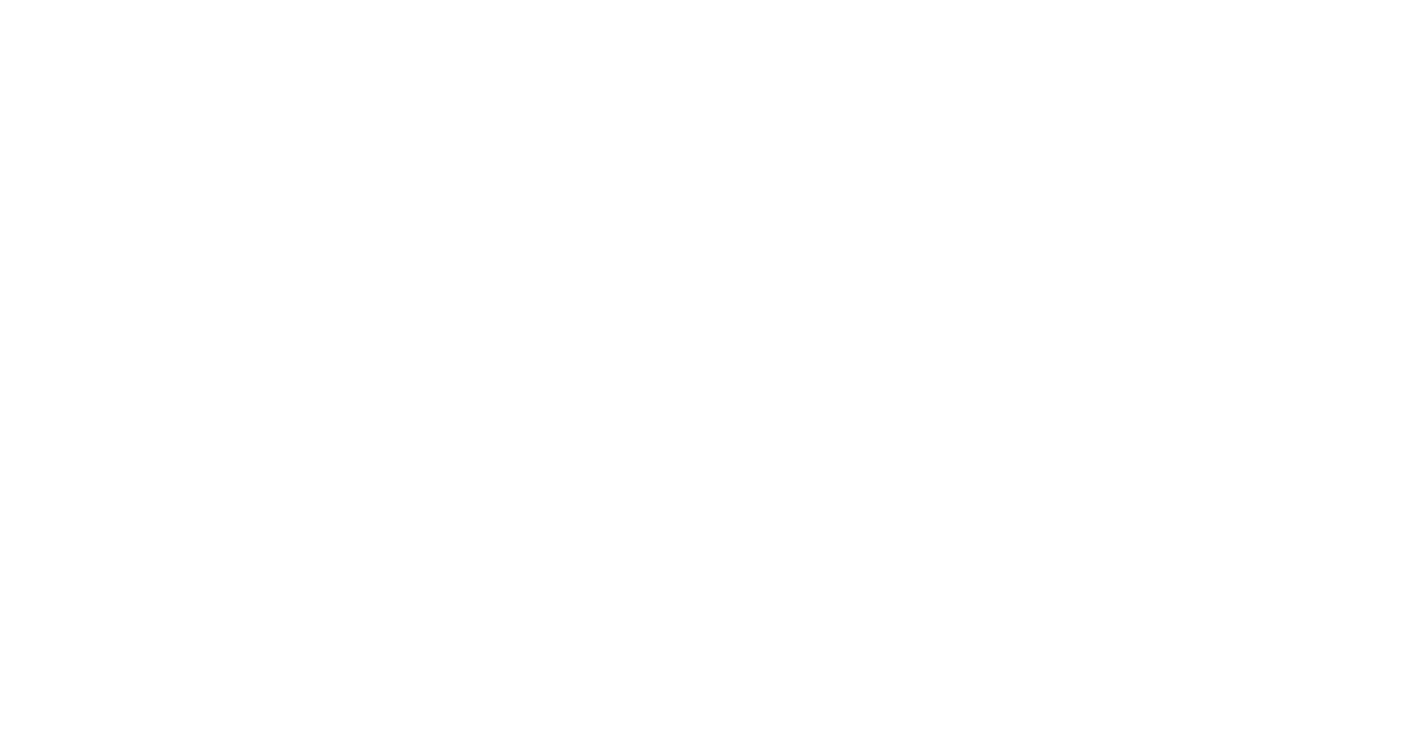 scroll, scrollTop: 0, scrollLeft: 0, axis: both 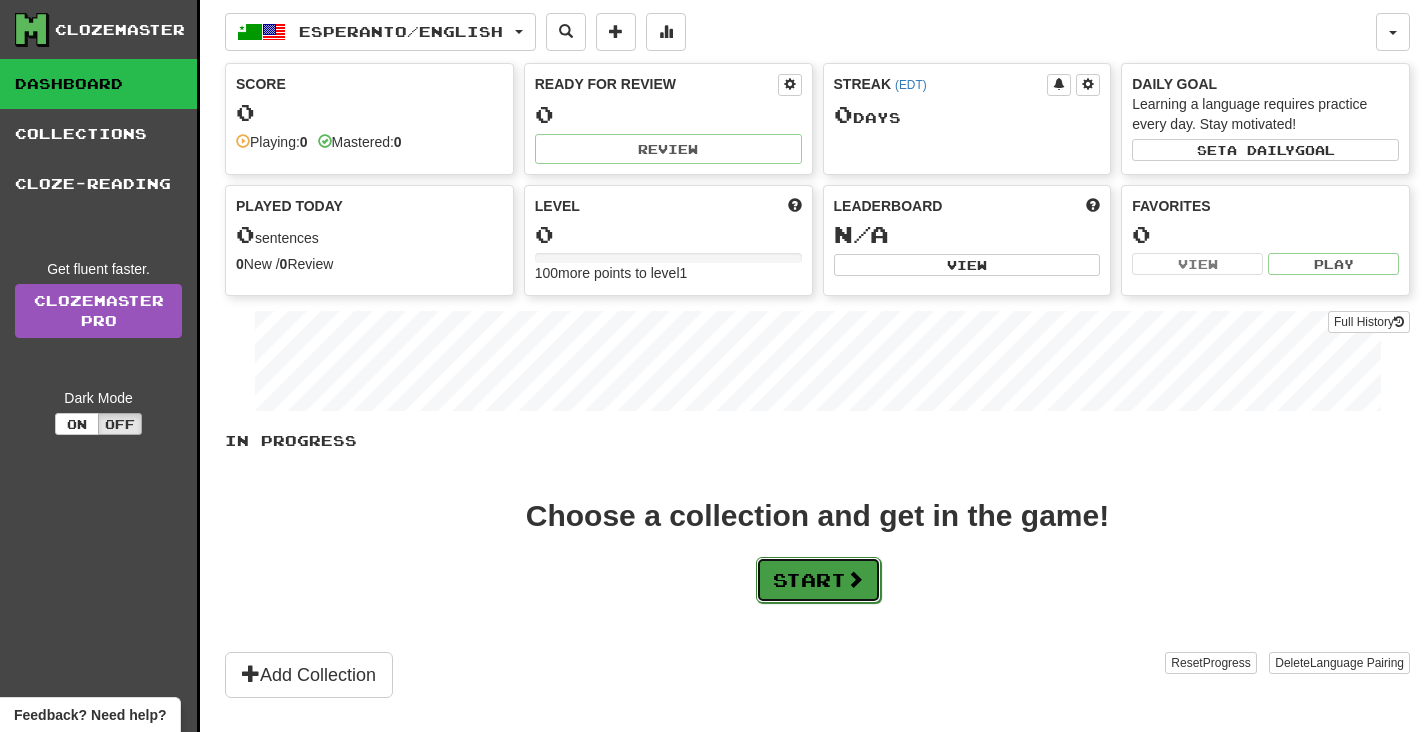 click on "Start" at bounding box center [818, 580] 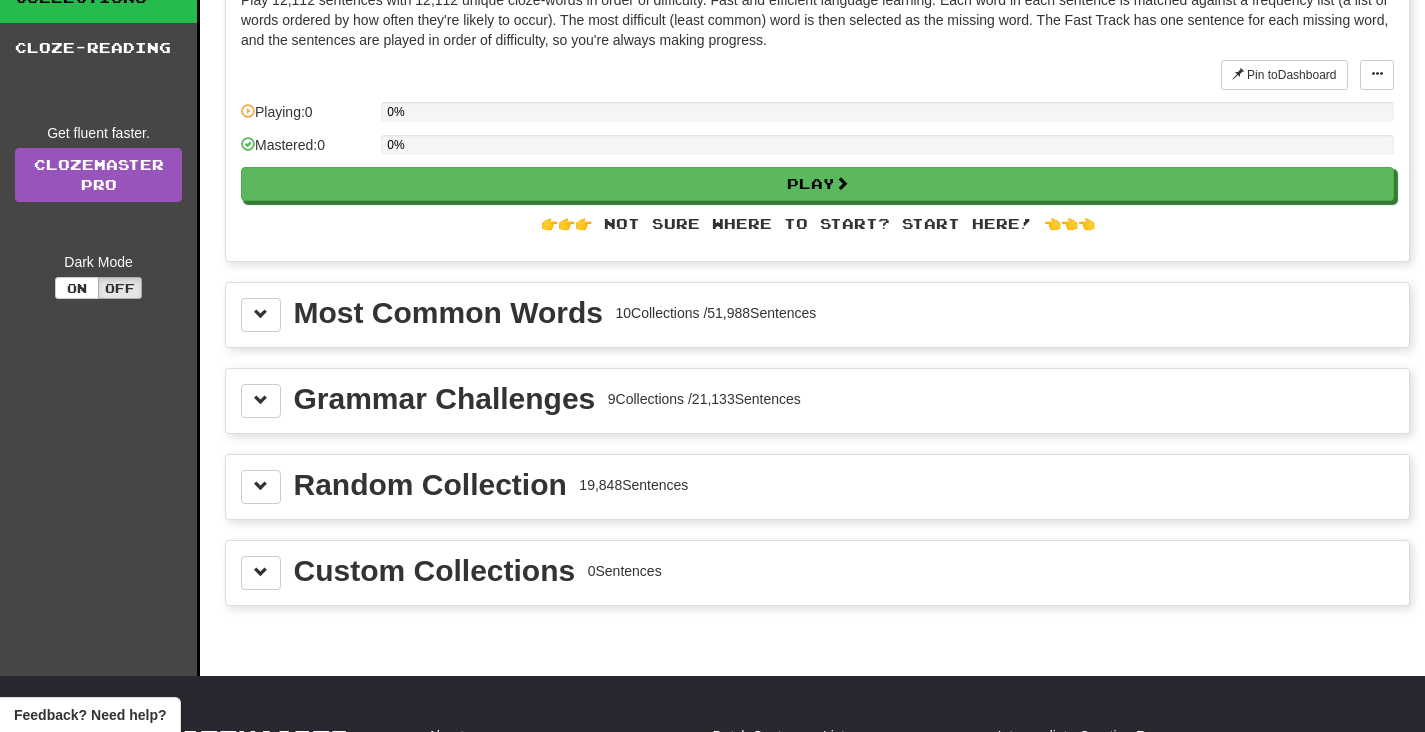 scroll, scrollTop: 150, scrollLeft: 0, axis: vertical 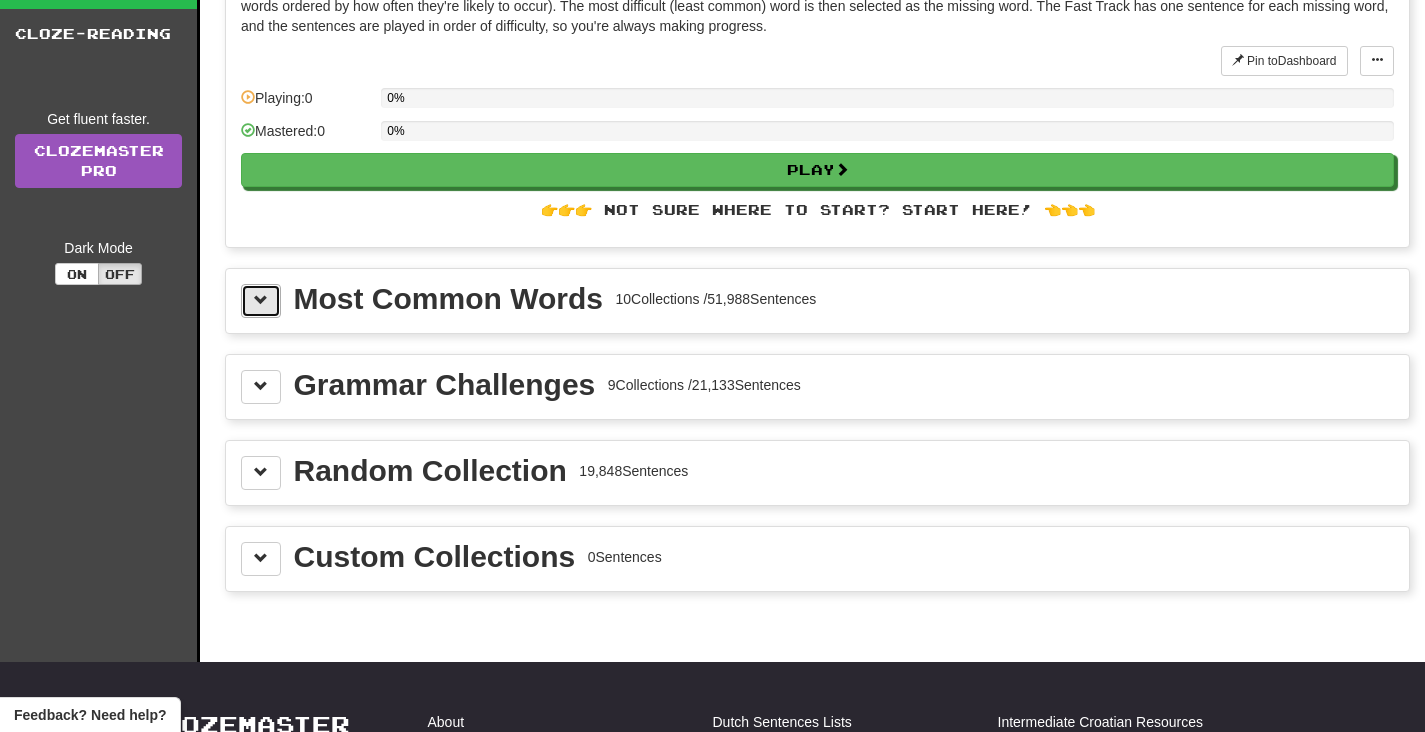 click at bounding box center (261, 300) 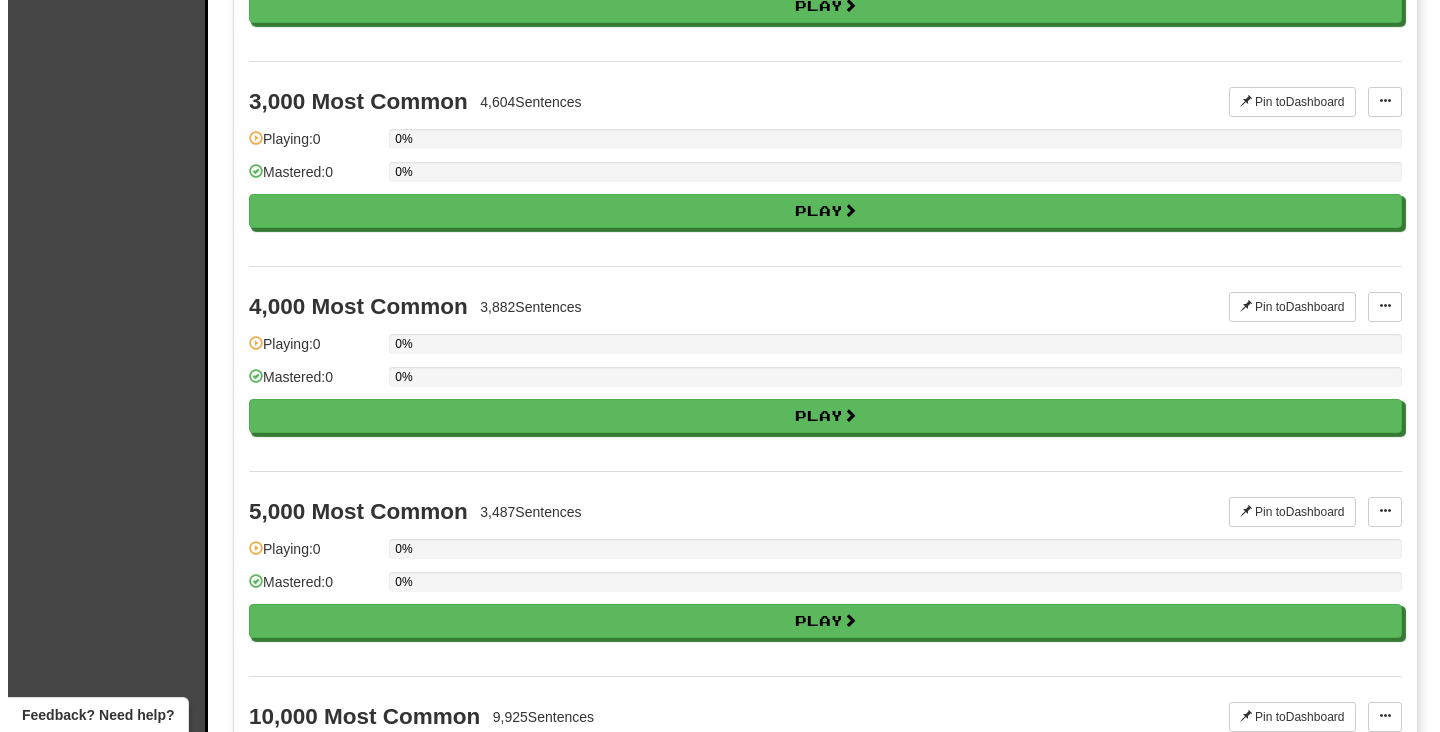 scroll, scrollTop: 1237, scrollLeft: 0, axis: vertical 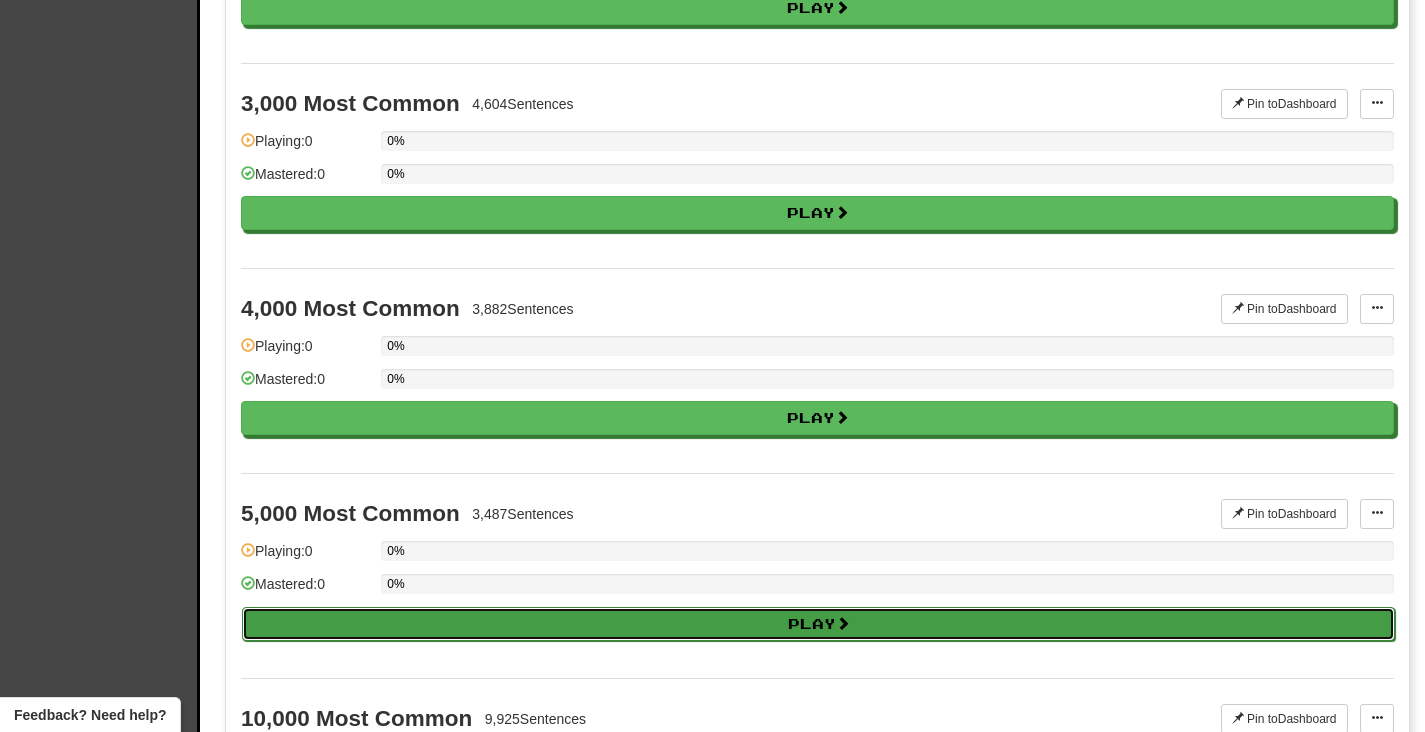 click on "Play" at bounding box center (818, 624) 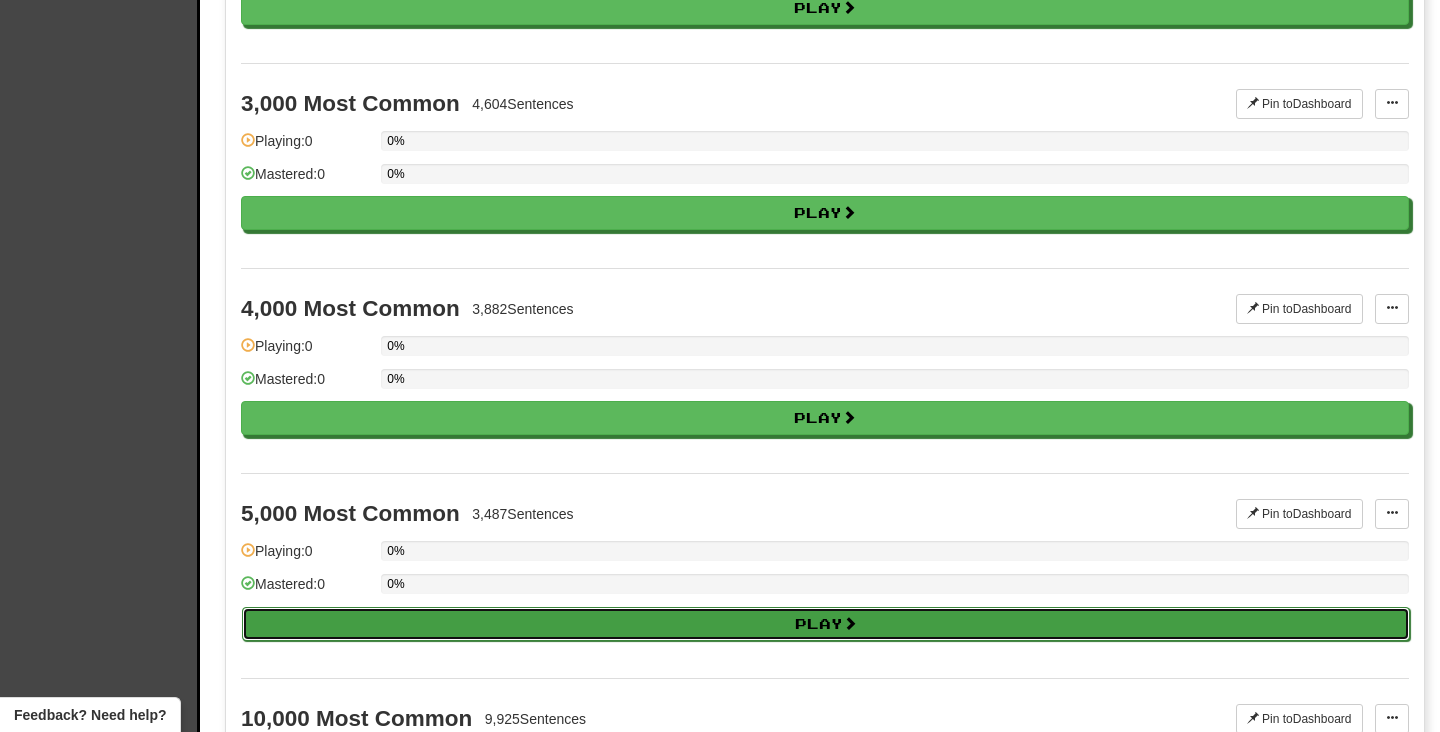 select on "**" 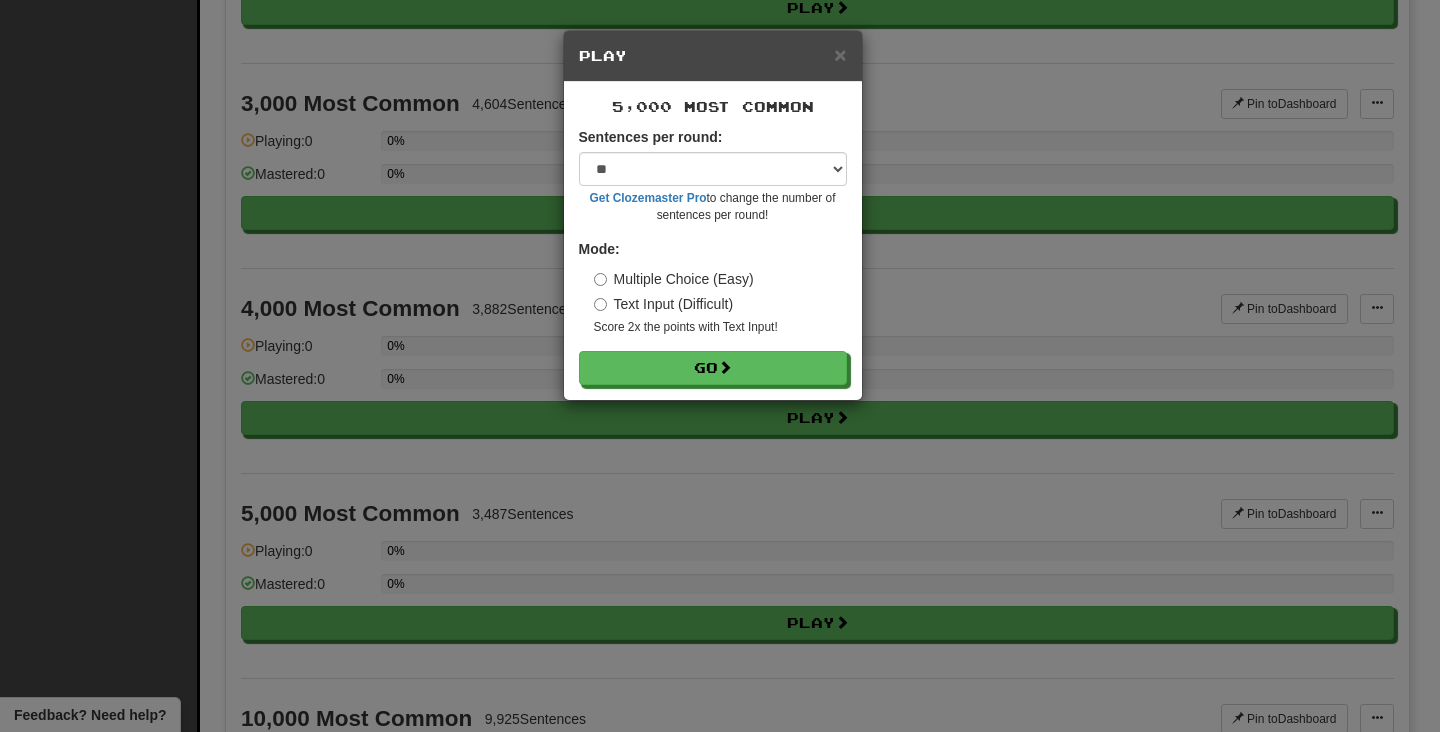 click on "Text Input (Difficult)" at bounding box center (664, 304) 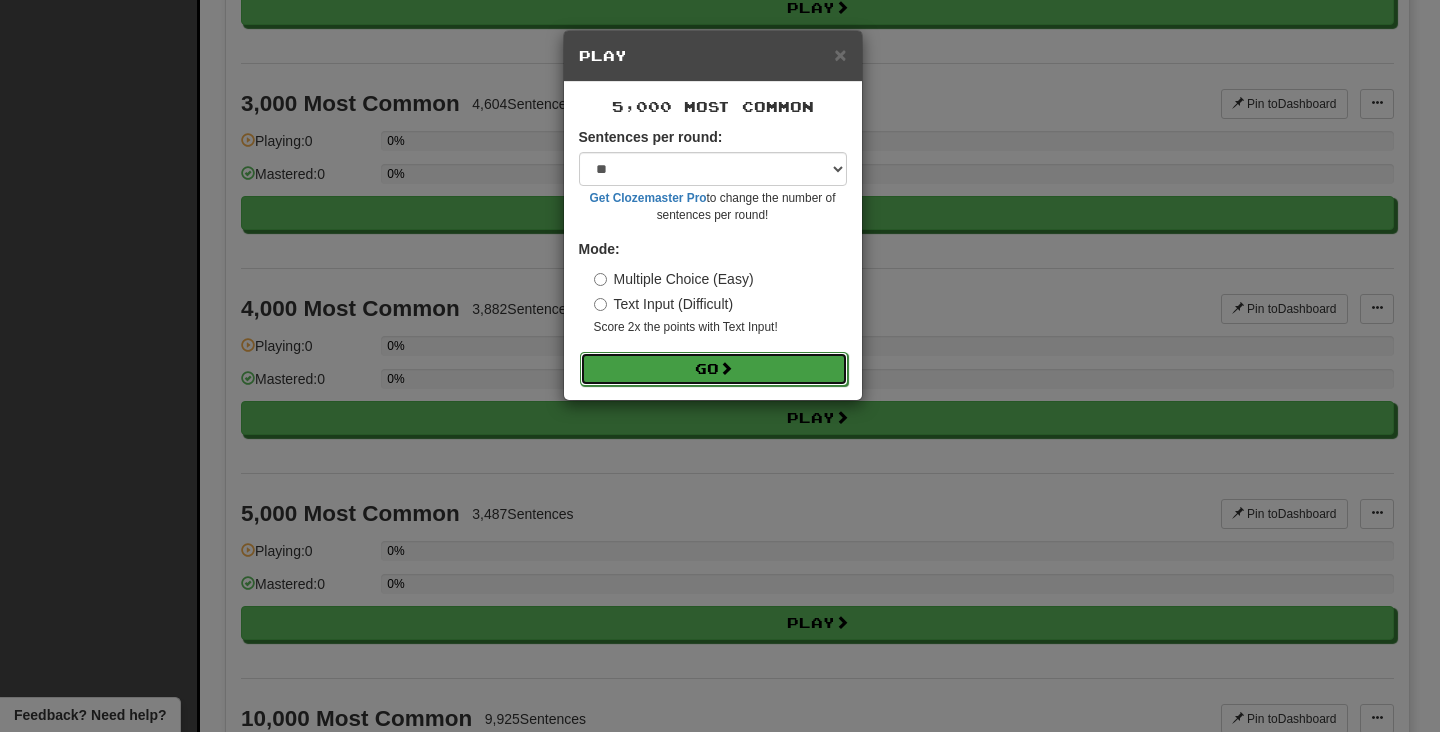 click on "Go" at bounding box center [714, 369] 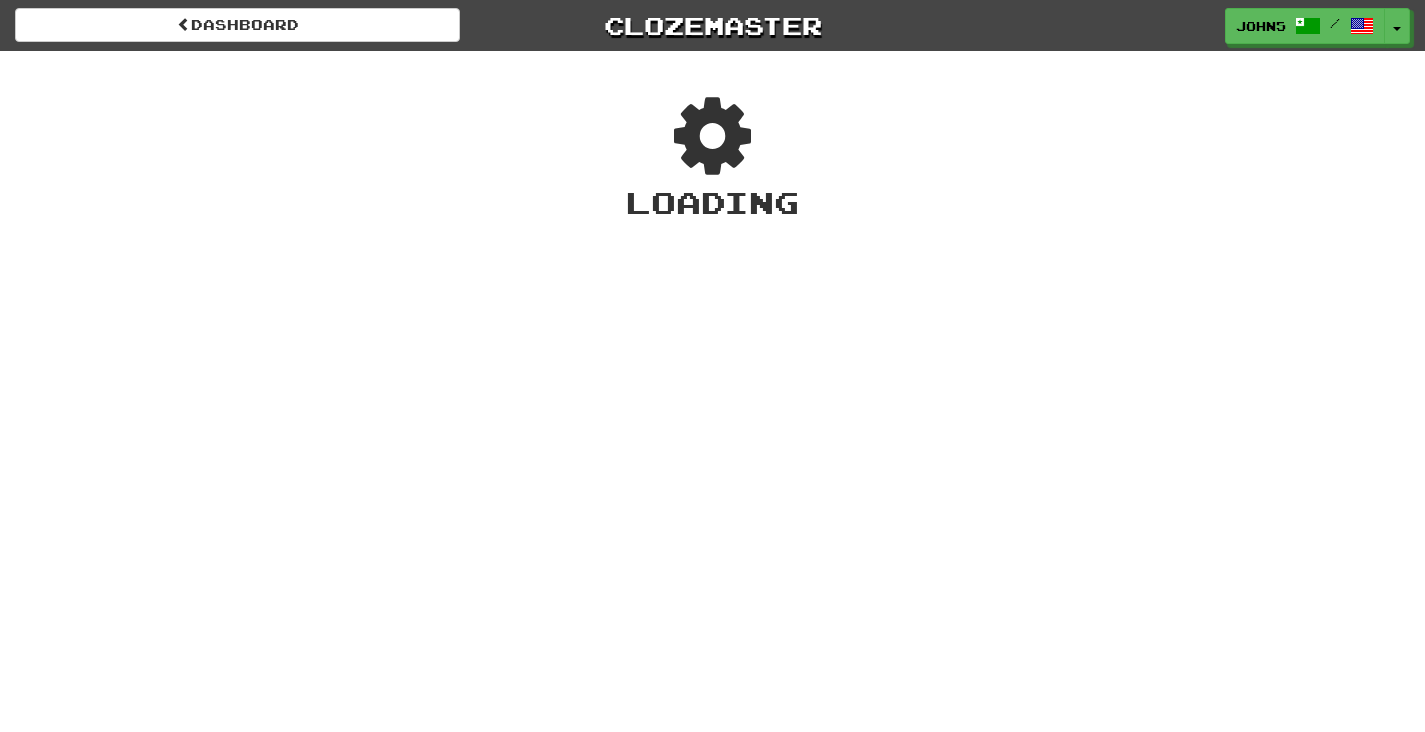 scroll, scrollTop: 0, scrollLeft: 0, axis: both 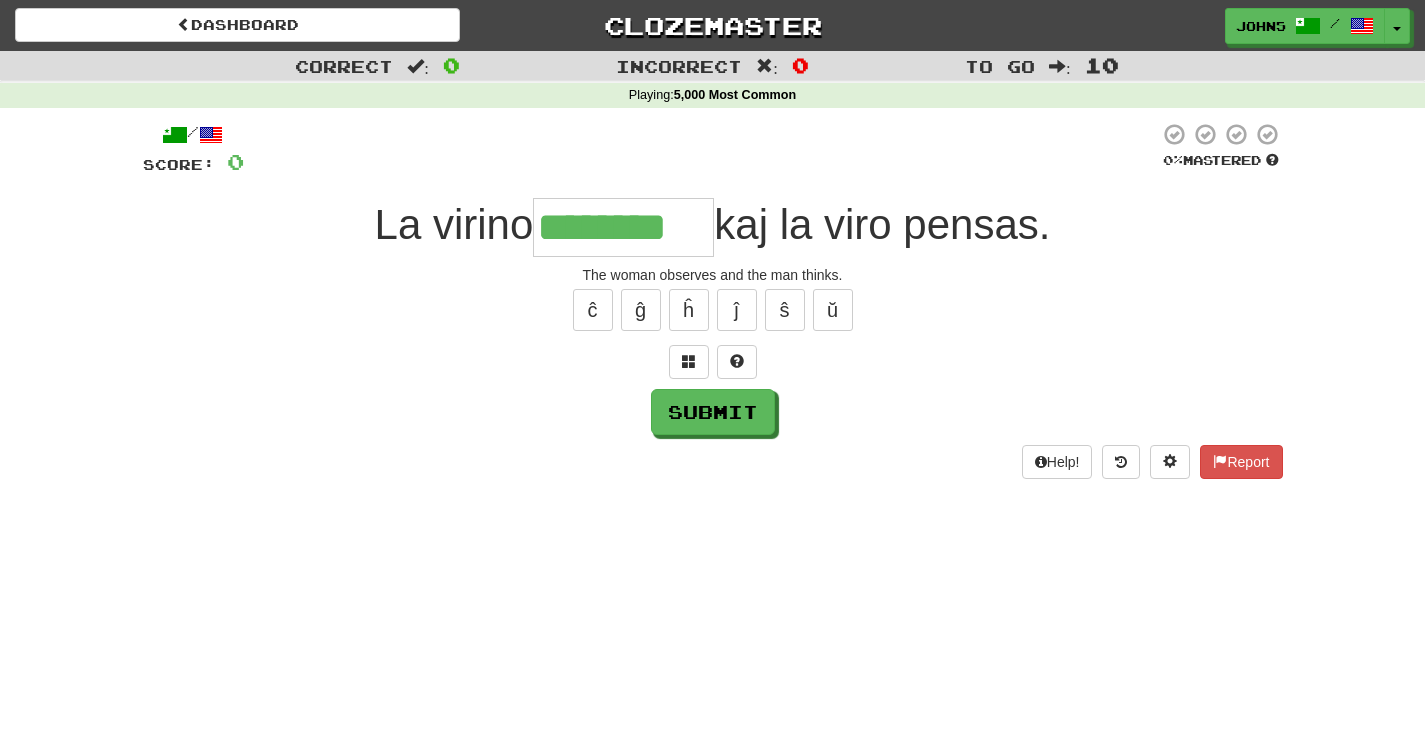 type on "********" 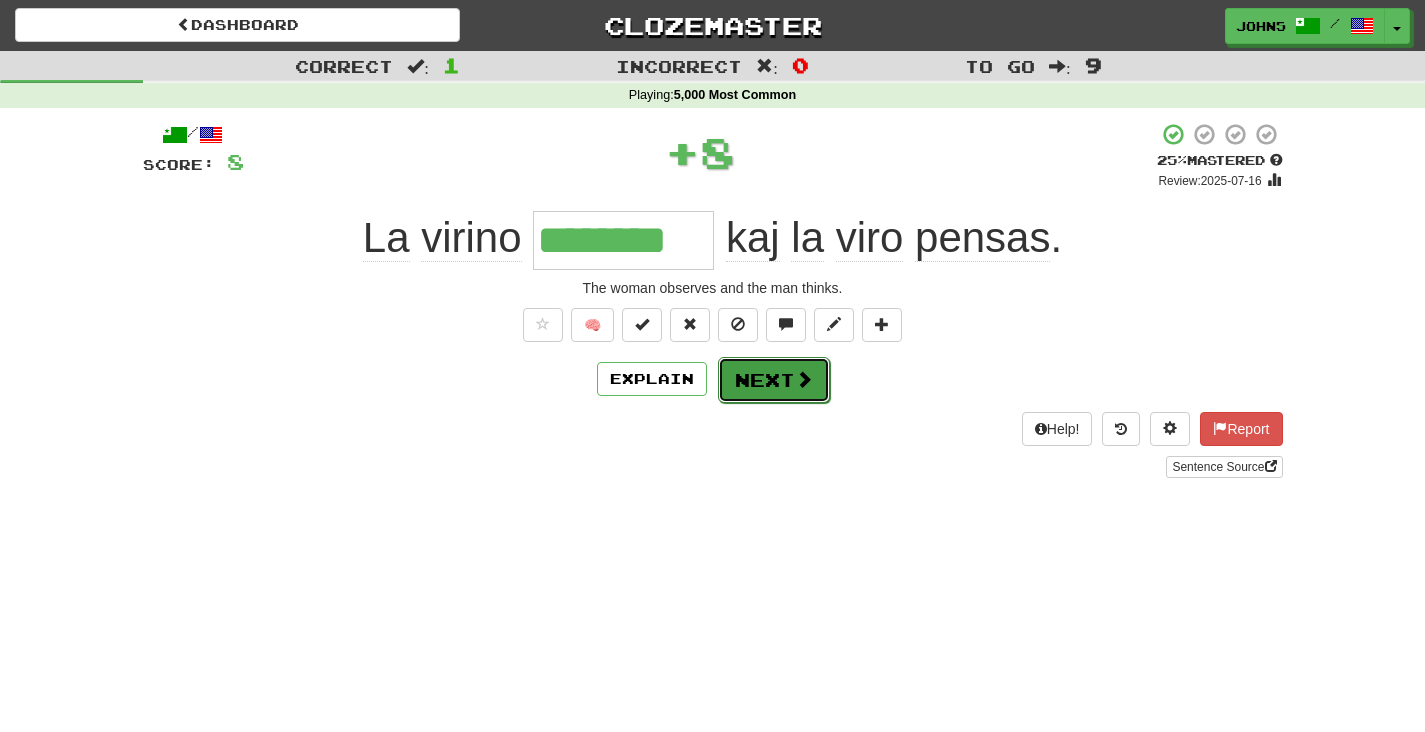 click on "Next" at bounding box center [774, 380] 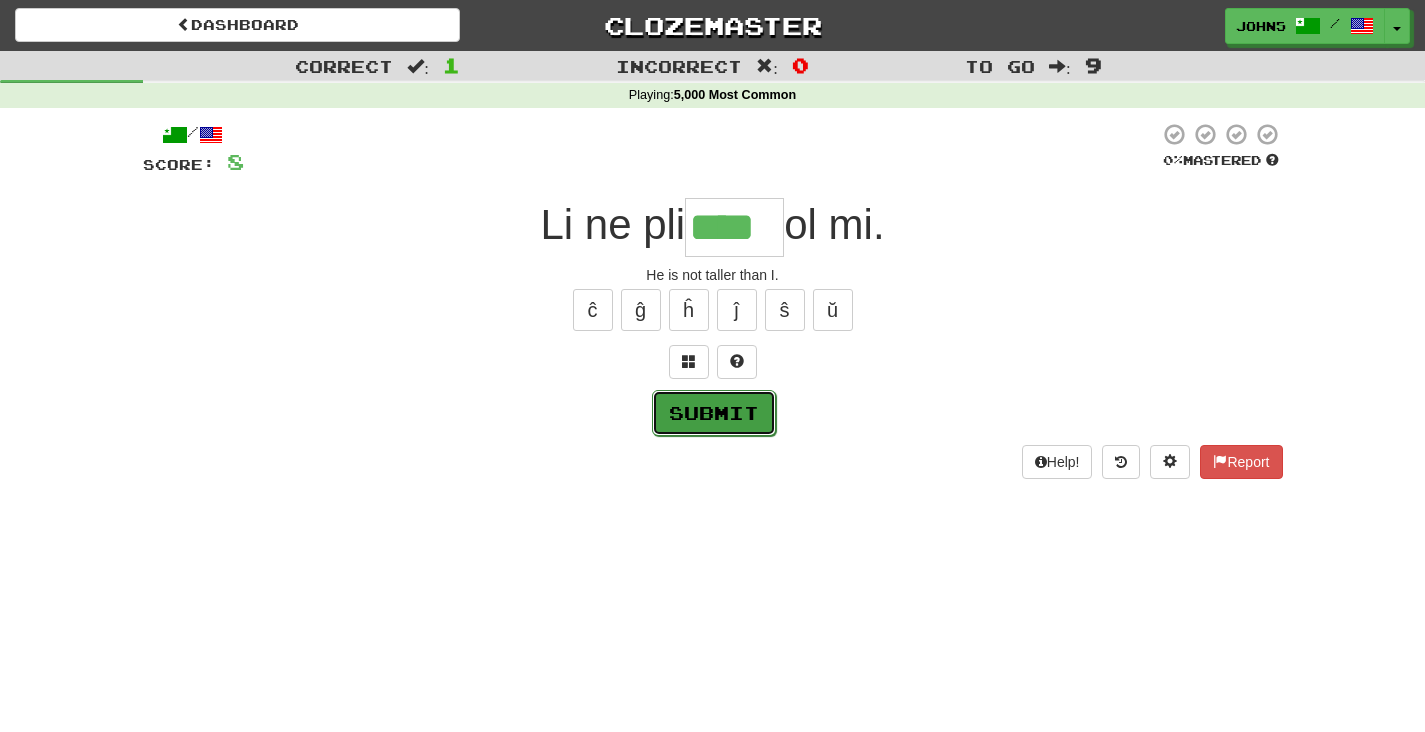click on "Submit" at bounding box center [714, 413] 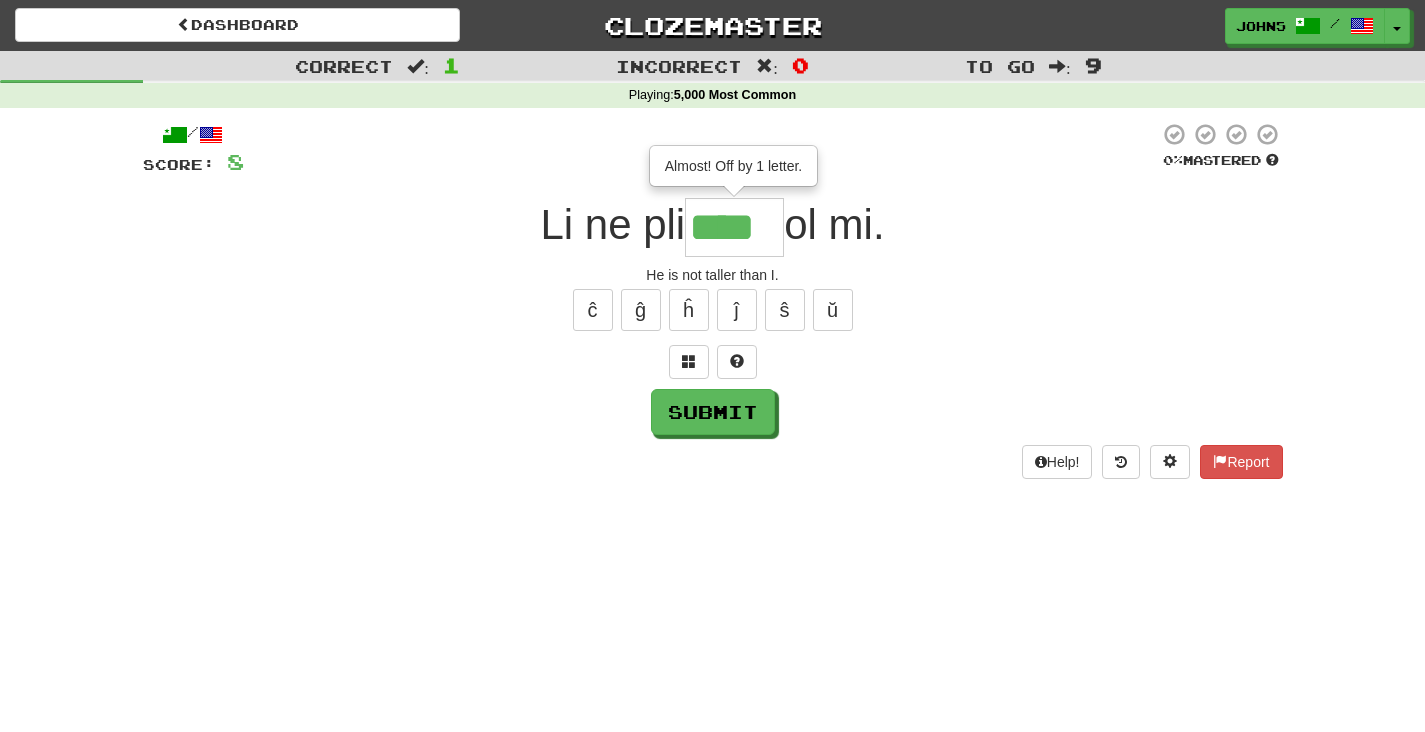 click on "****" at bounding box center [734, 227] 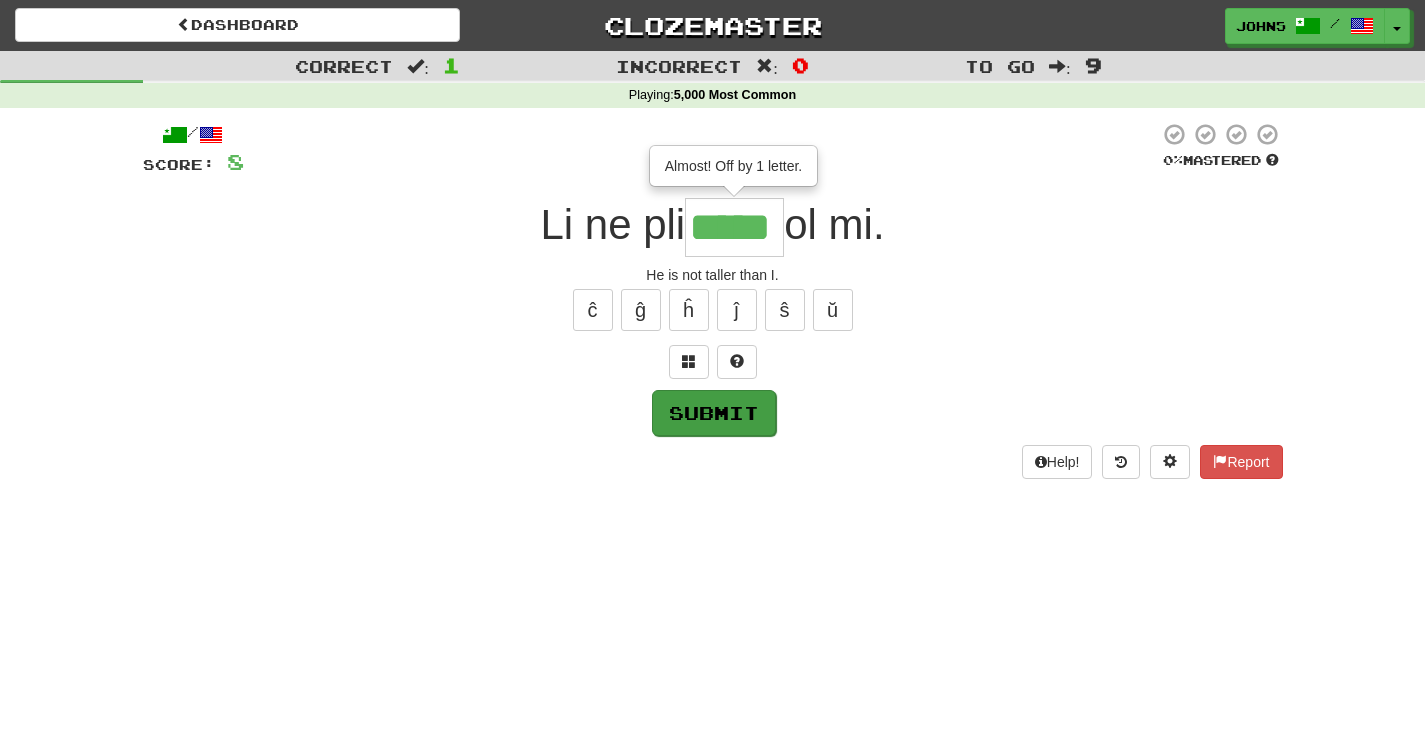 type on "*****" 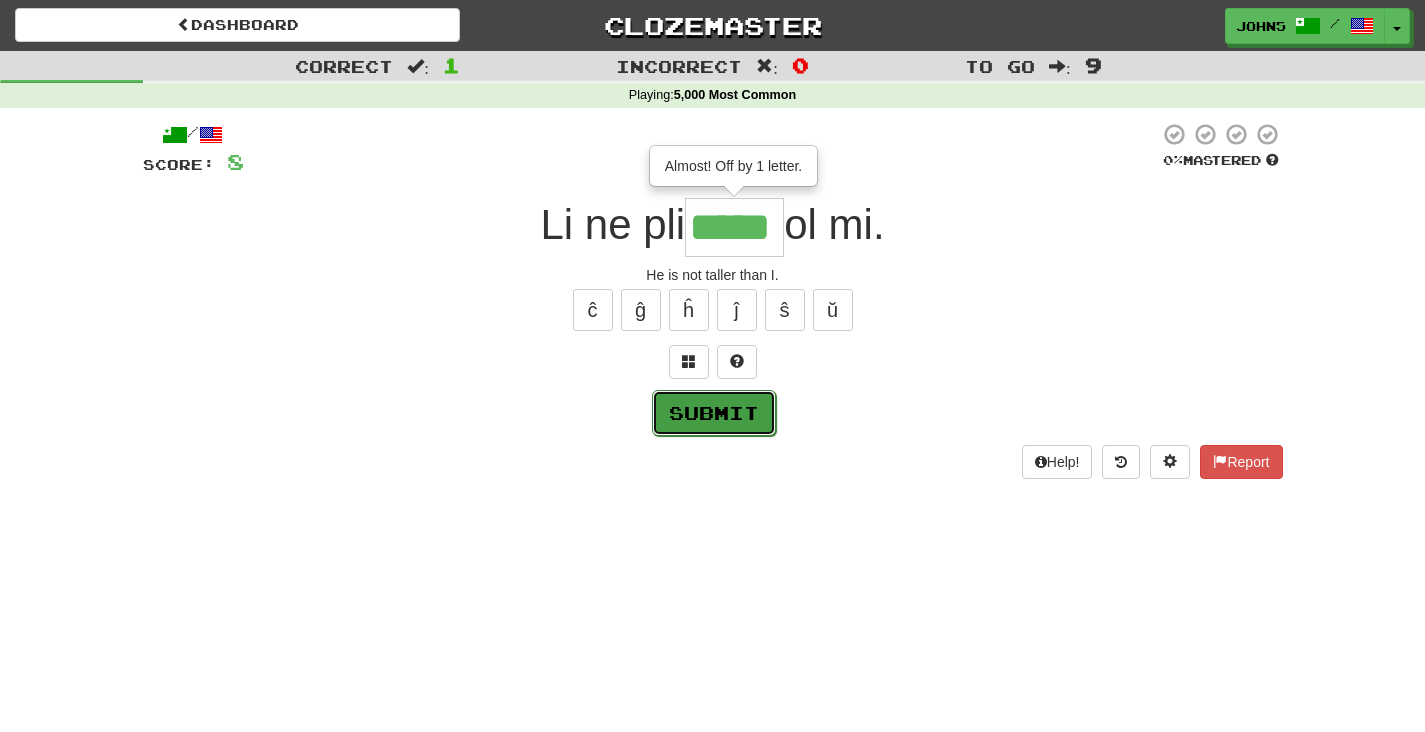 click on "Submit" at bounding box center (714, 413) 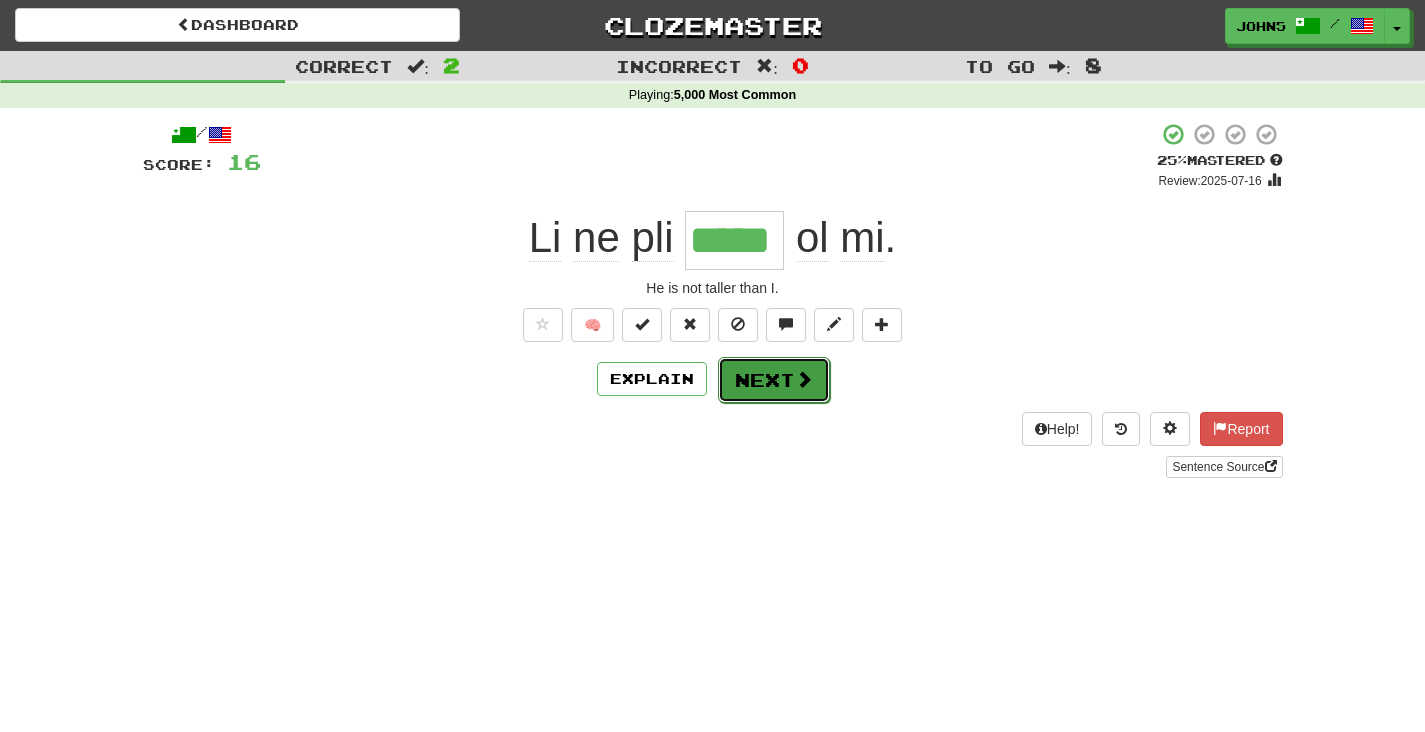 click on "Next" at bounding box center [774, 380] 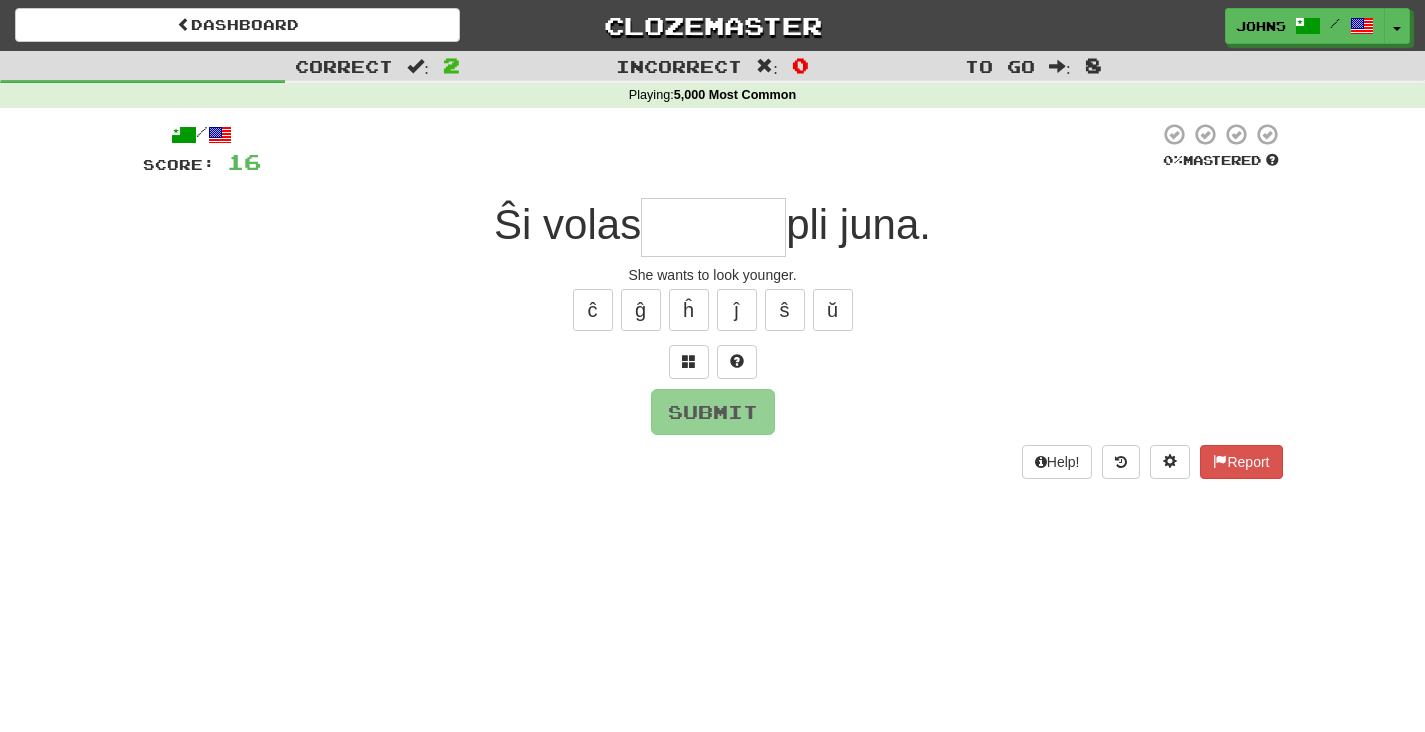 click at bounding box center (713, 227) 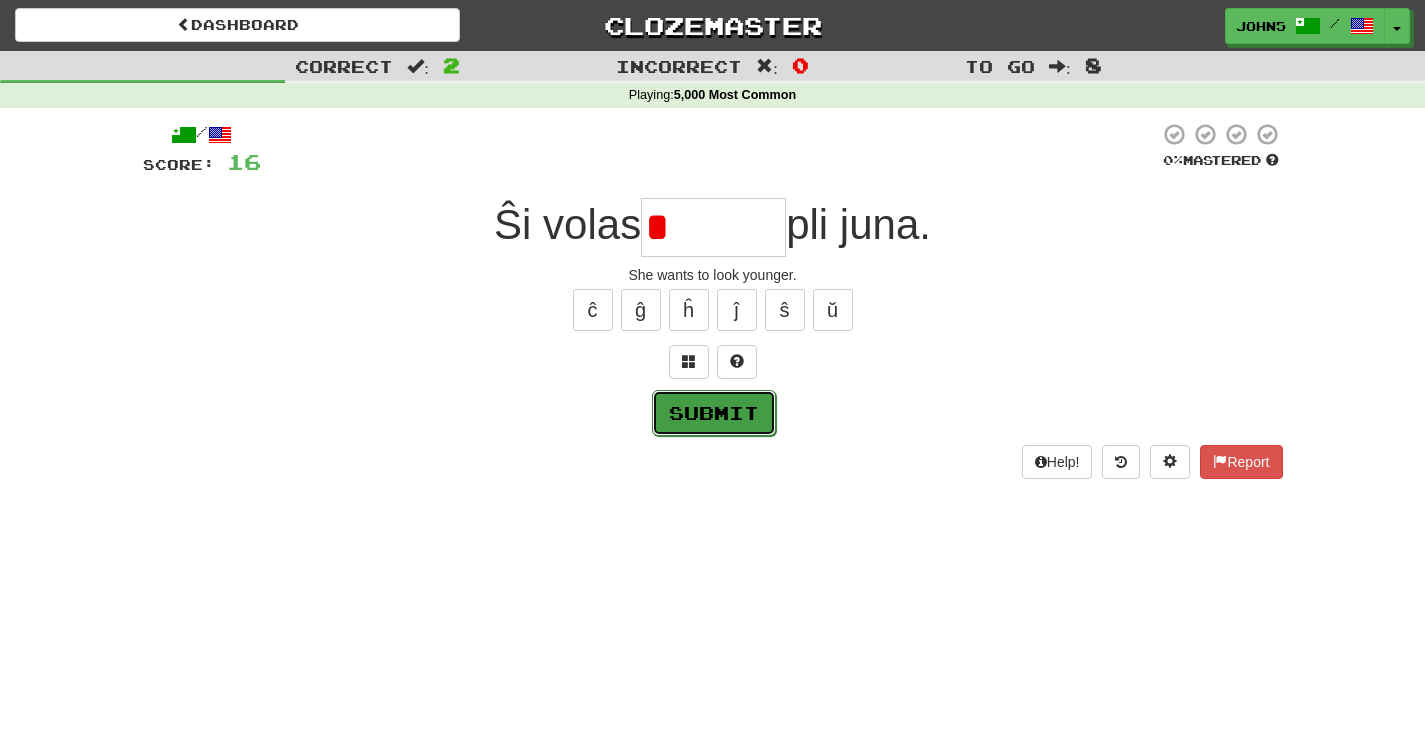 click on "Submit" at bounding box center (714, 413) 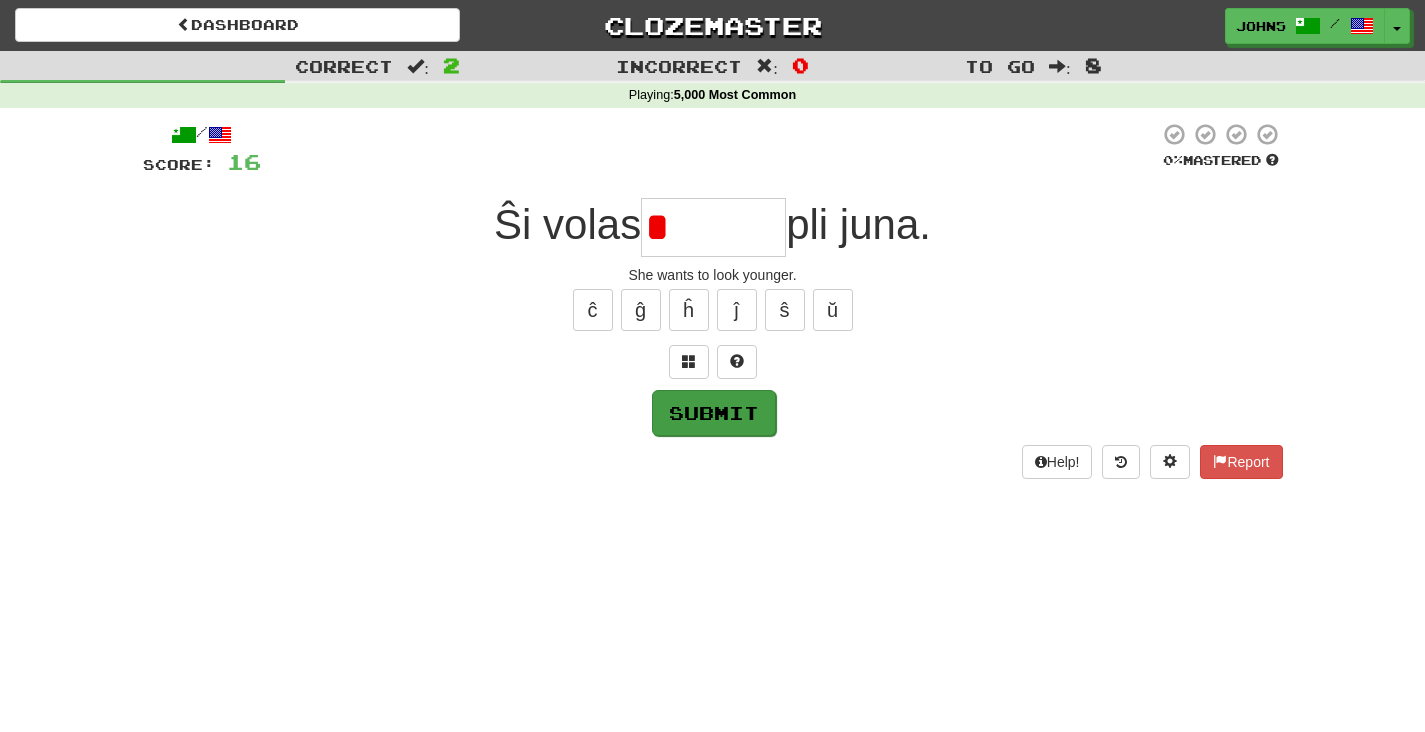 type on "*******" 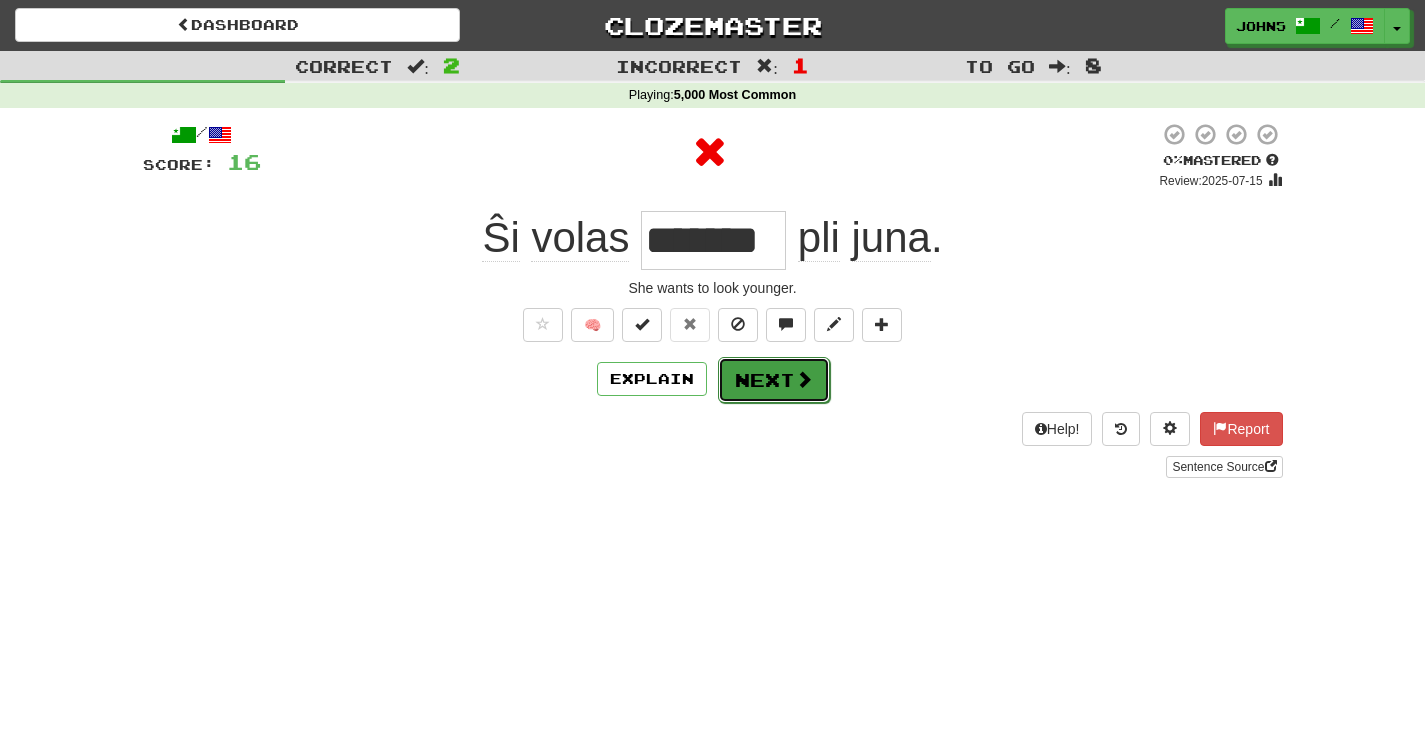 click on "Next" at bounding box center (774, 380) 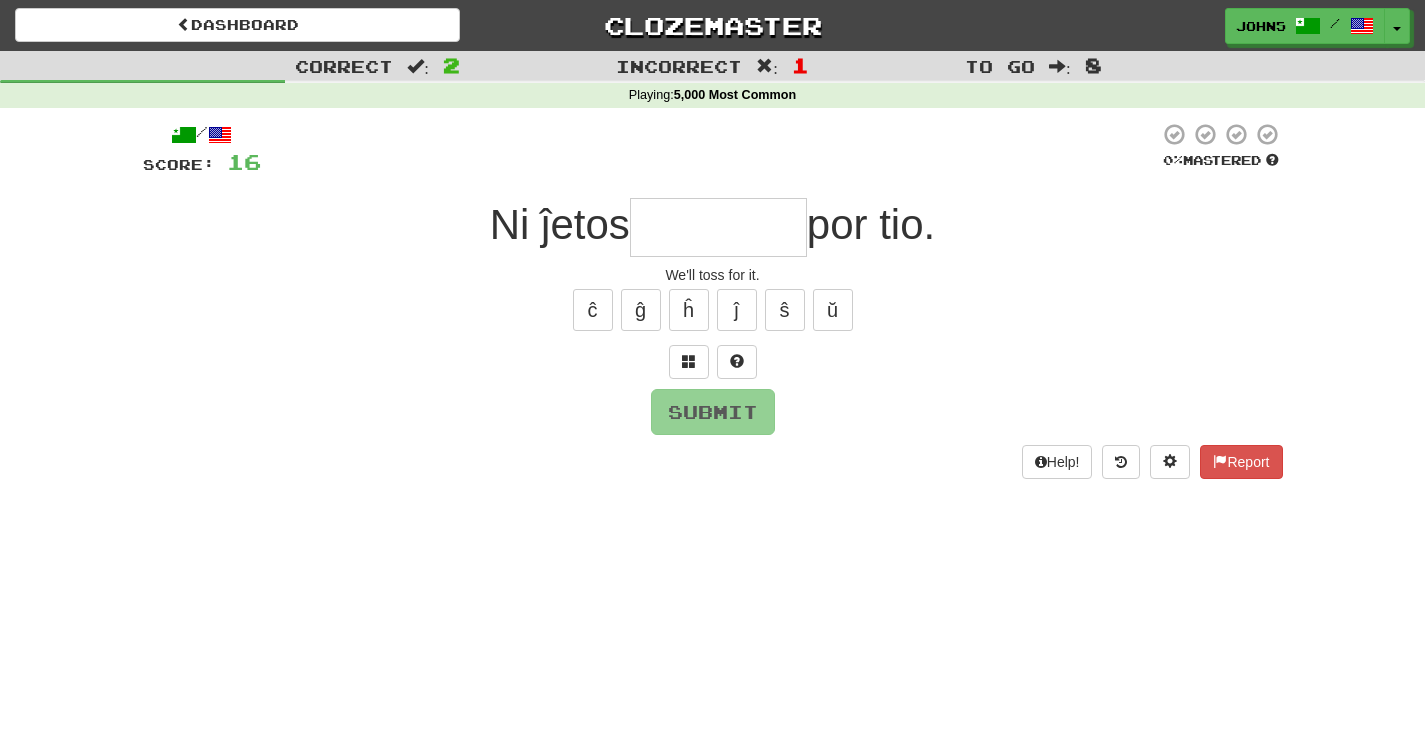 click at bounding box center (718, 227) 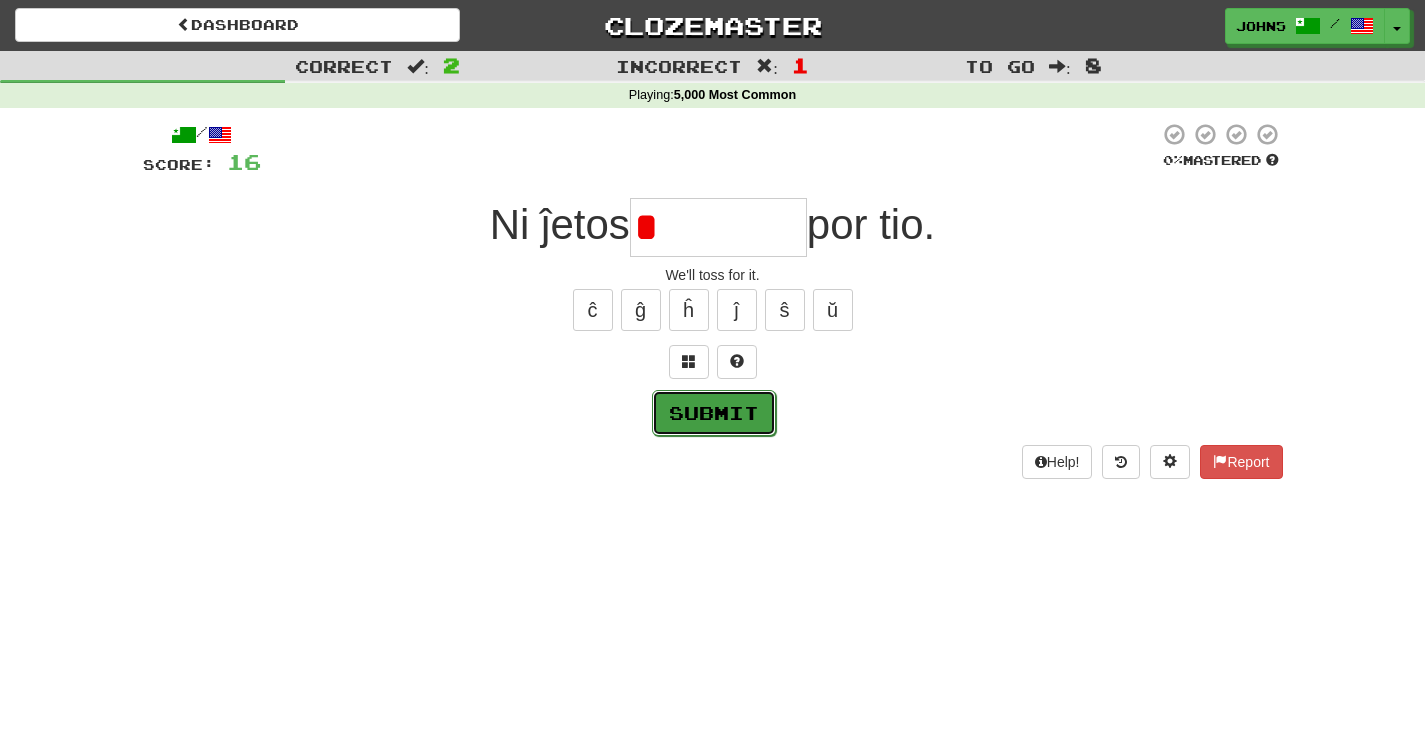 click on "Submit" at bounding box center (714, 413) 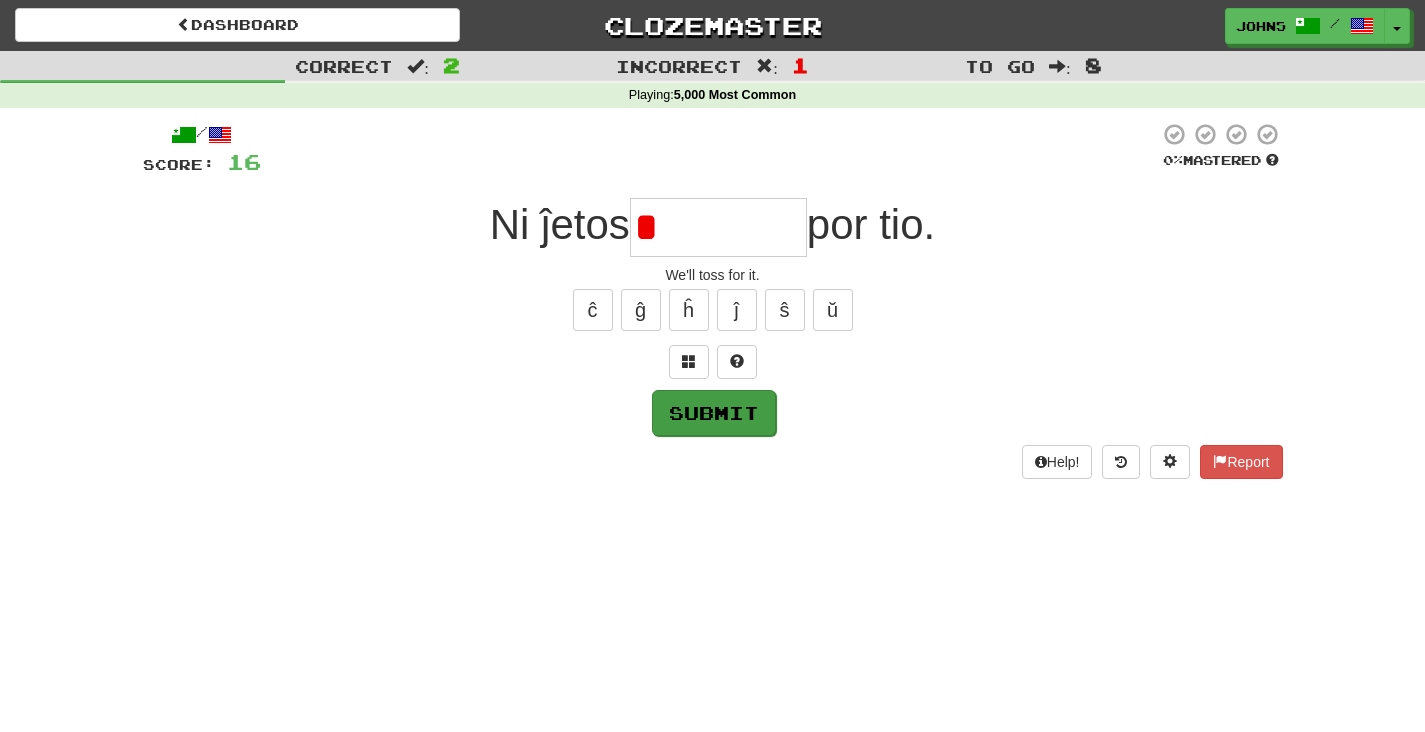 type on "*******" 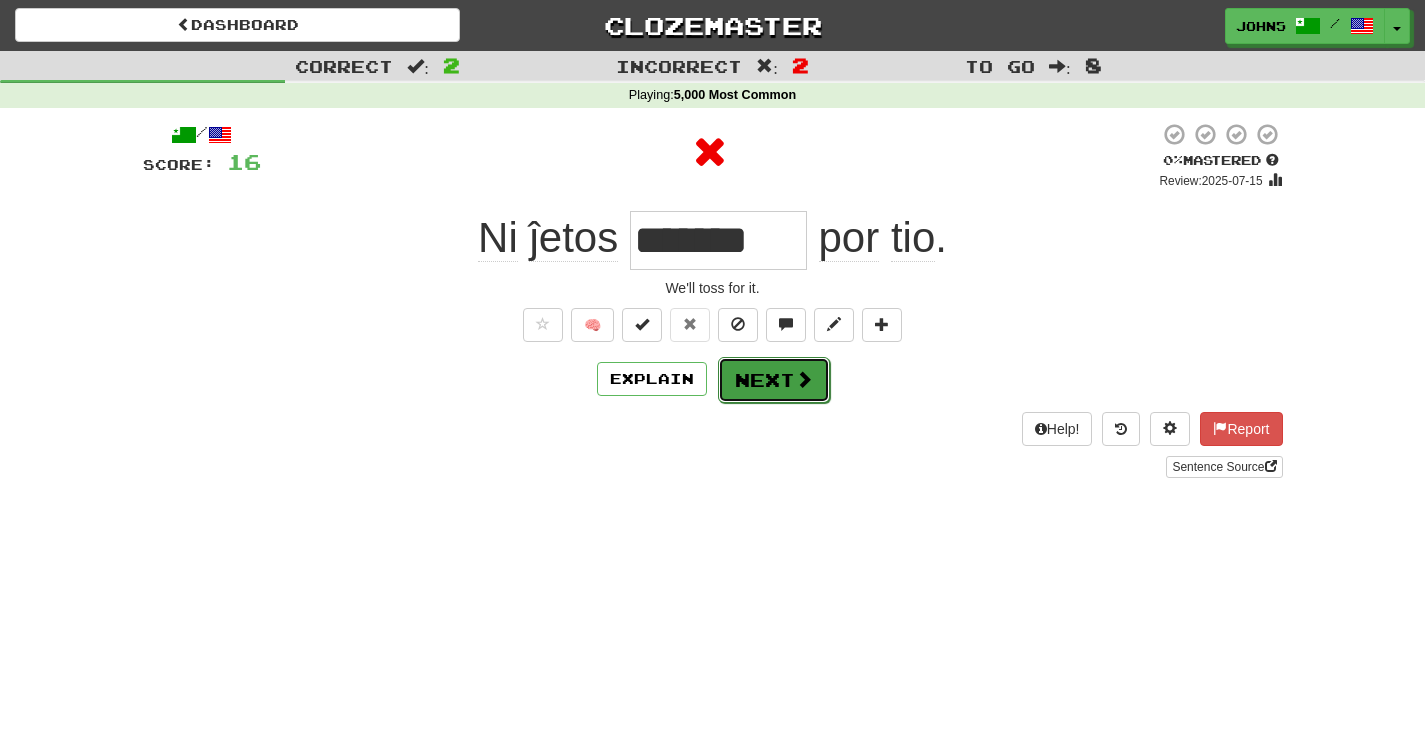 click at bounding box center (804, 379) 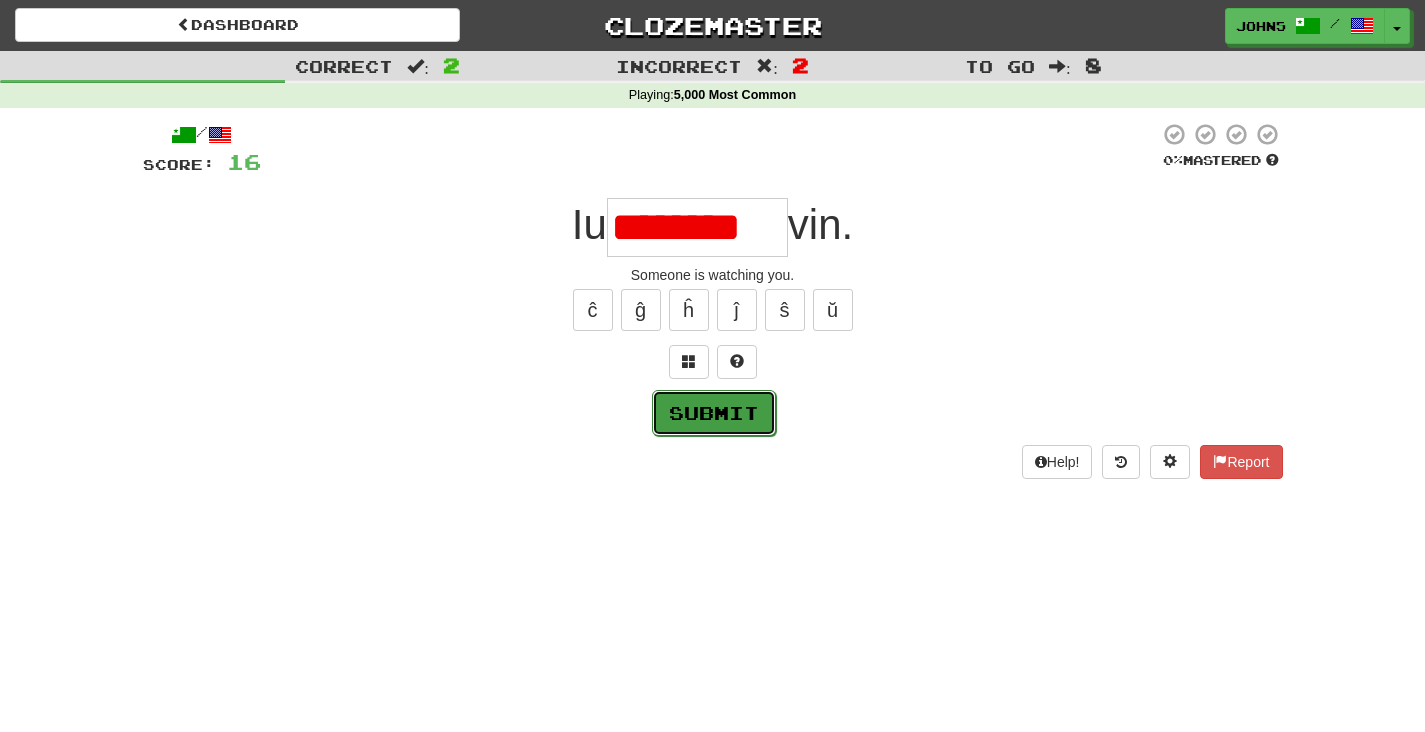 click on "Submit" at bounding box center (714, 413) 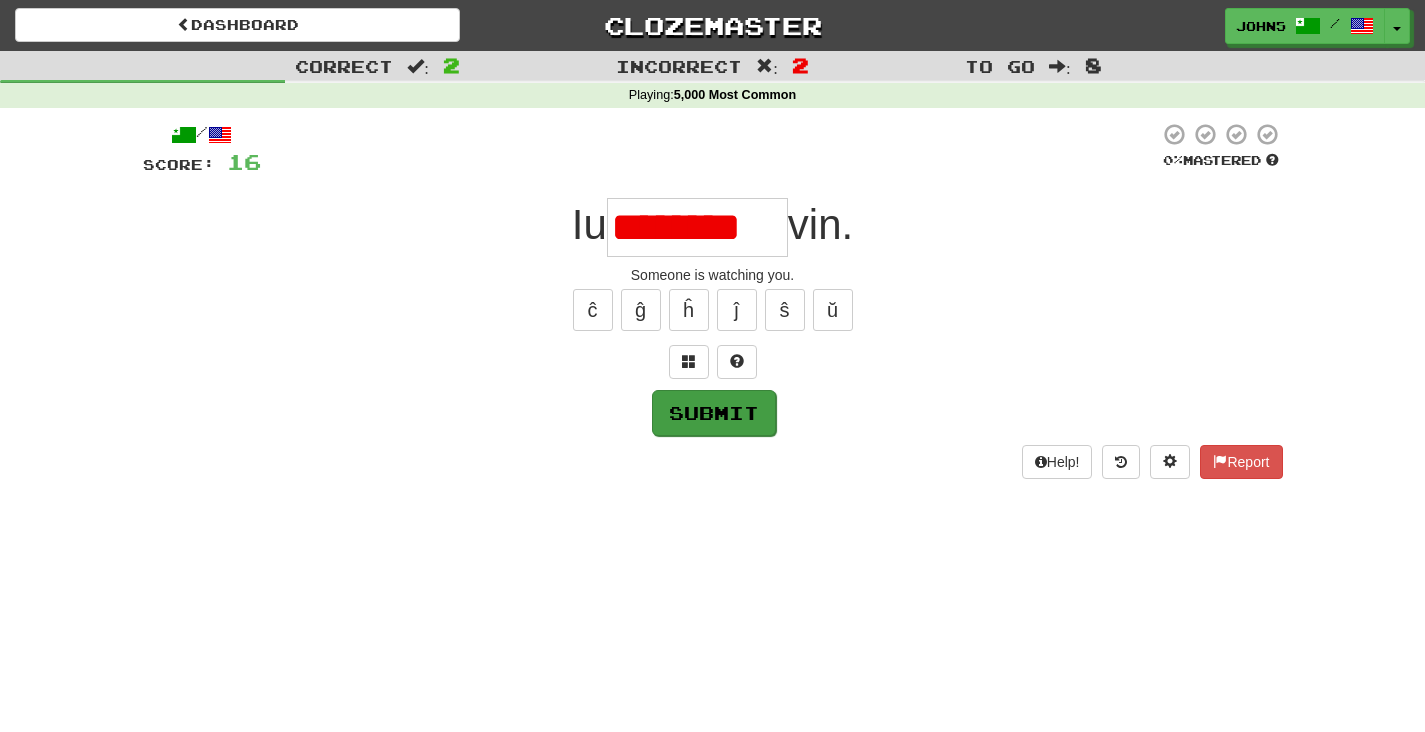 type on "********" 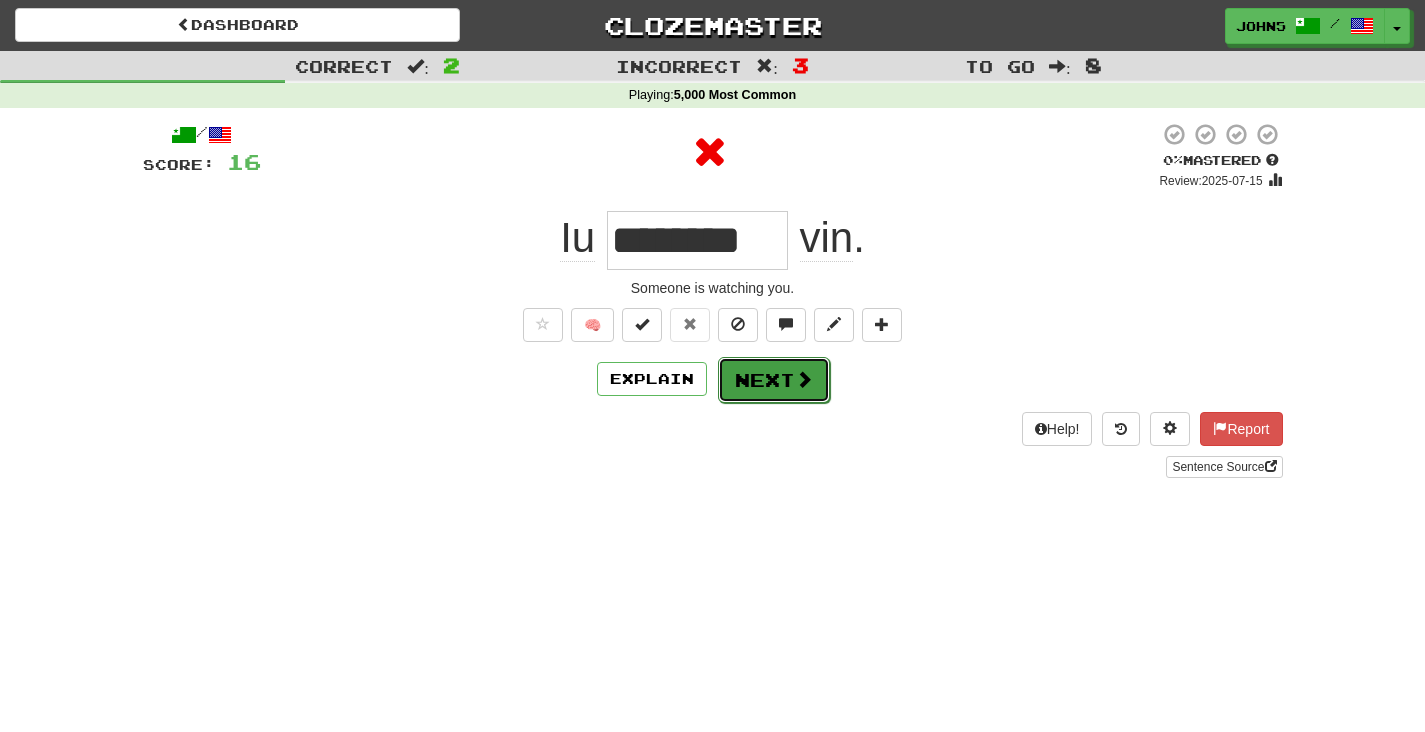 click on "Next" at bounding box center (774, 380) 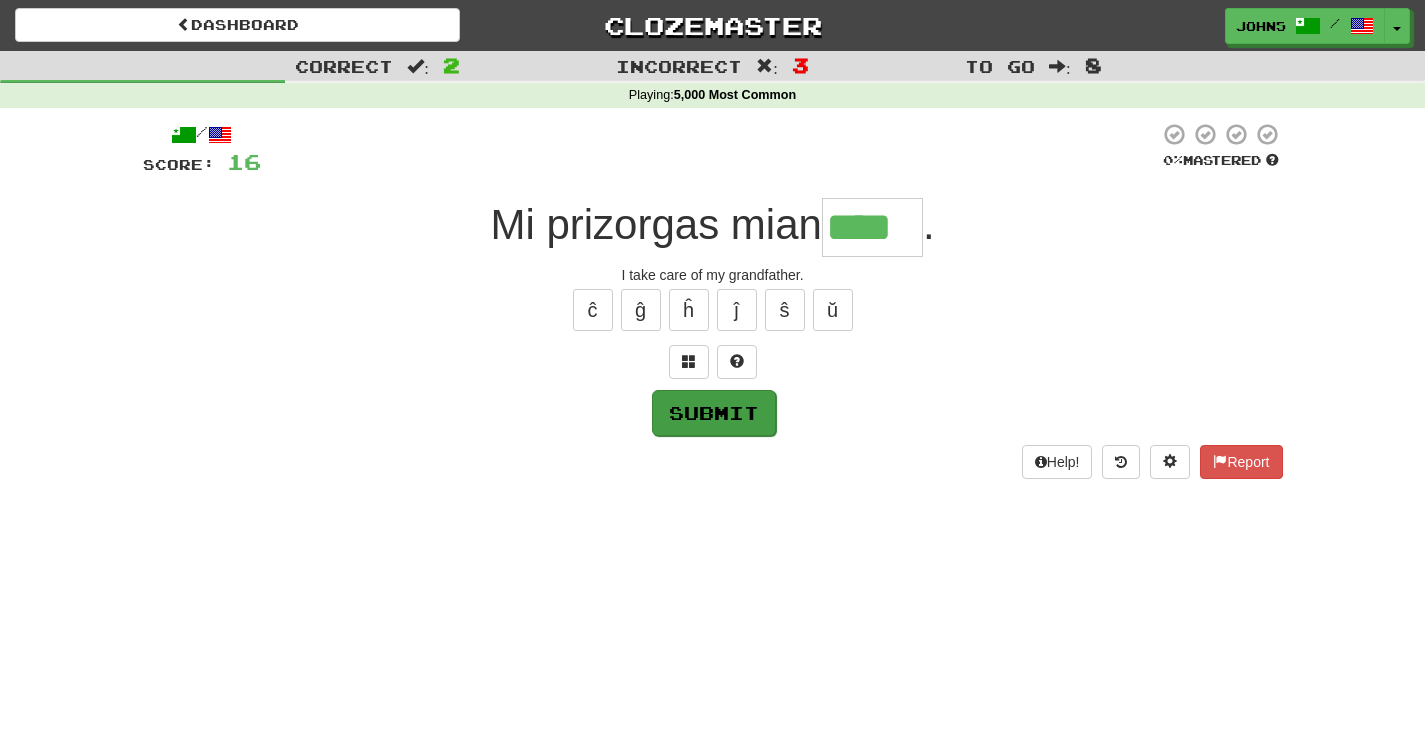 type on "****" 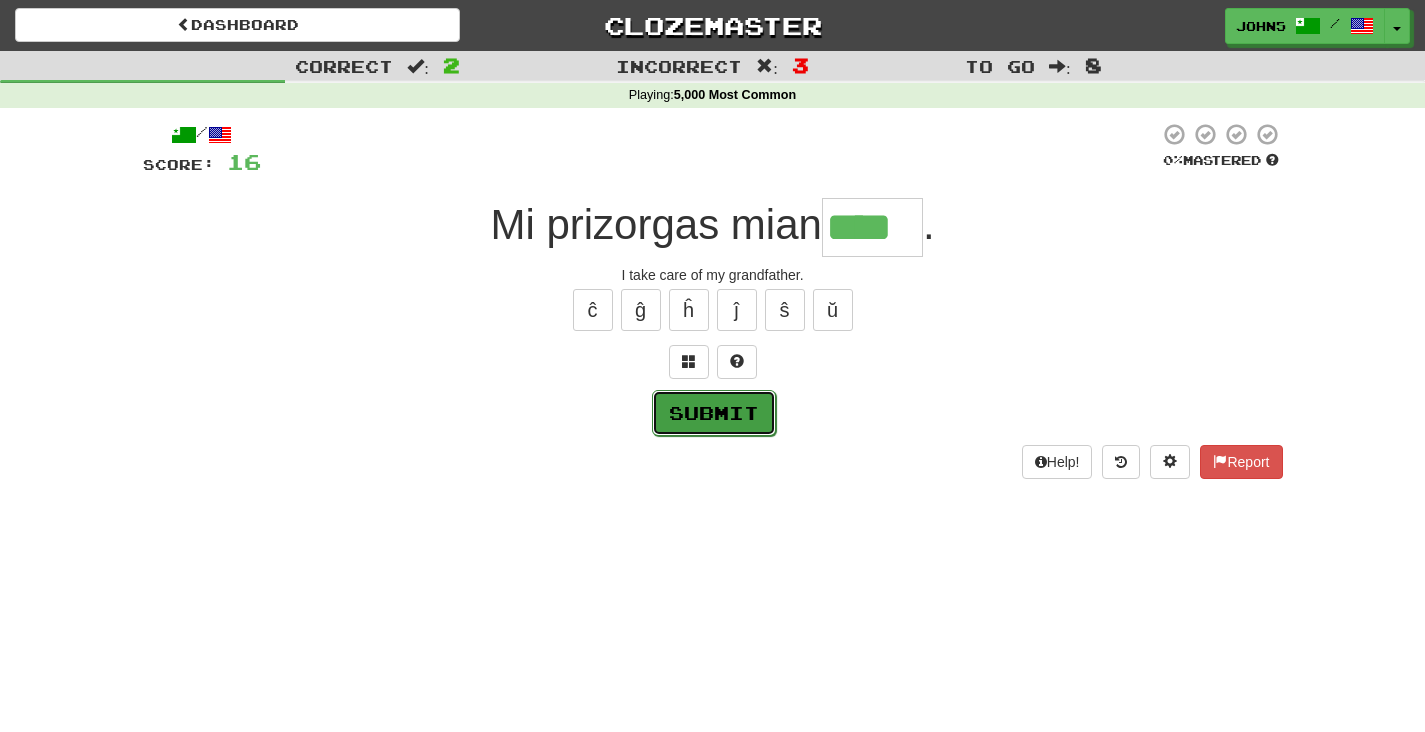 click on "Submit" at bounding box center (714, 413) 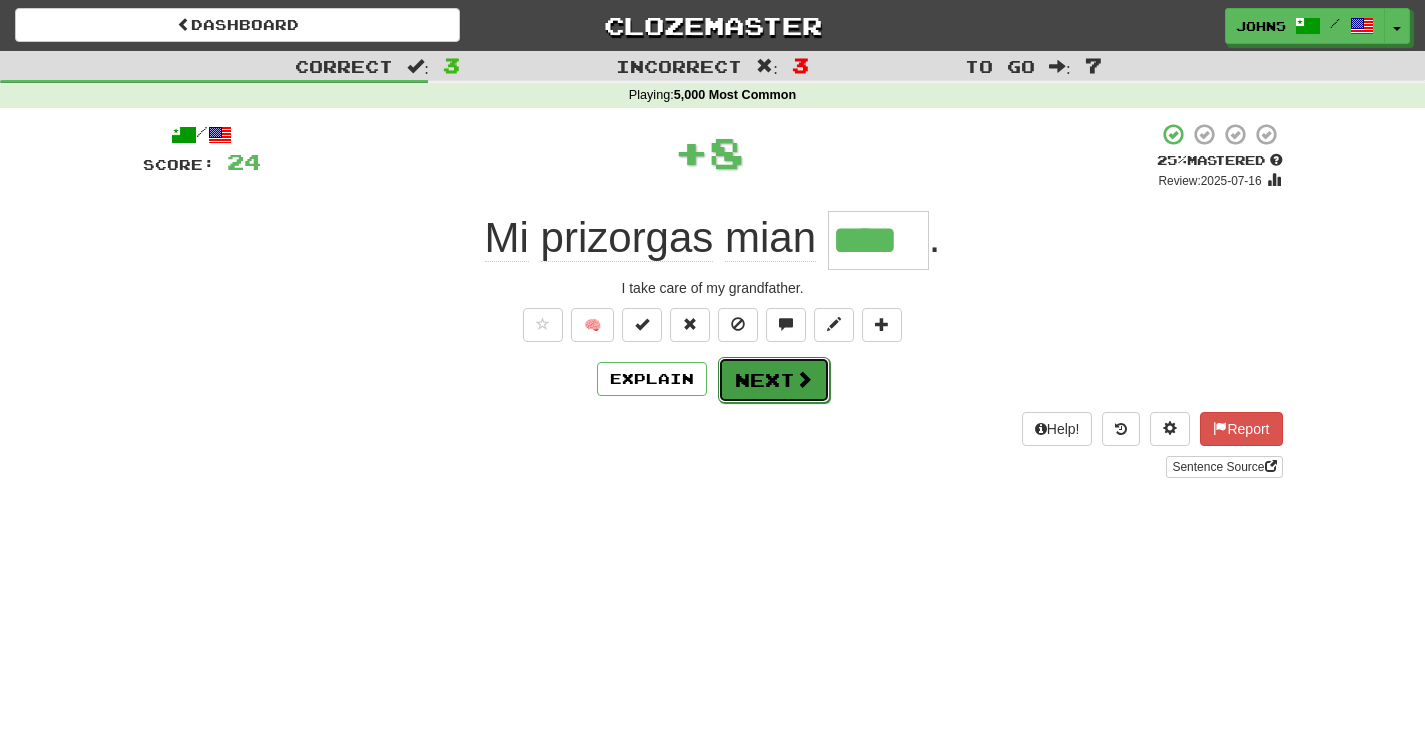 click on "Next" at bounding box center (774, 380) 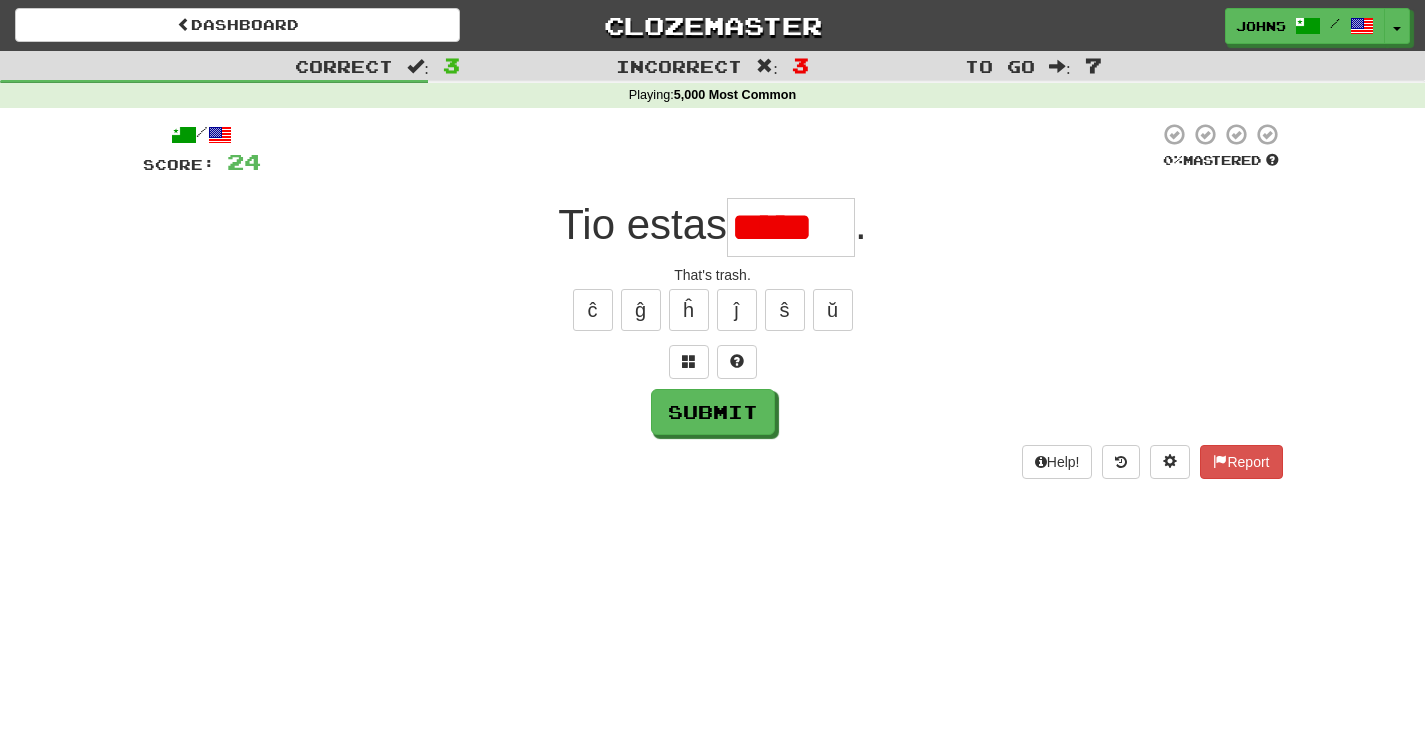 scroll, scrollTop: 0, scrollLeft: 0, axis: both 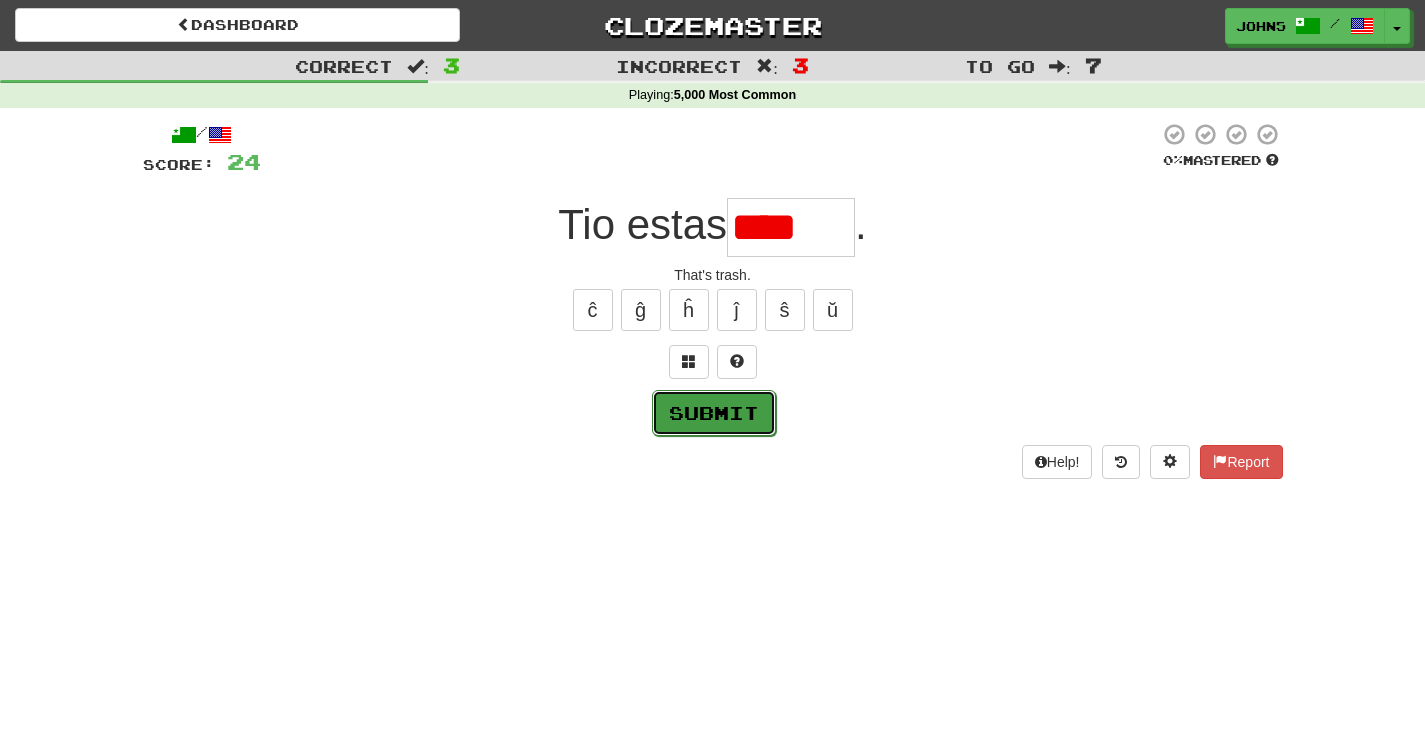 click on "Submit" at bounding box center [714, 413] 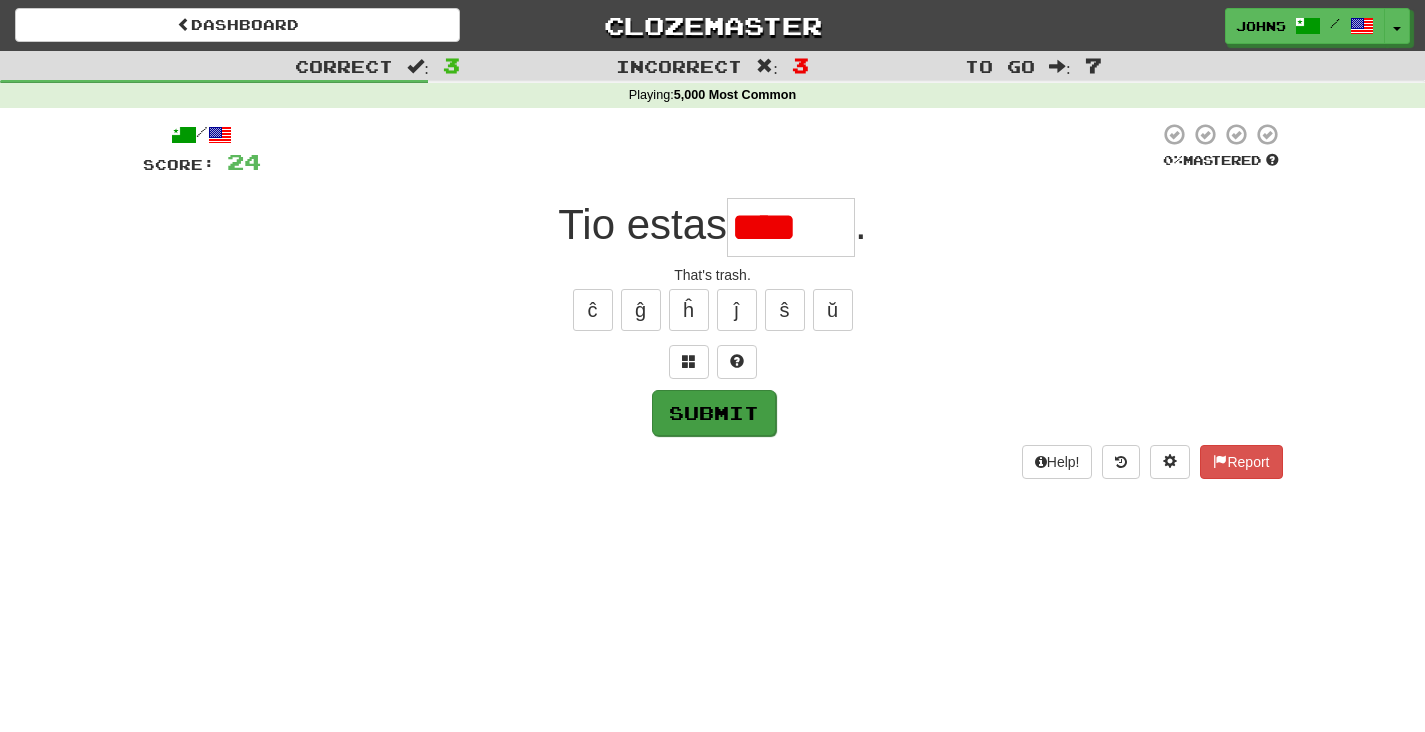 type on "******" 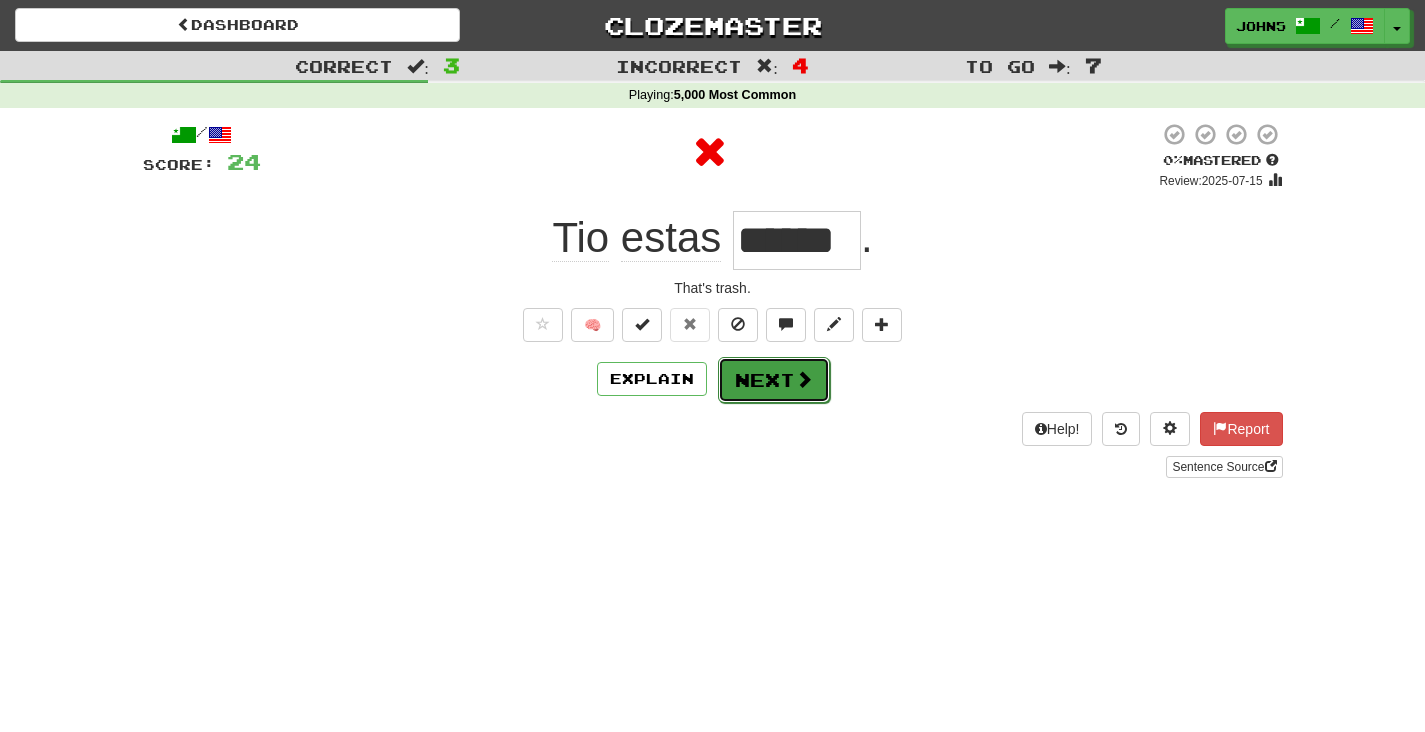 click on "Next" at bounding box center (774, 380) 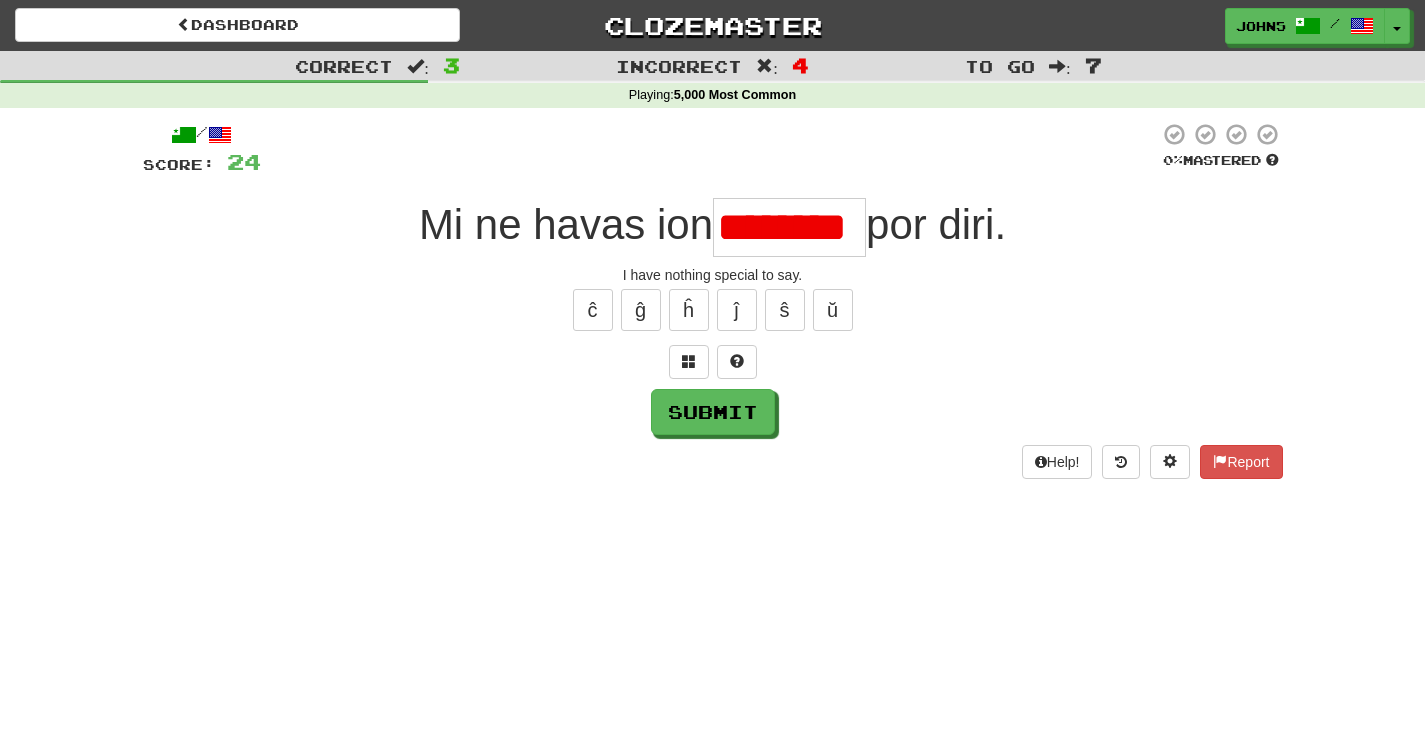 scroll, scrollTop: 0, scrollLeft: 10, axis: horizontal 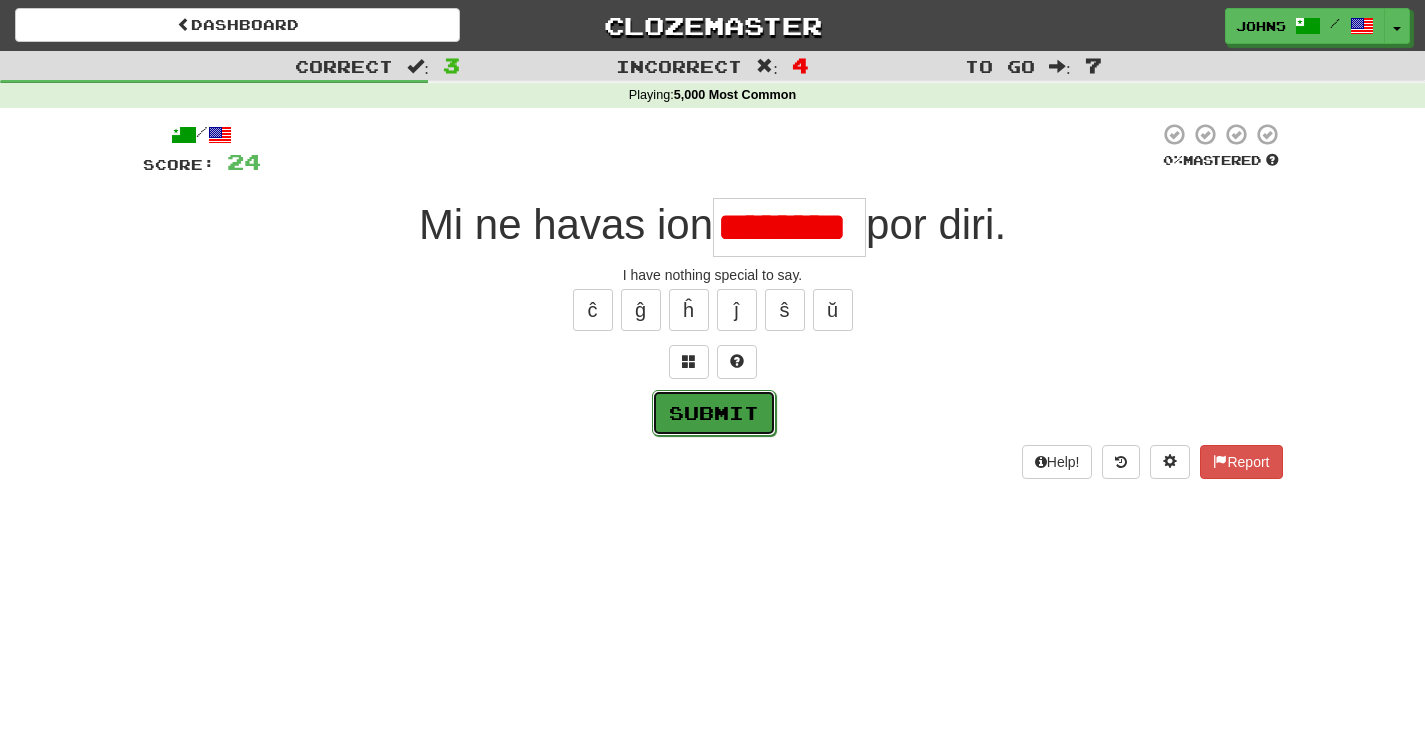 click on "Submit" at bounding box center (714, 413) 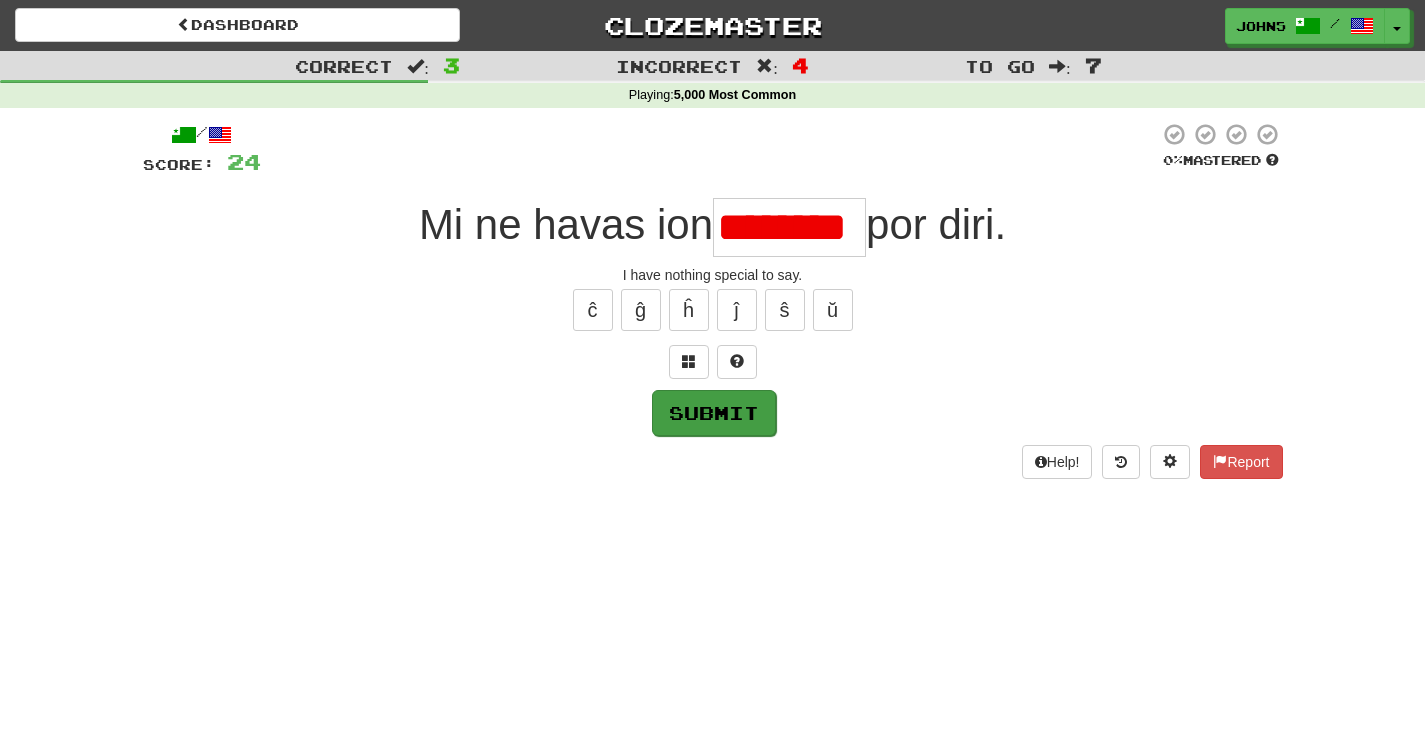 type on "*******" 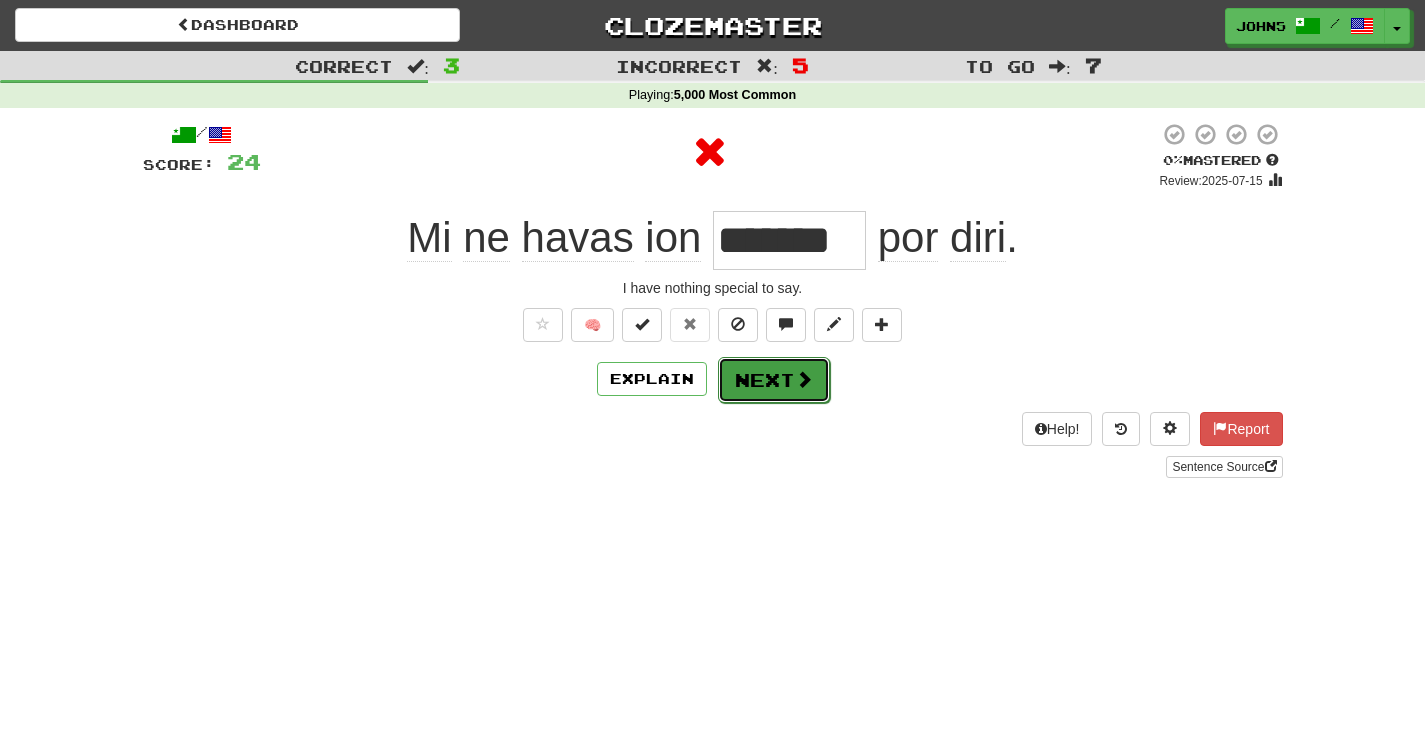 click on "Next" at bounding box center [774, 380] 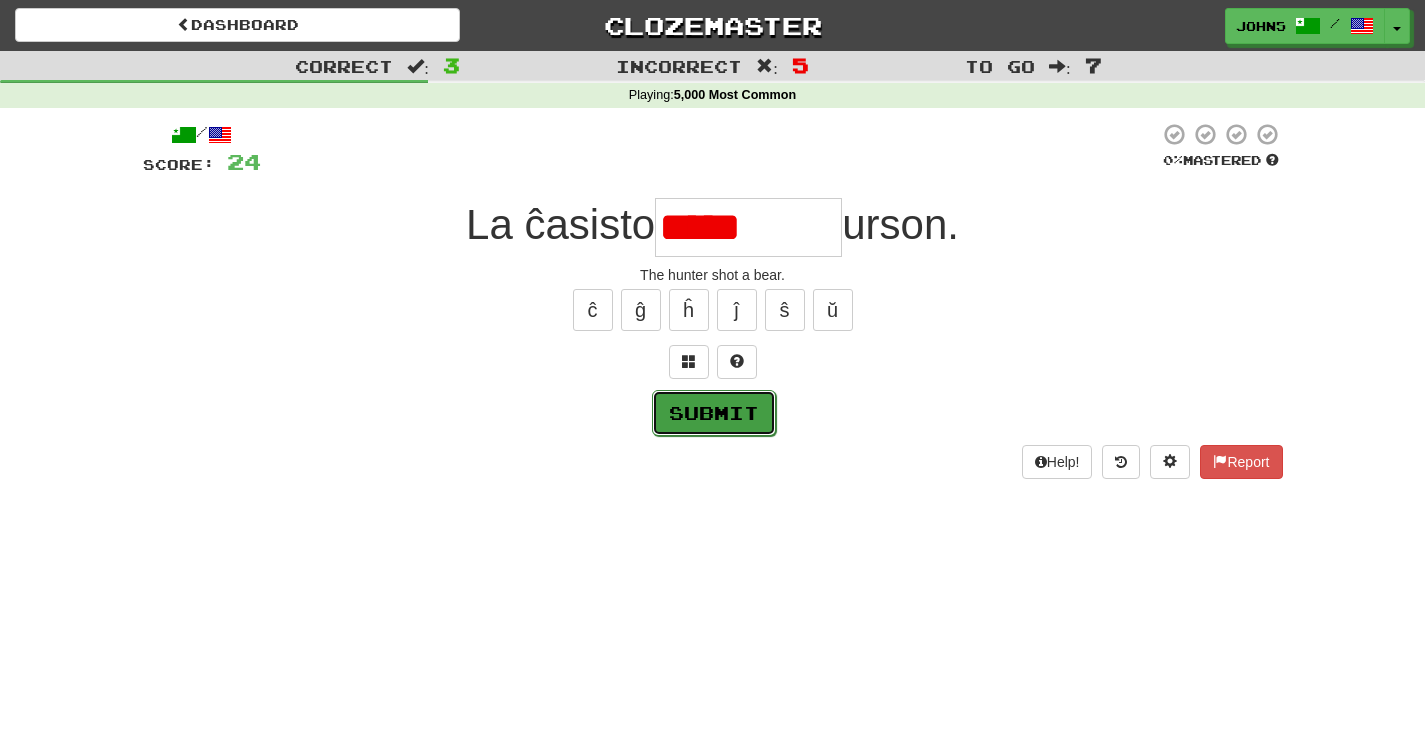 click on "Submit" at bounding box center [714, 413] 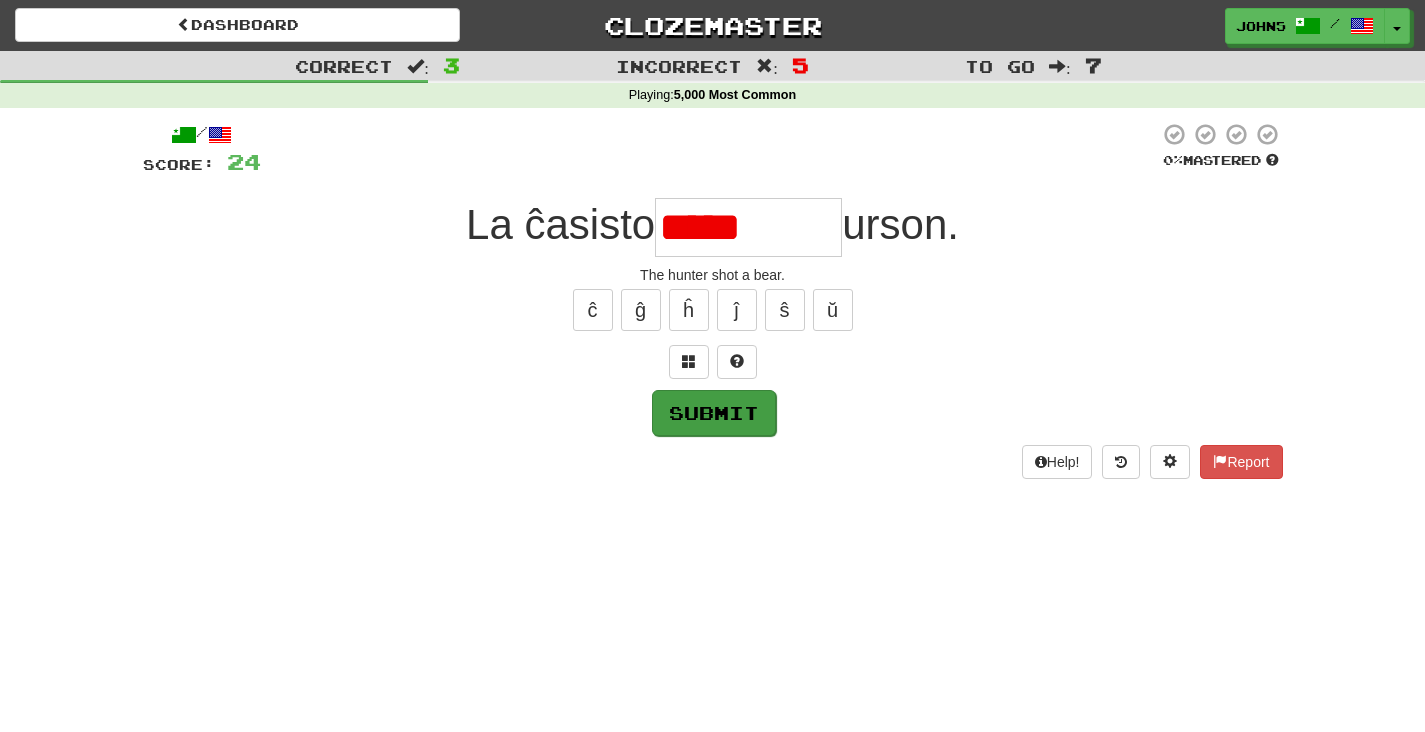 type on "*********" 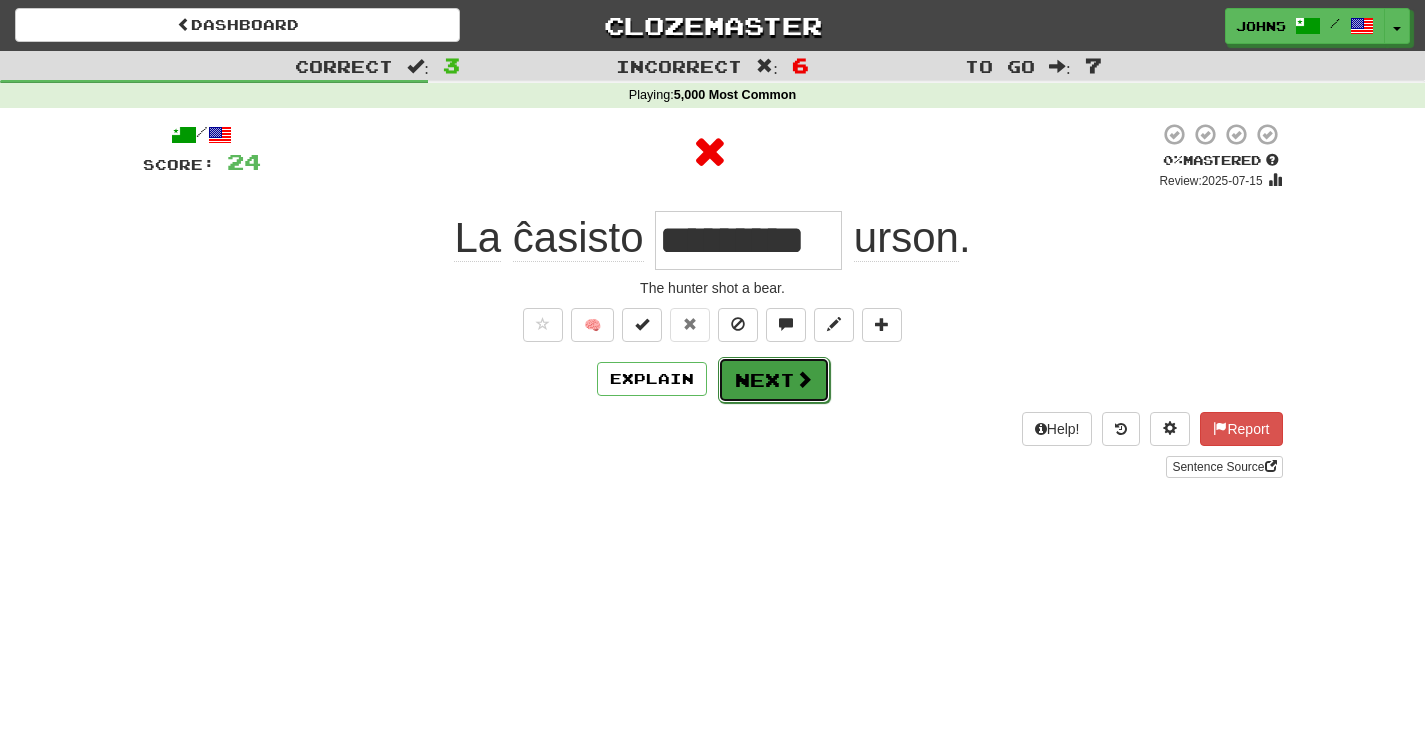 click on "Next" at bounding box center (774, 380) 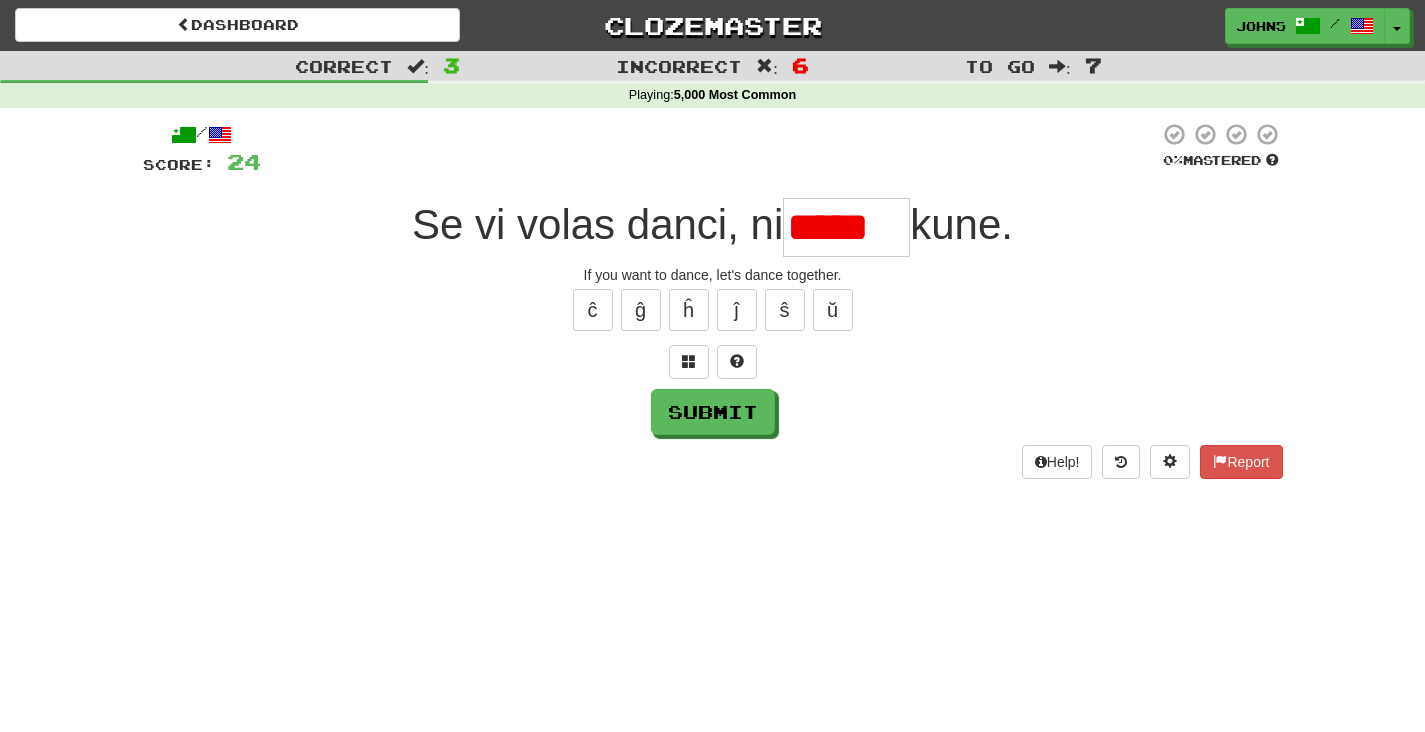 scroll, scrollTop: 0, scrollLeft: 0, axis: both 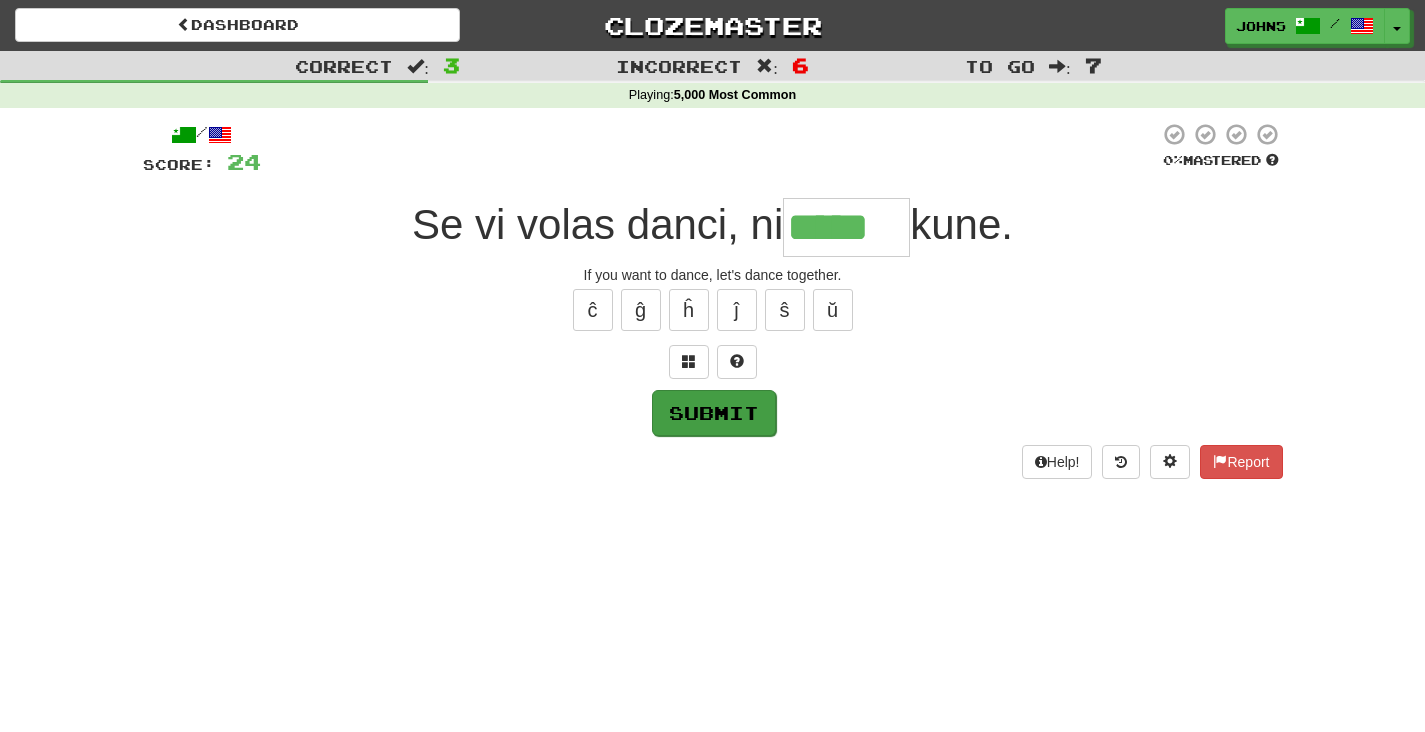 type on "*****" 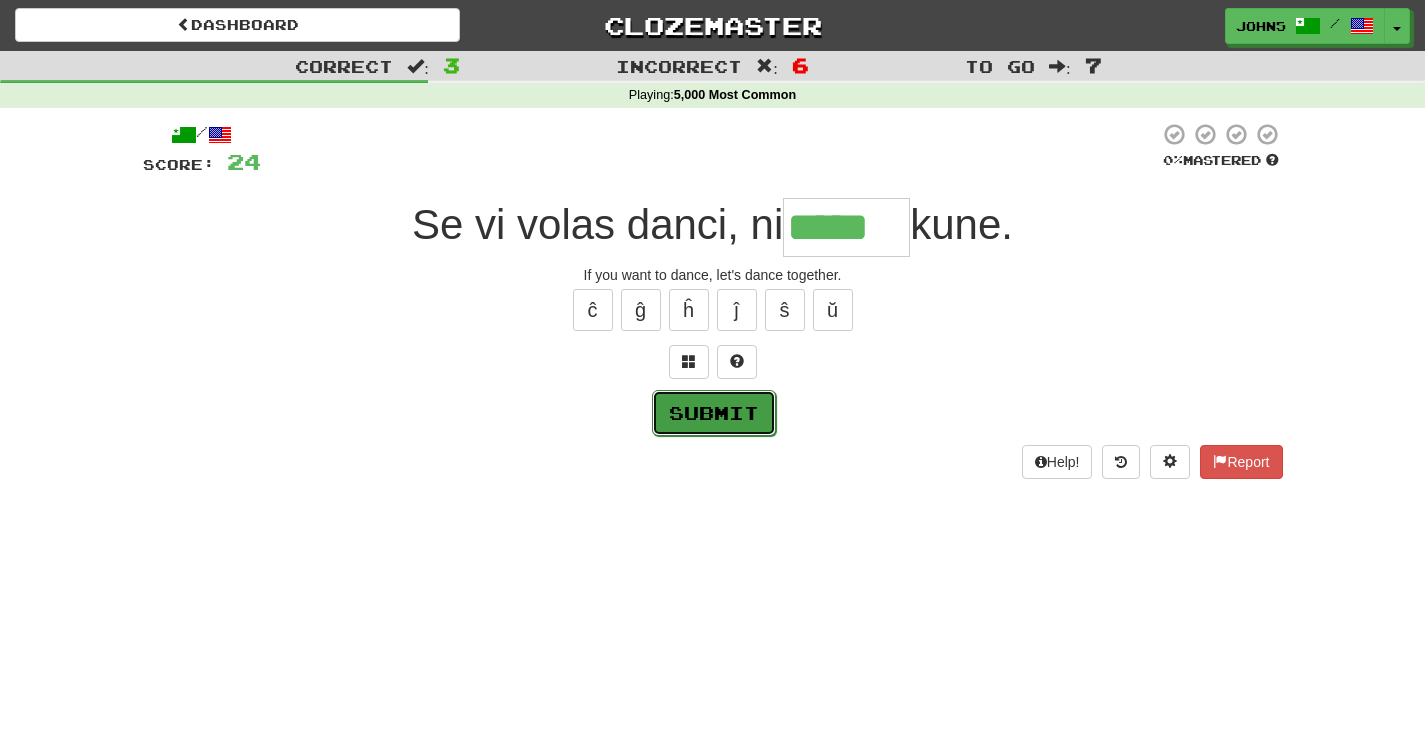 click on "Submit" at bounding box center [714, 413] 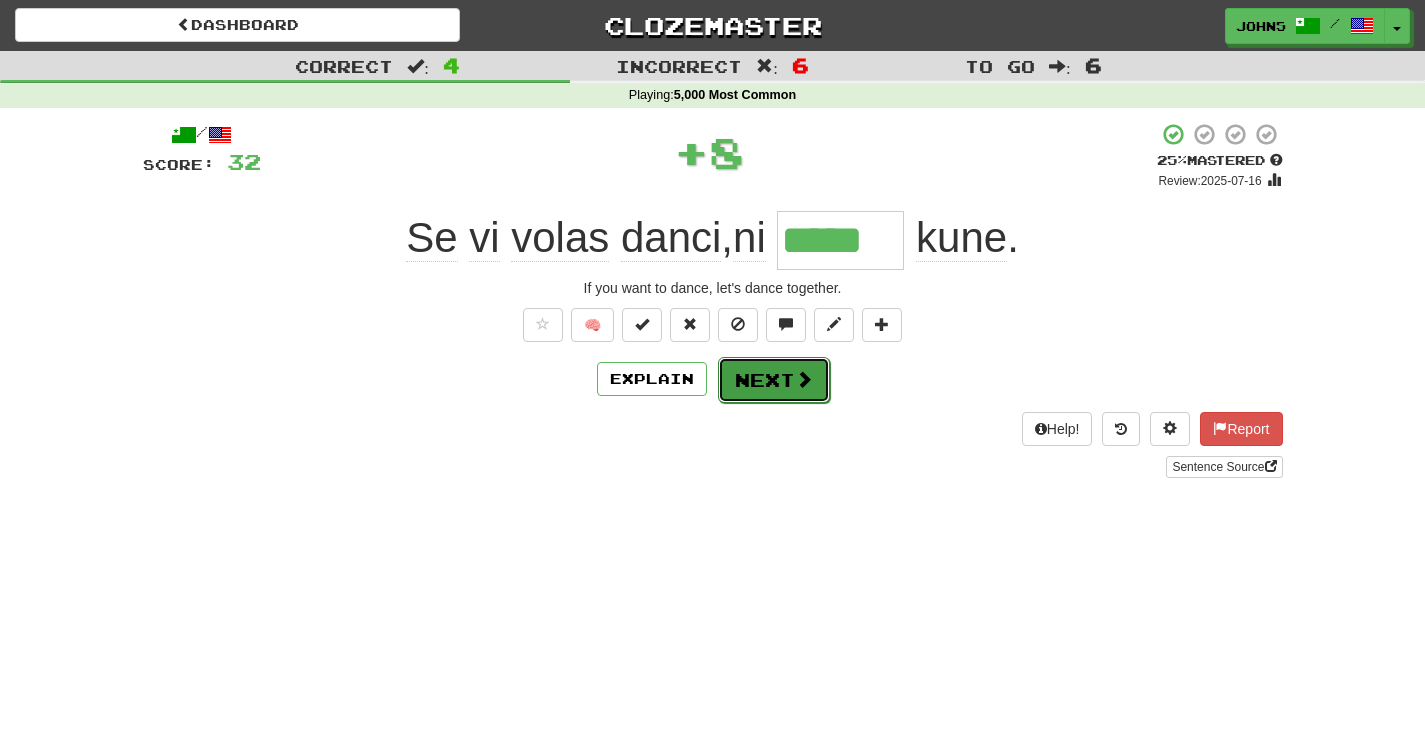 click on "Next" at bounding box center (774, 380) 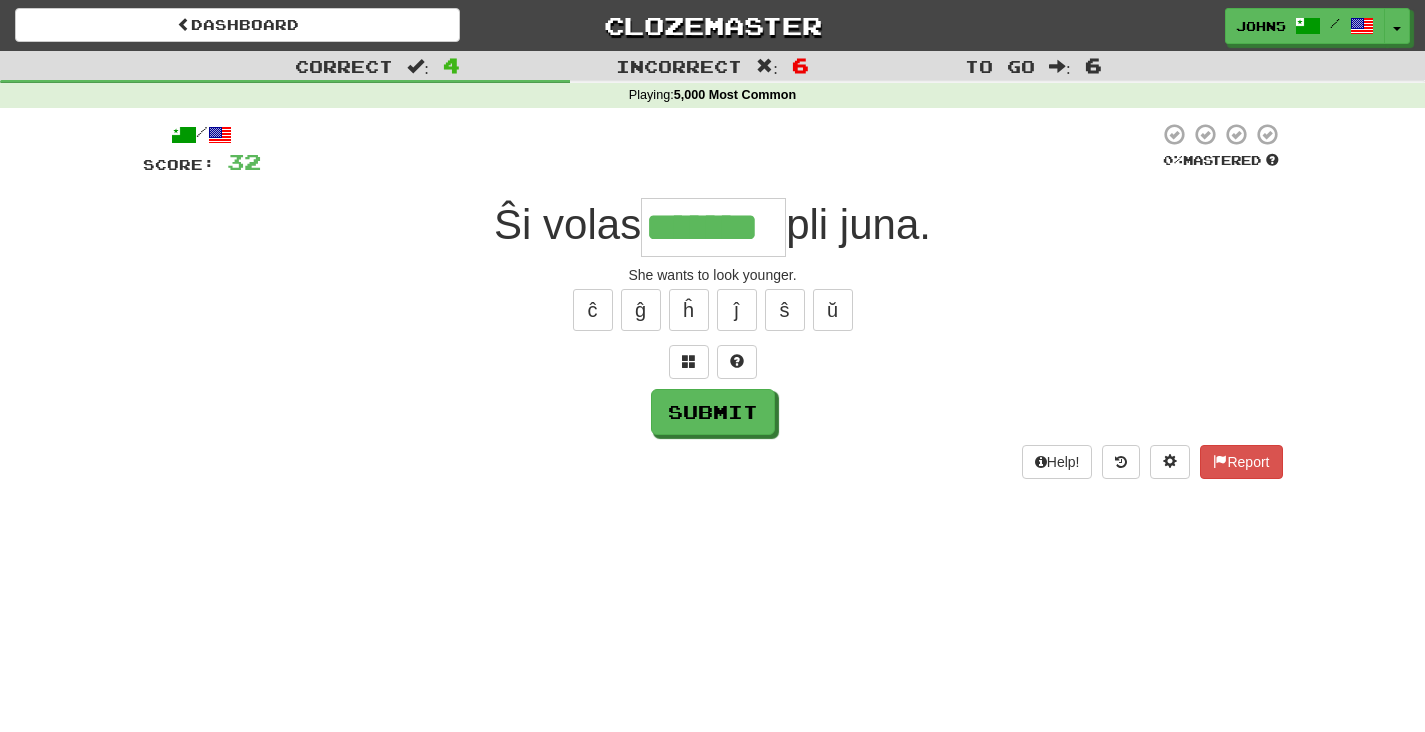 type on "*******" 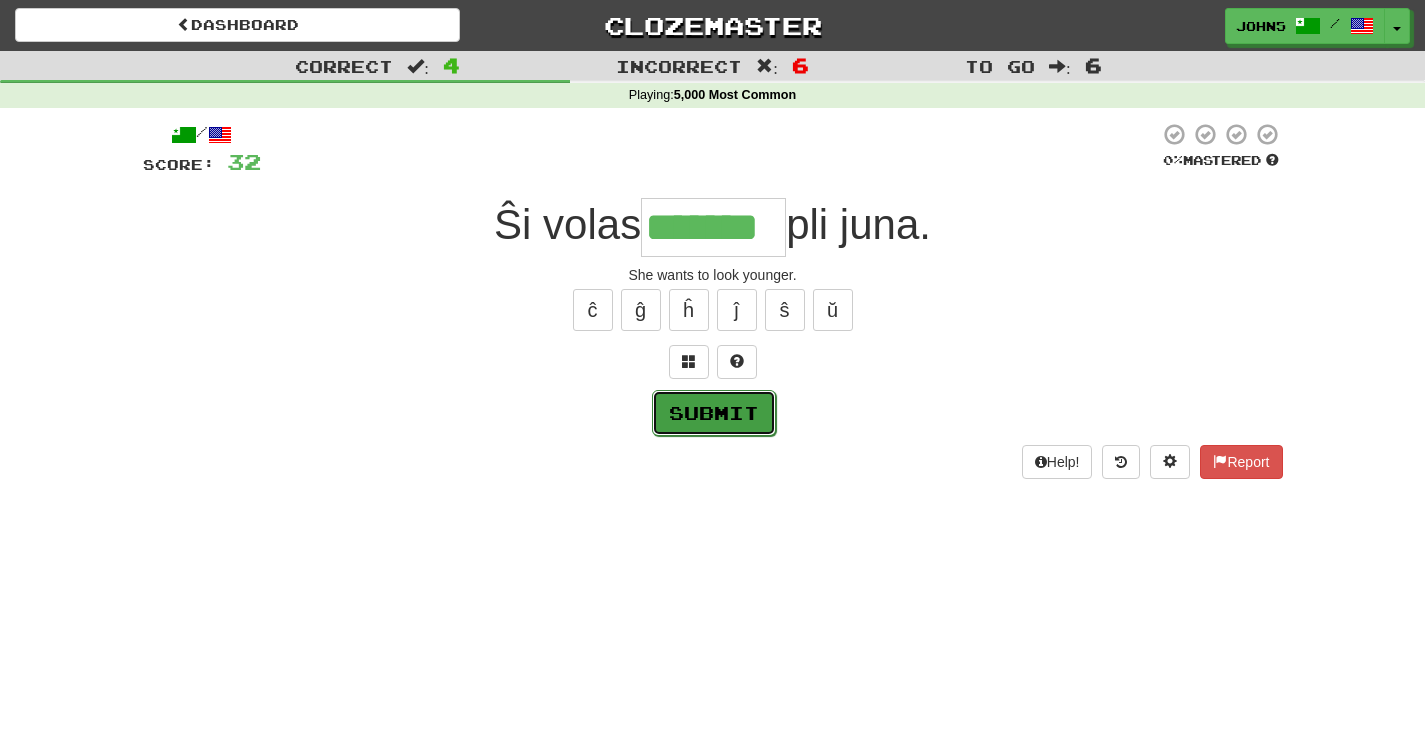 click on "Submit" at bounding box center [714, 413] 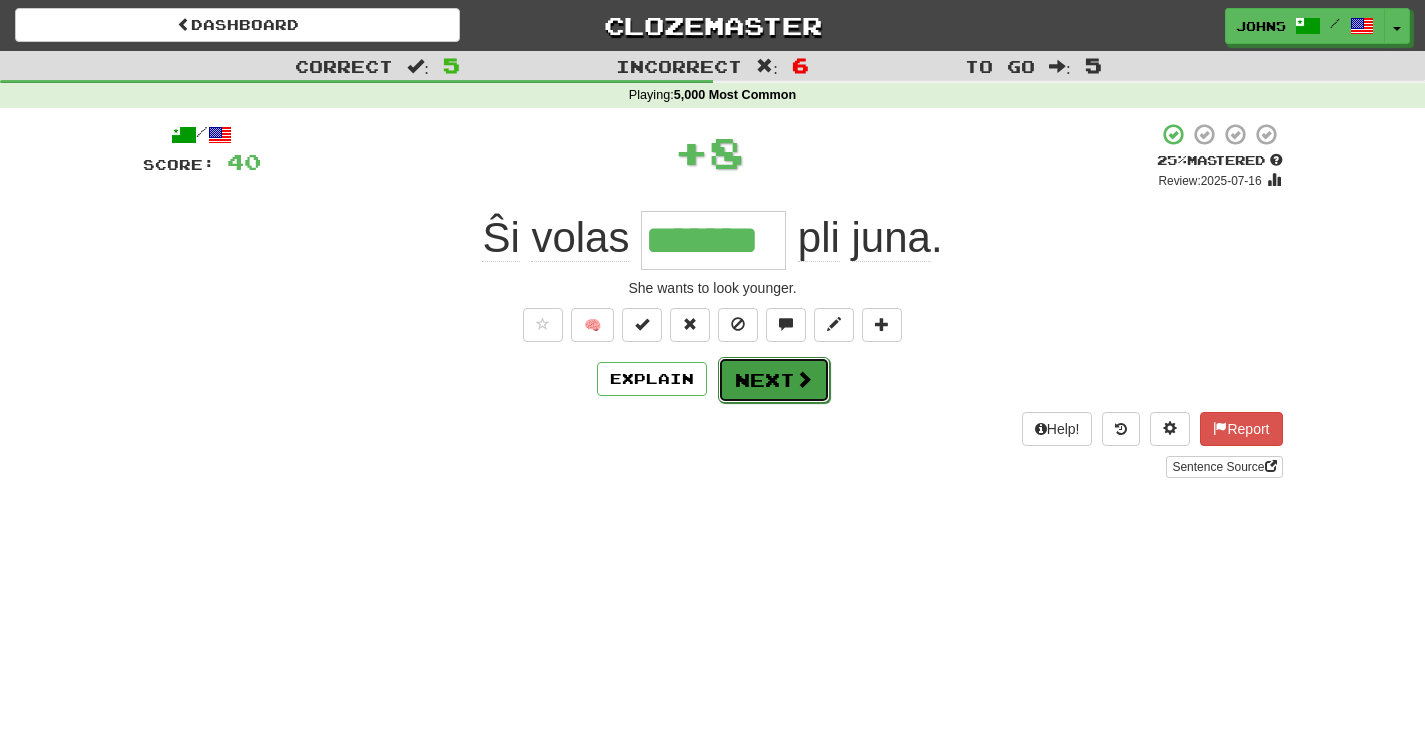 click on "Next" at bounding box center [774, 380] 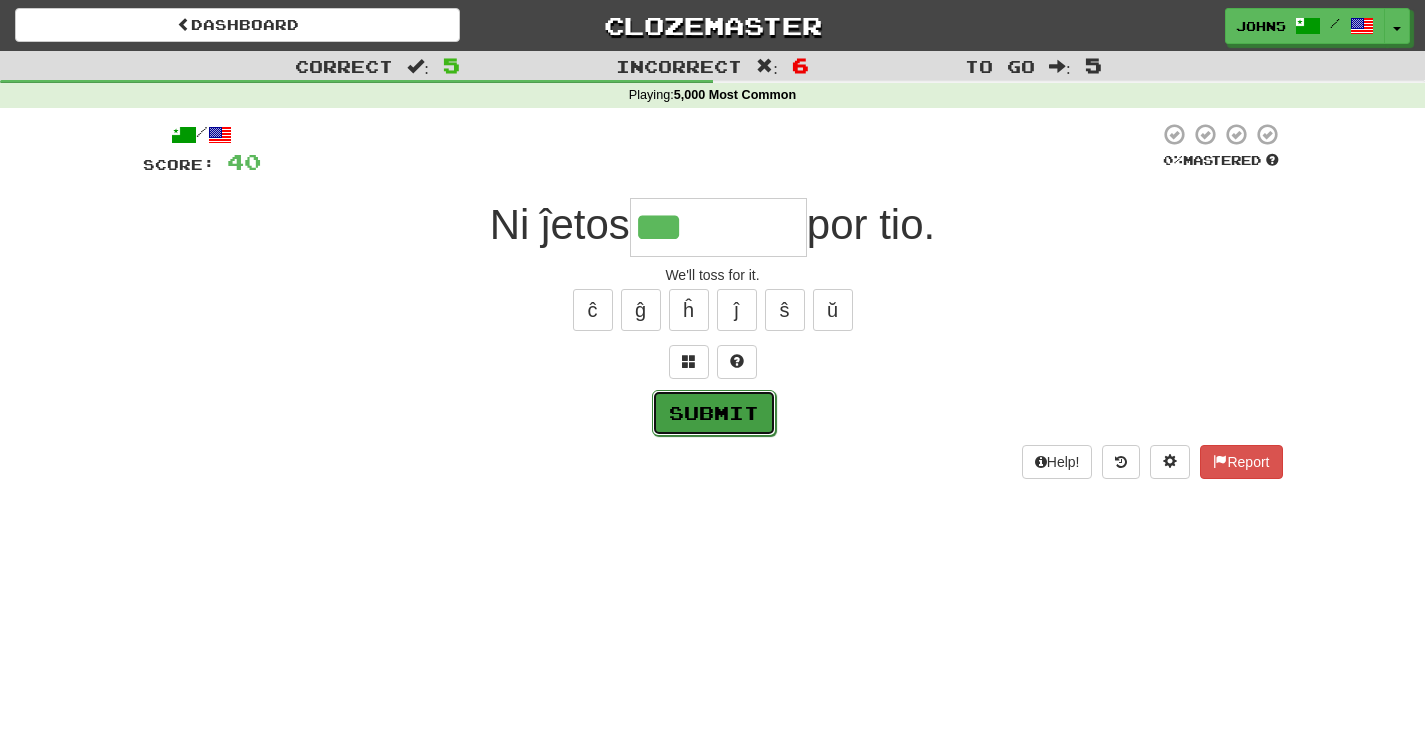 click on "Submit" at bounding box center [714, 413] 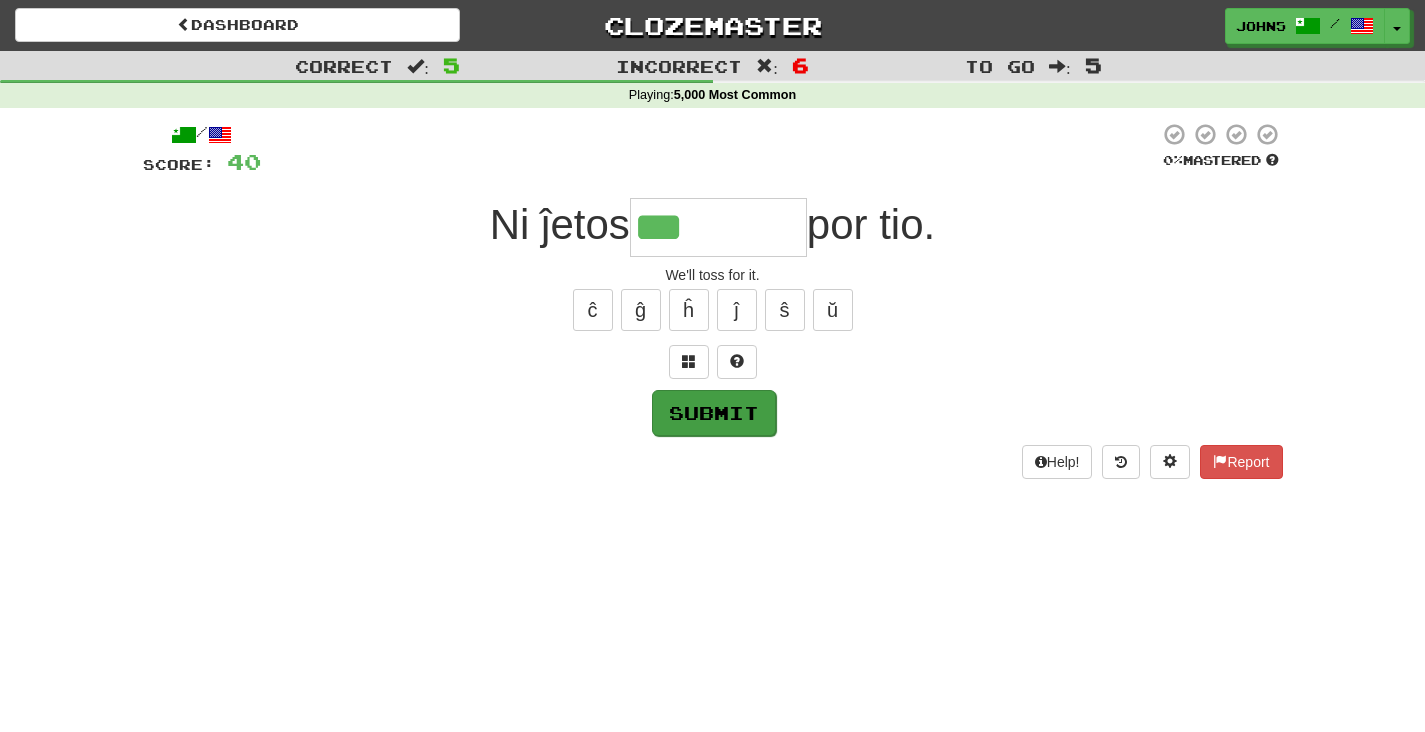 type on "*******" 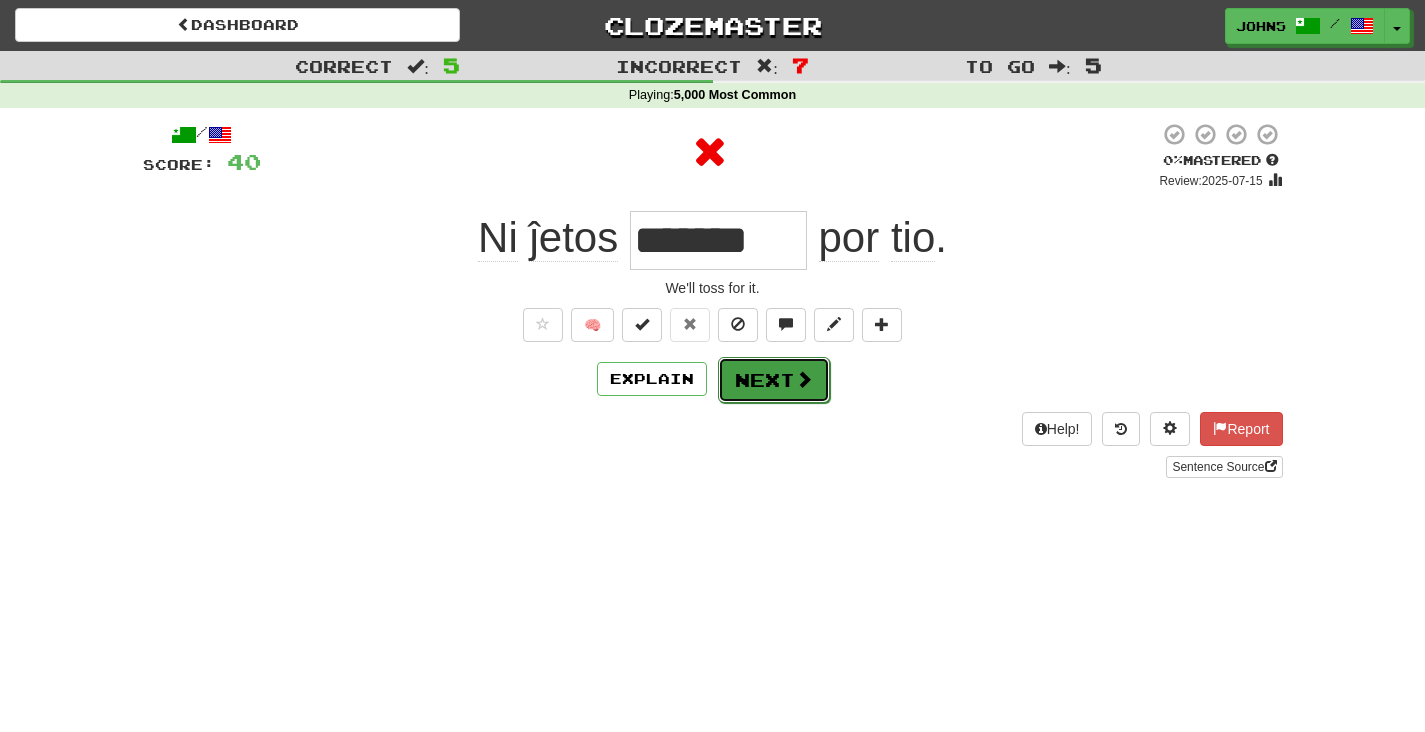 click on "Next" at bounding box center [774, 380] 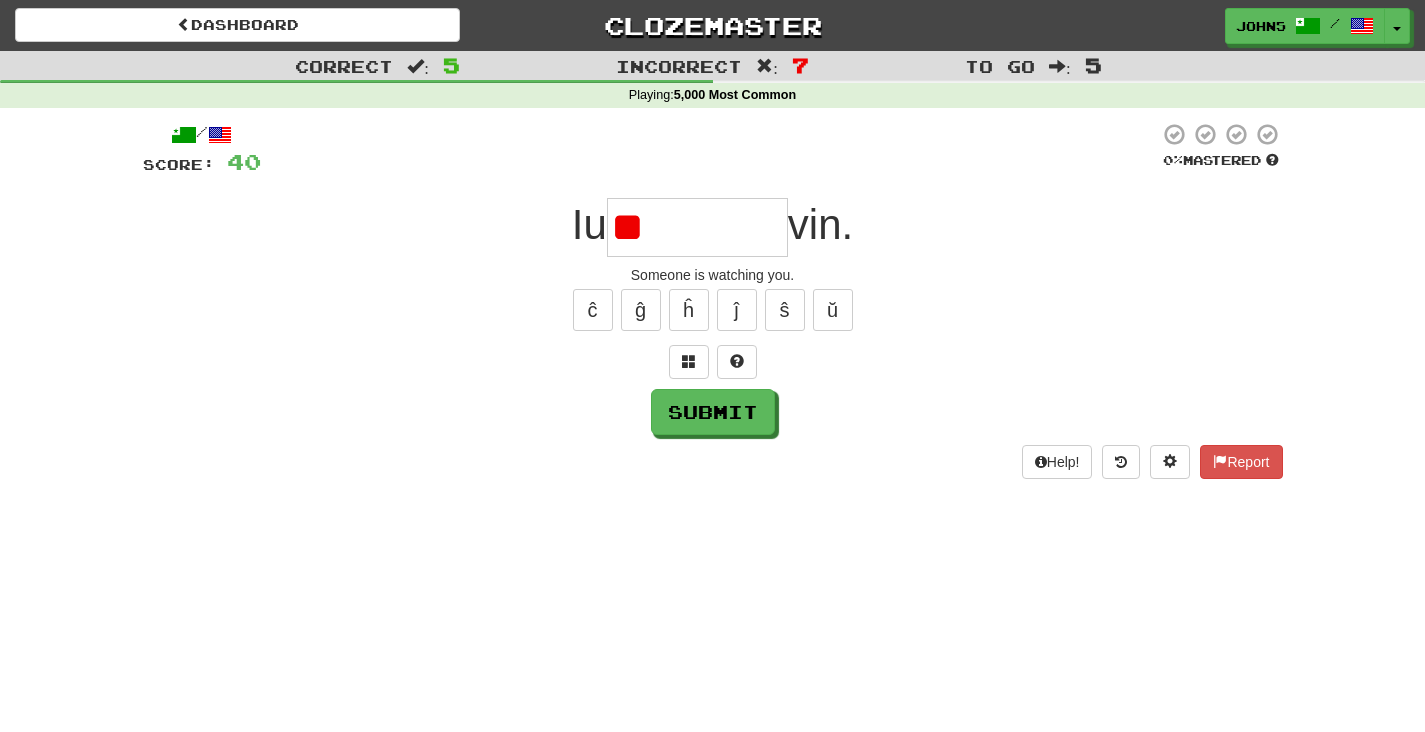 type on "*" 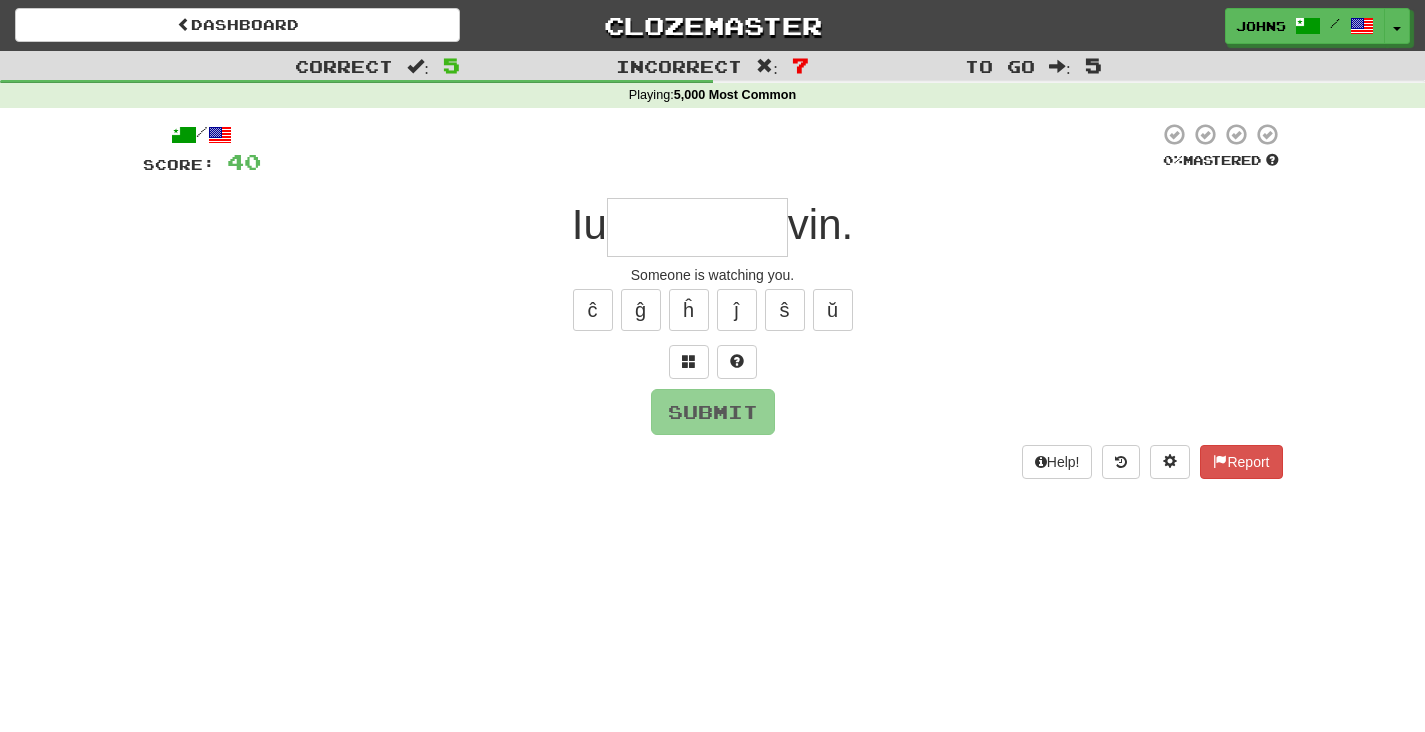 type on "*" 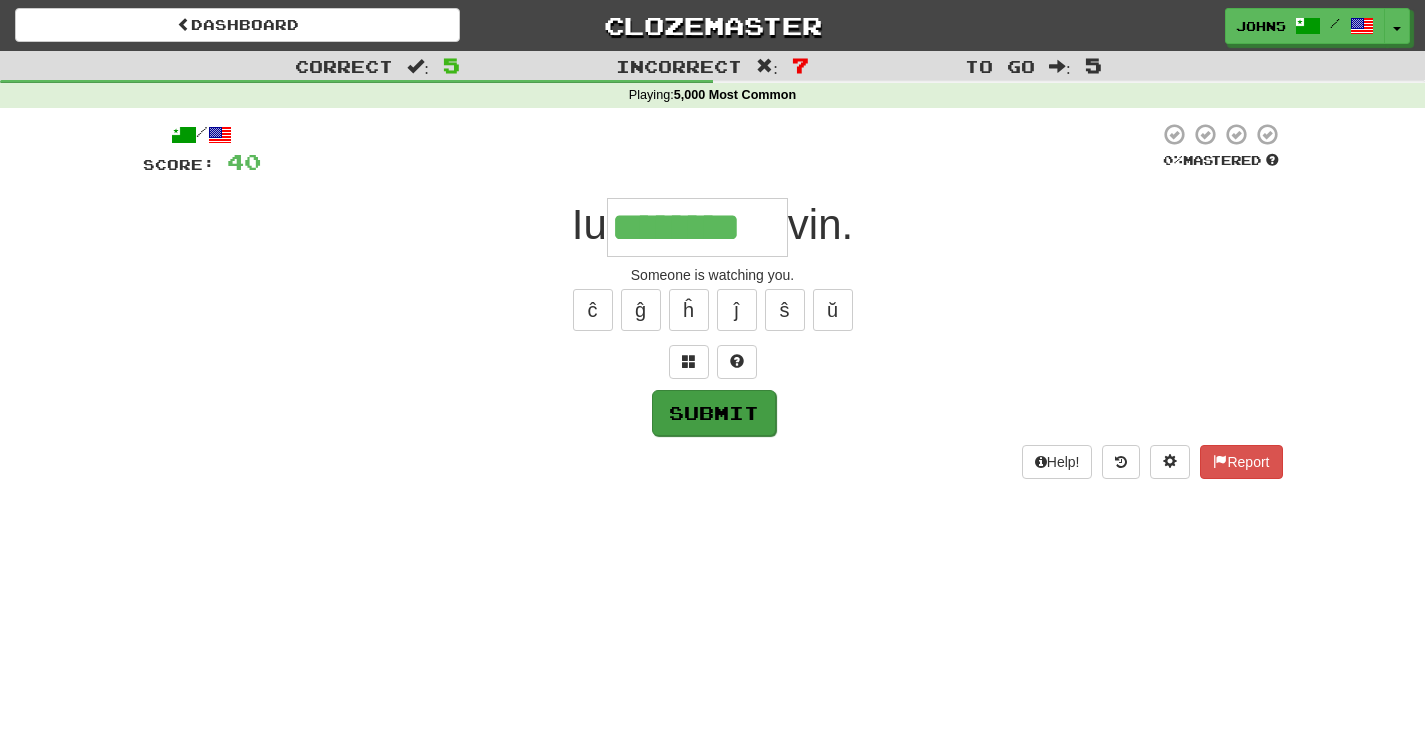 type on "********" 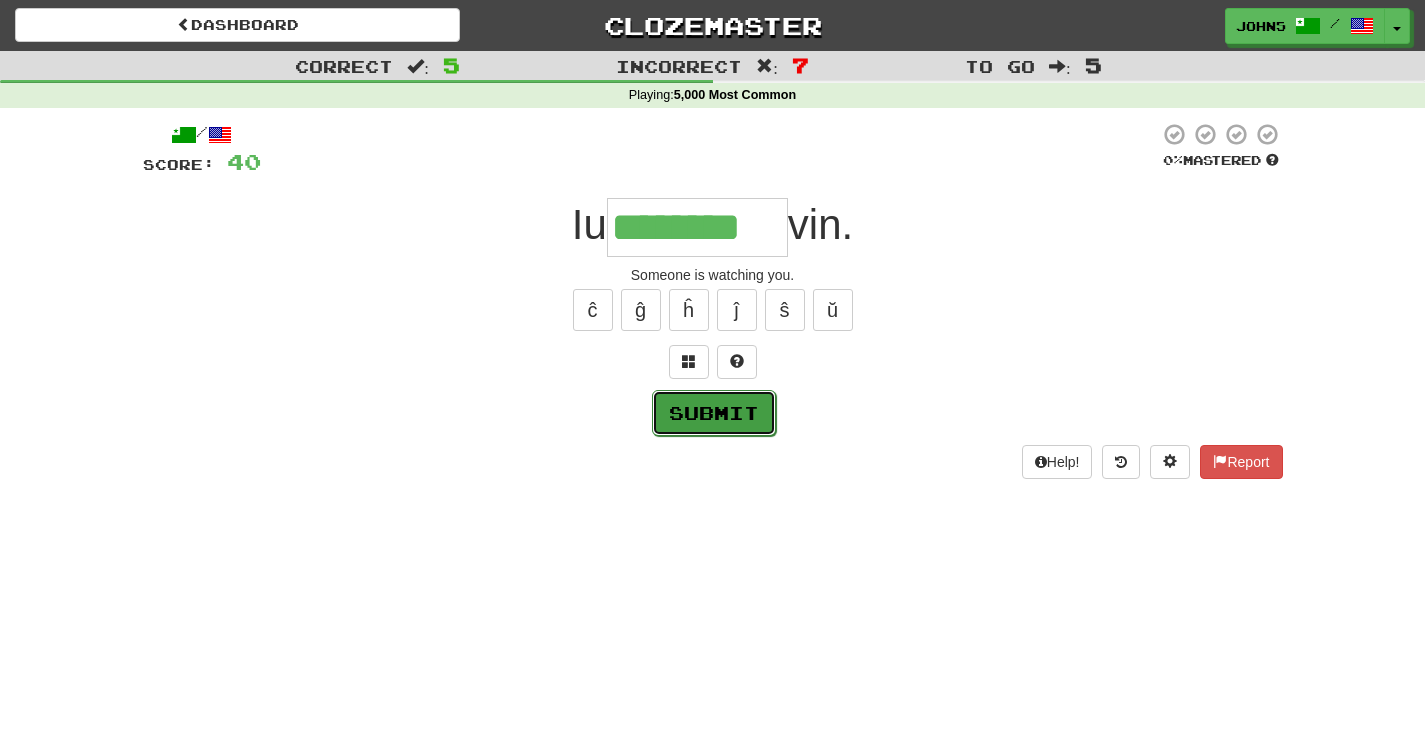 click on "Submit" at bounding box center [714, 413] 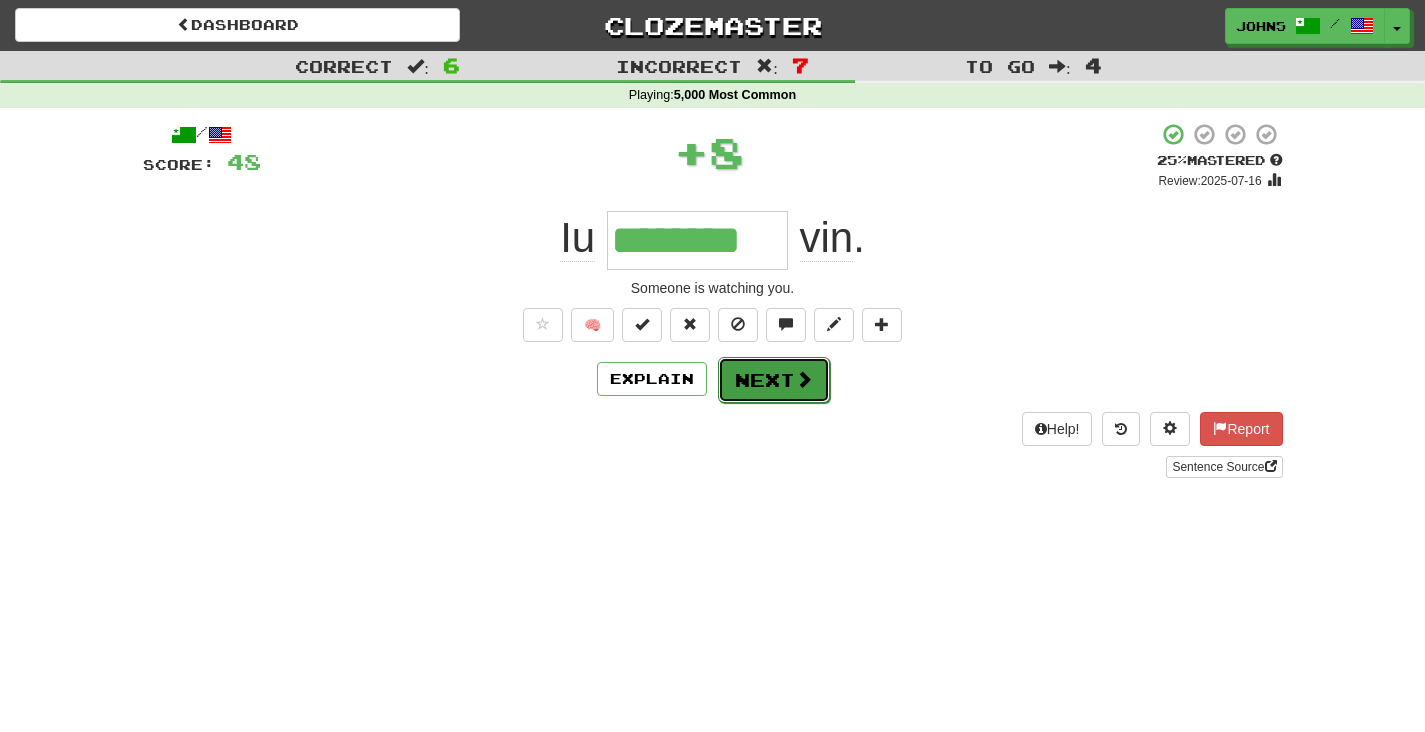 click on "Next" at bounding box center (774, 380) 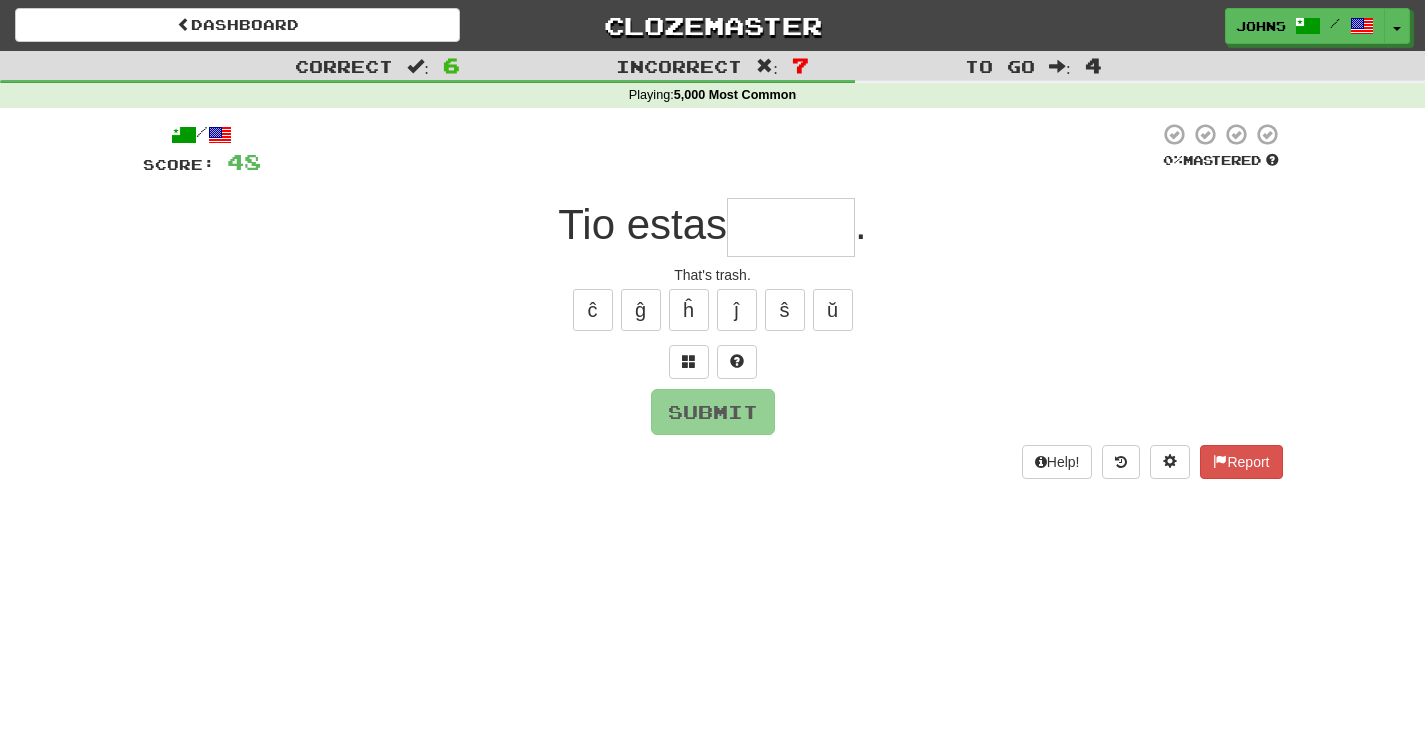 click at bounding box center [791, 227] 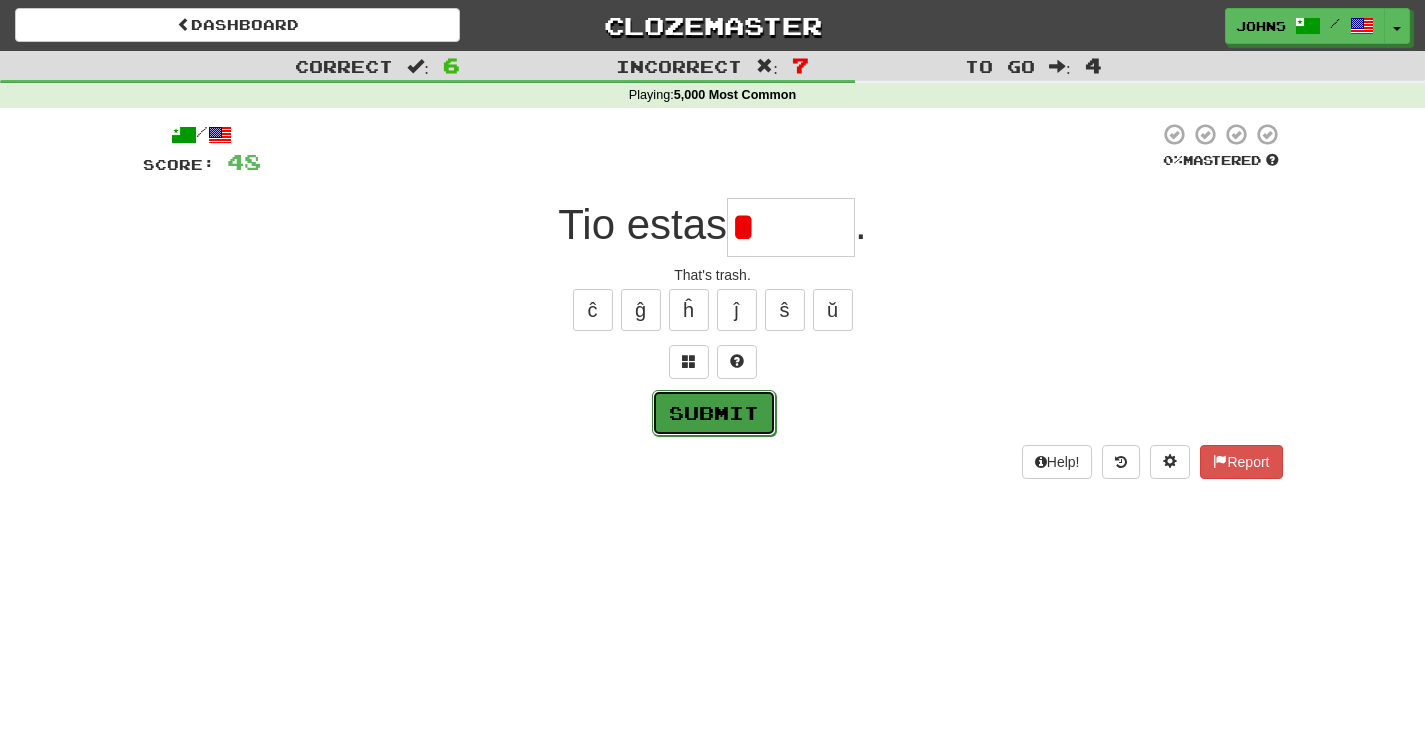 click on "Submit" at bounding box center [714, 413] 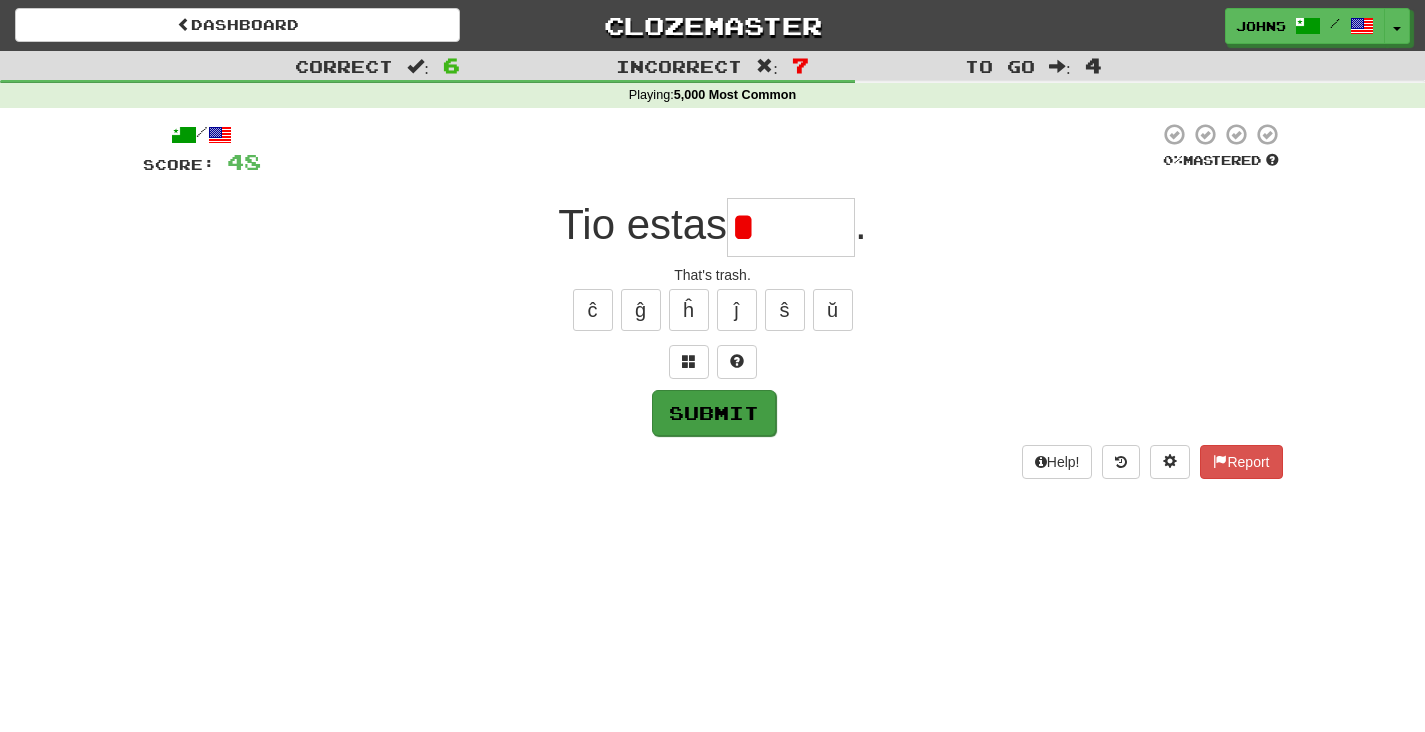 type on "******" 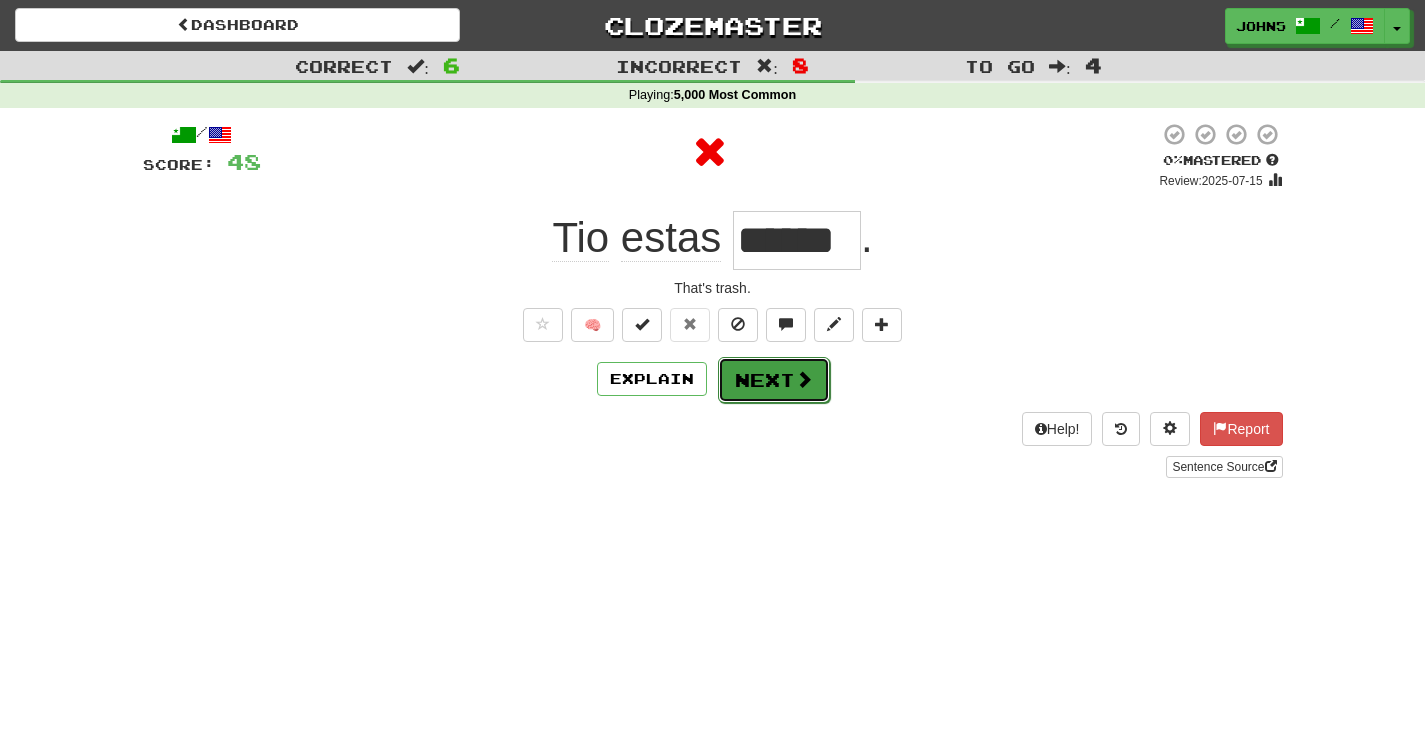 click on "Next" at bounding box center (774, 380) 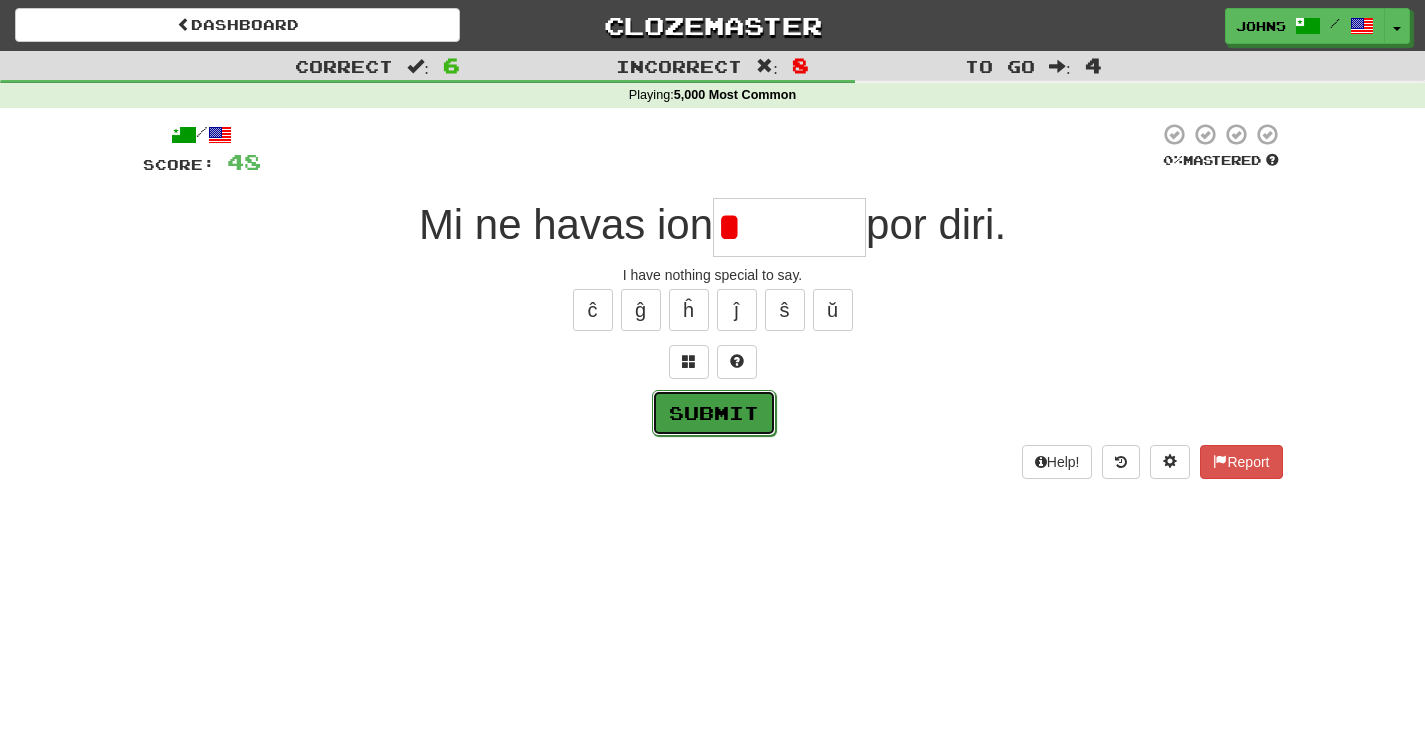 click on "Submit" at bounding box center [714, 413] 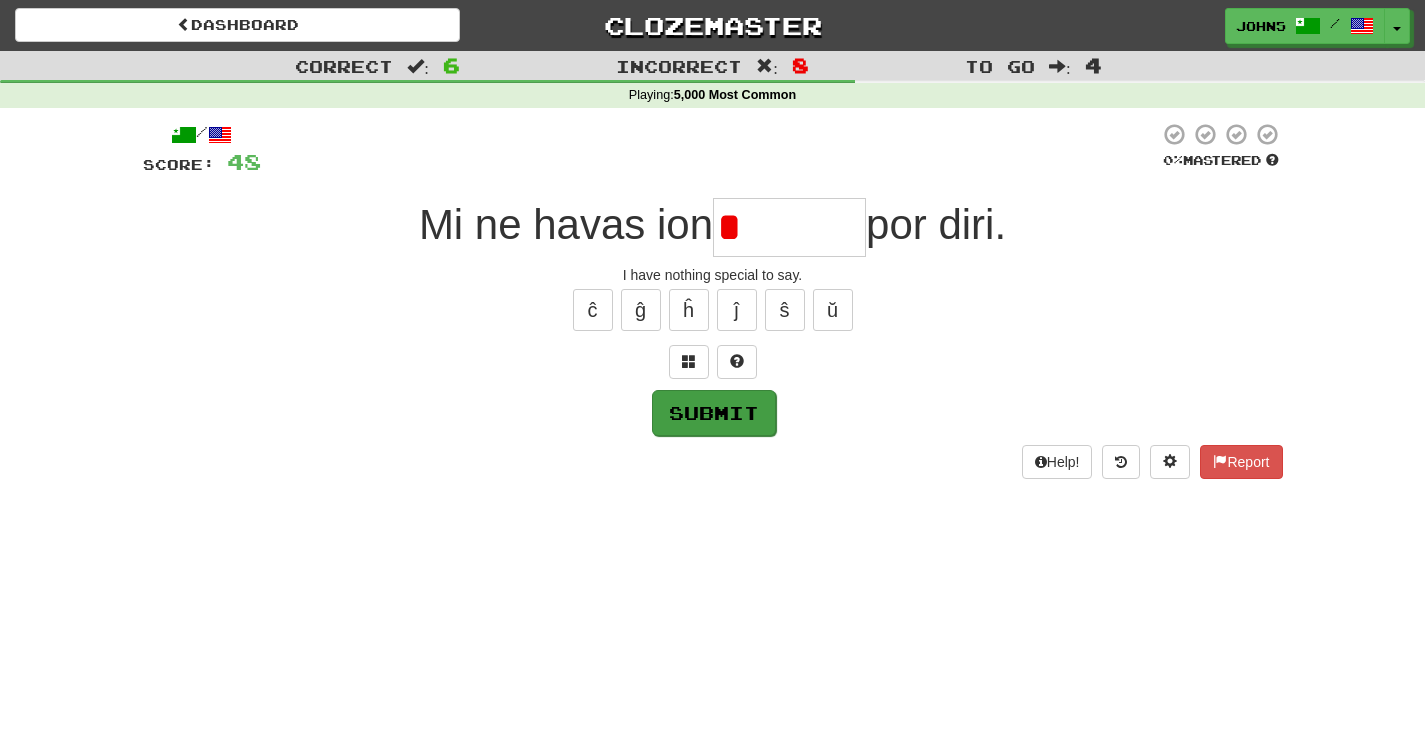 type on "*******" 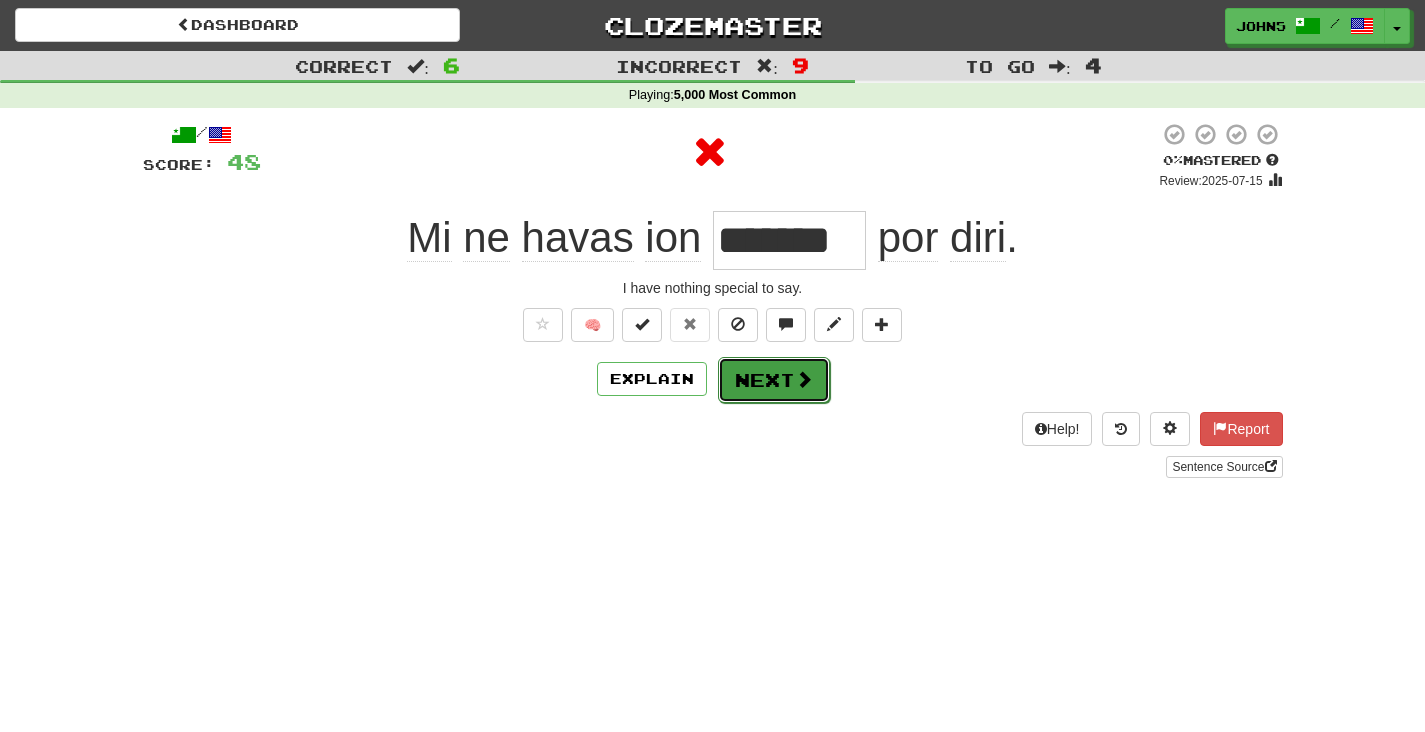click on "Next" at bounding box center (774, 380) 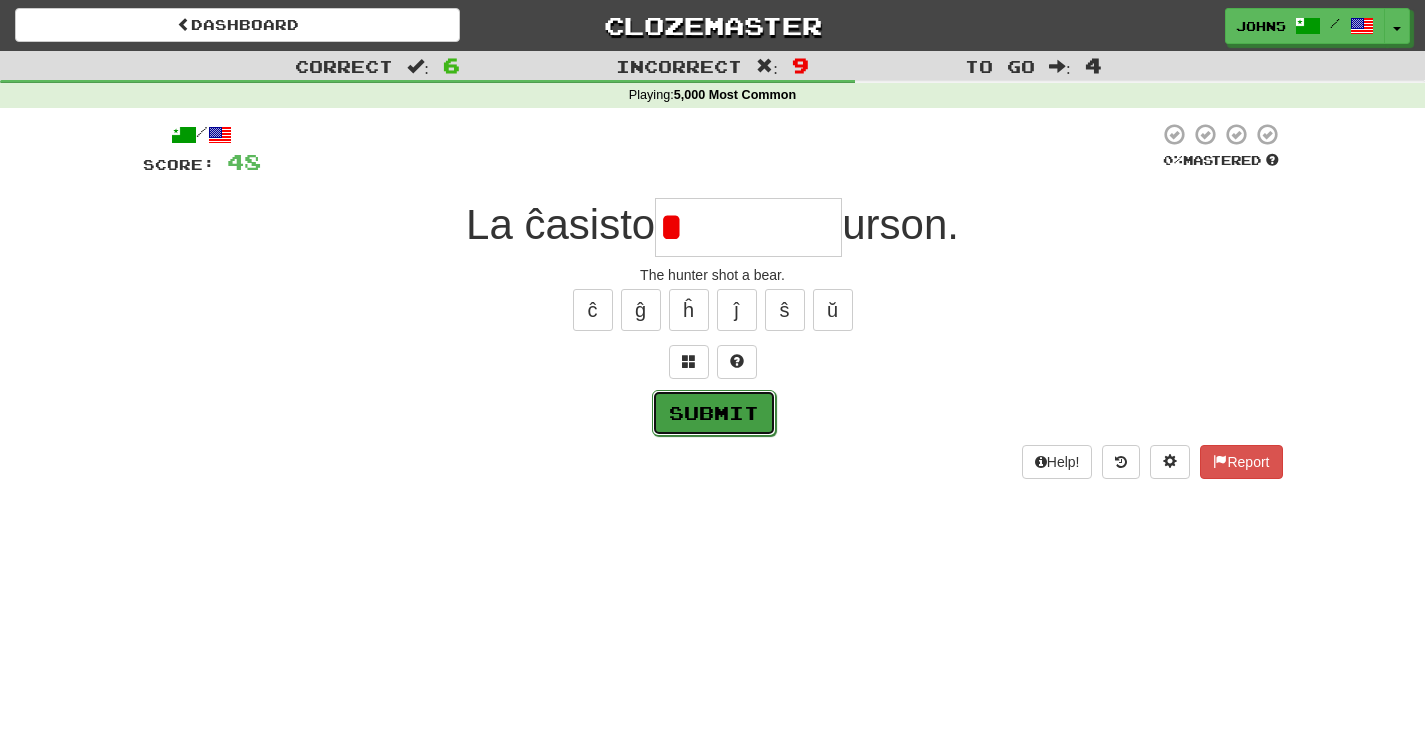 click on "Submit" at bounding box center (714, 413) 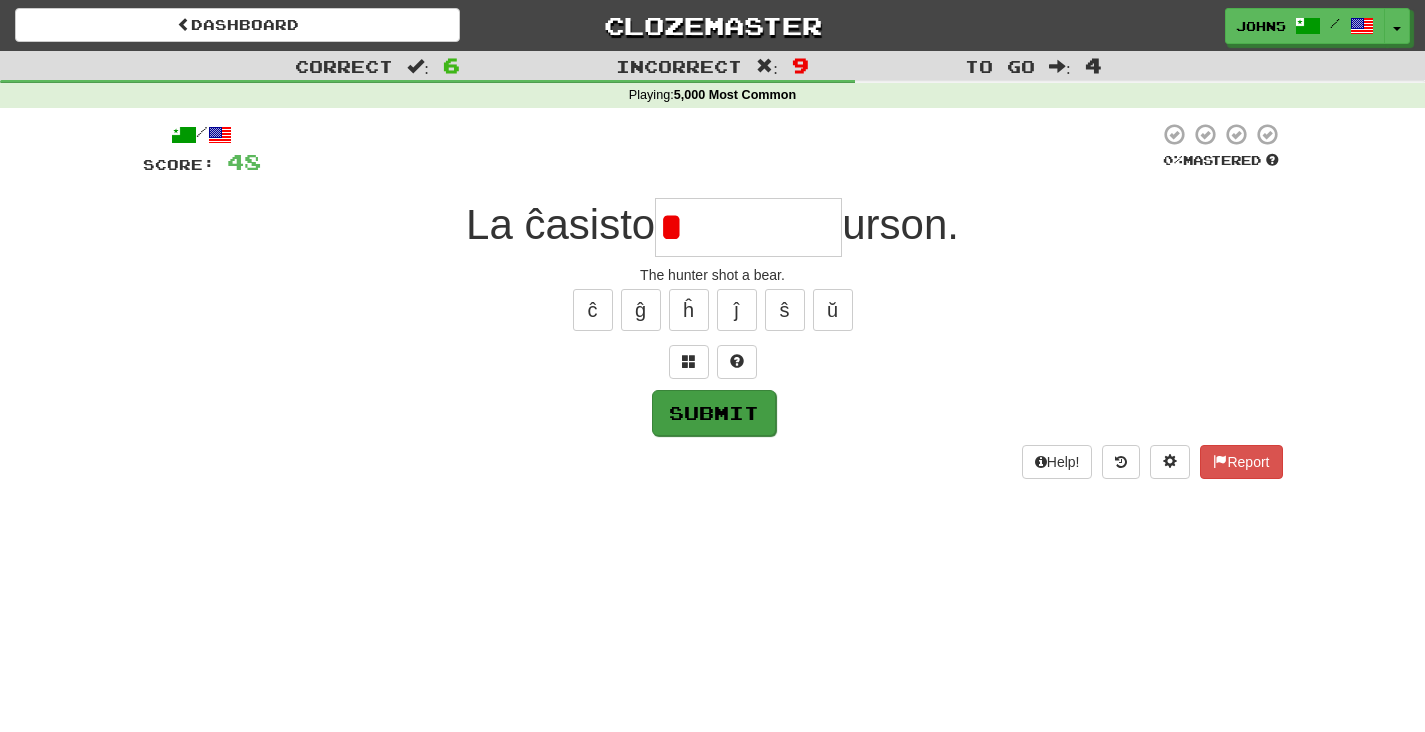 type on "*********" 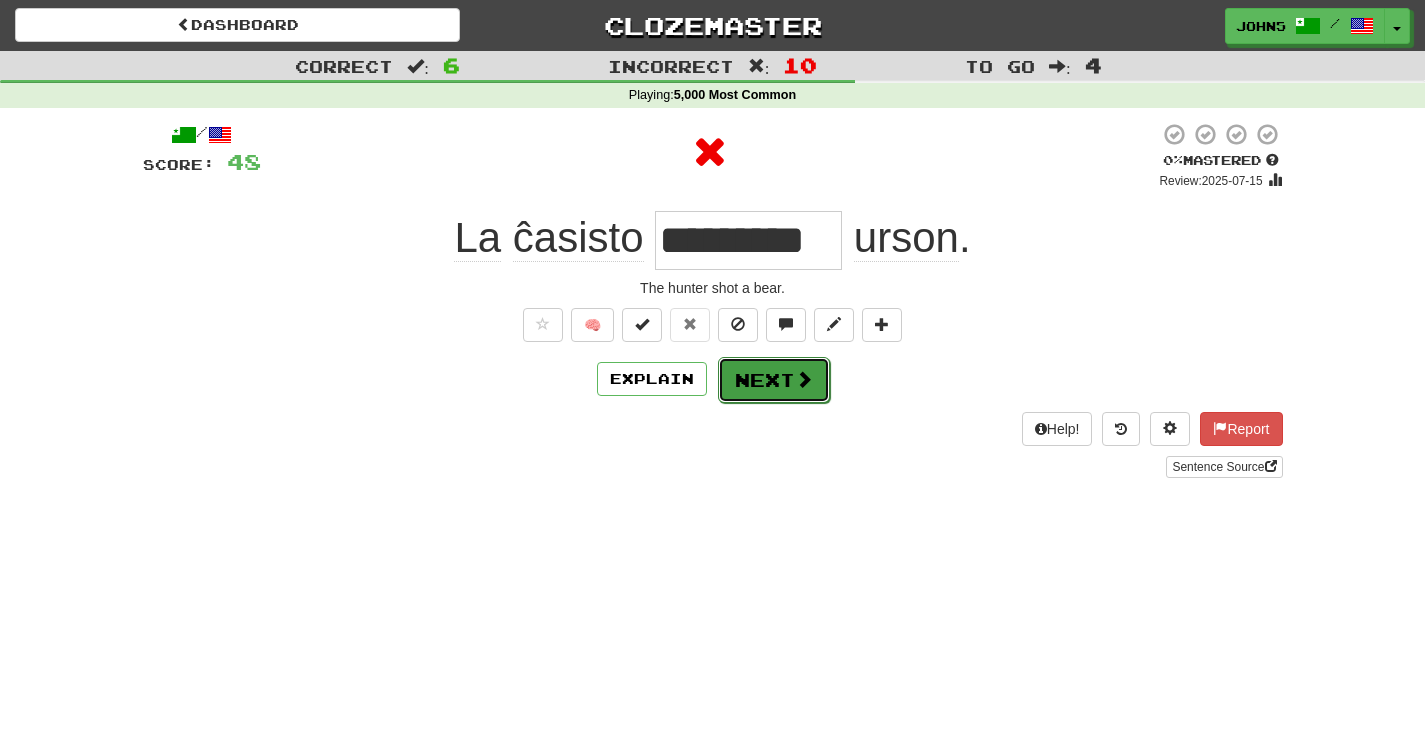 click on "Next" at bounding box center [774, 380] 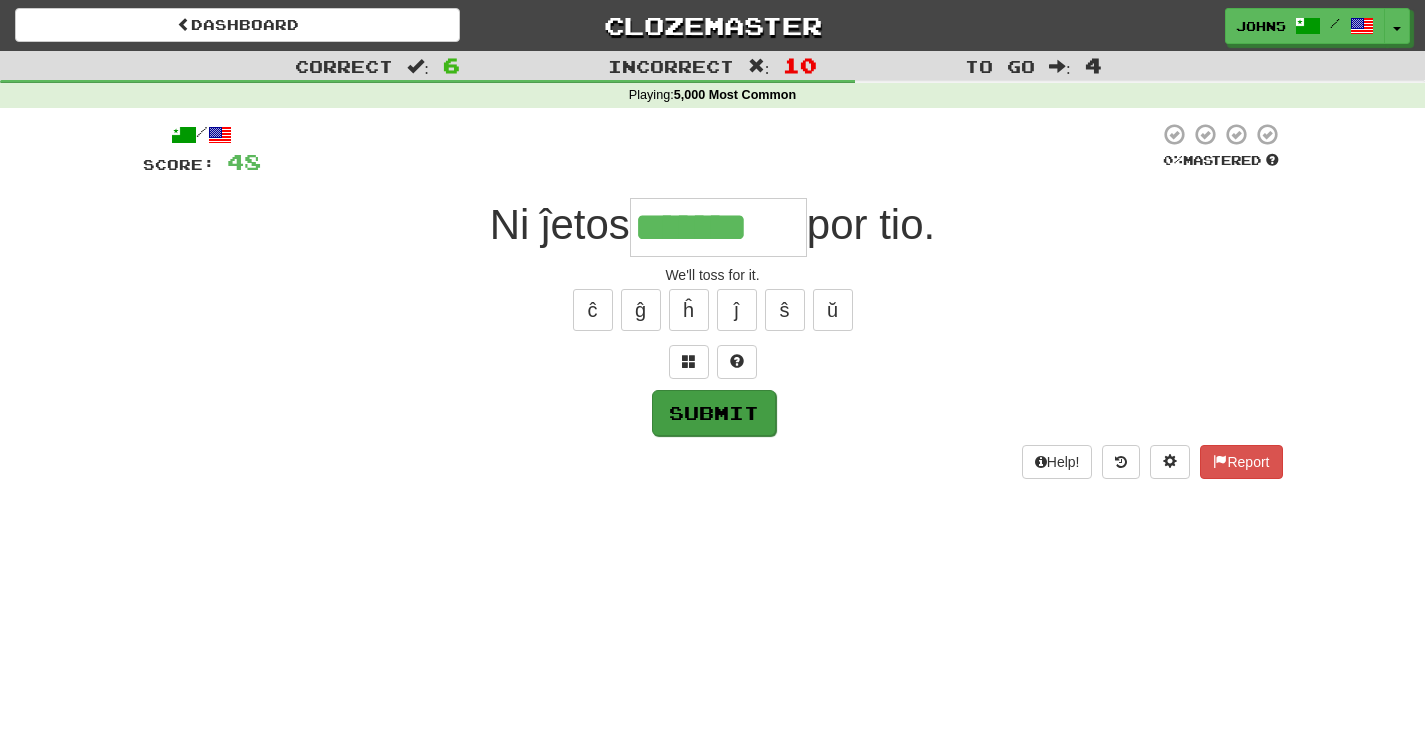 type on "*******" 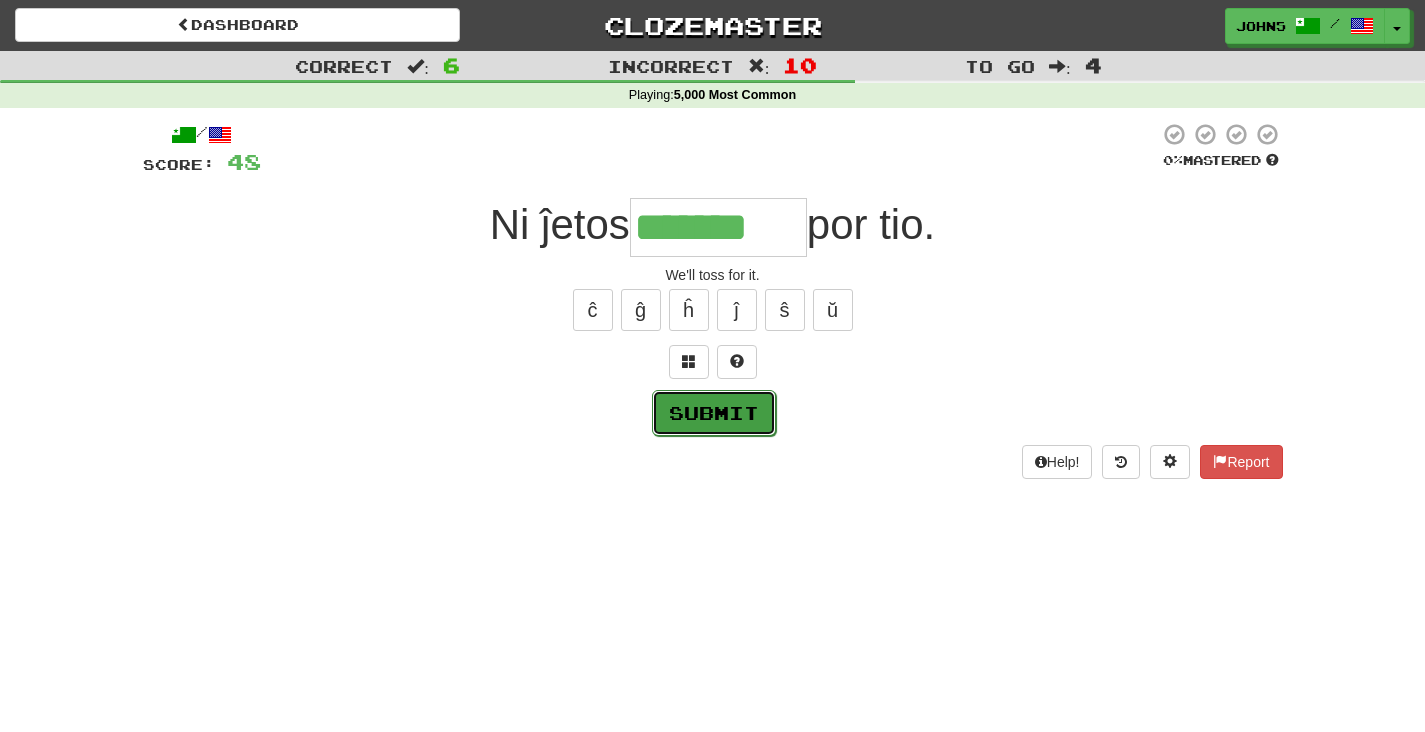 click on "Submit" at bounding box center (714, 413) 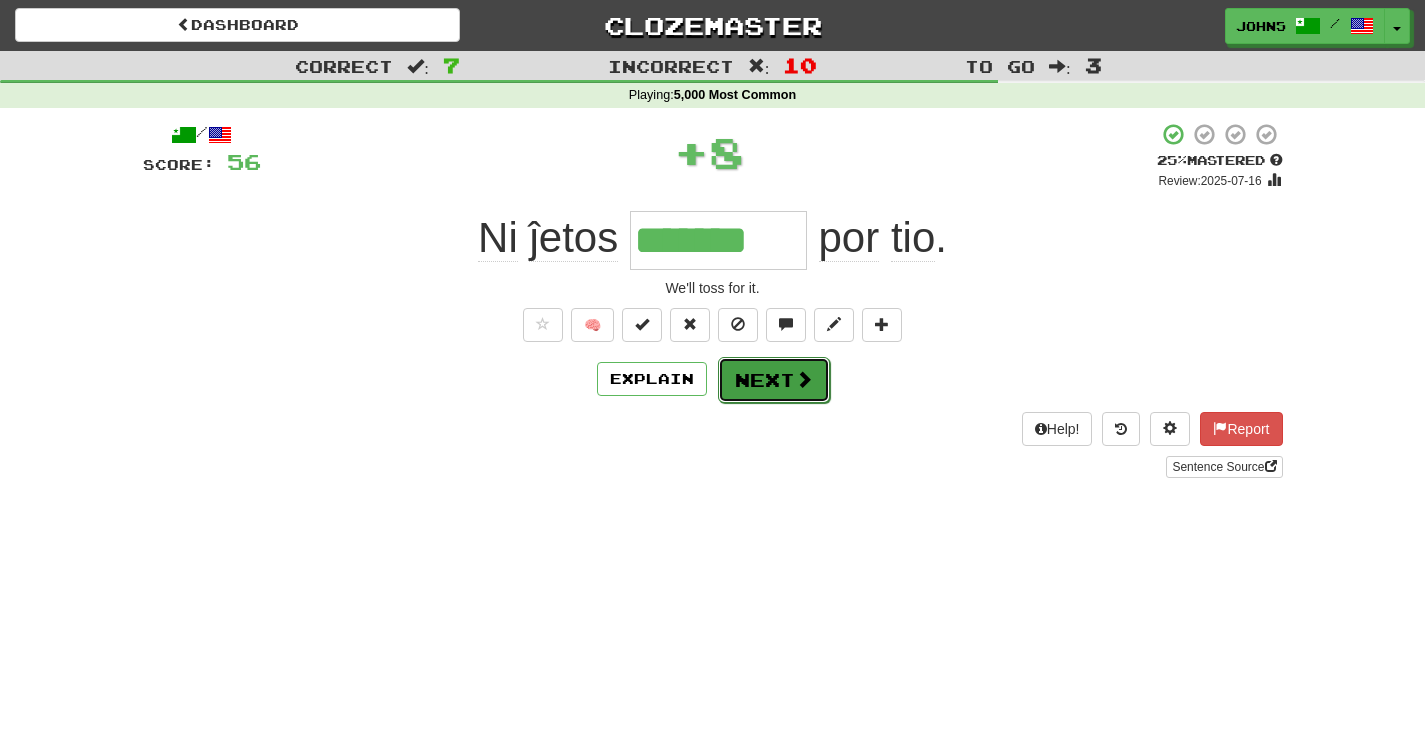 click on "Next" at bounding box center [774, 380] 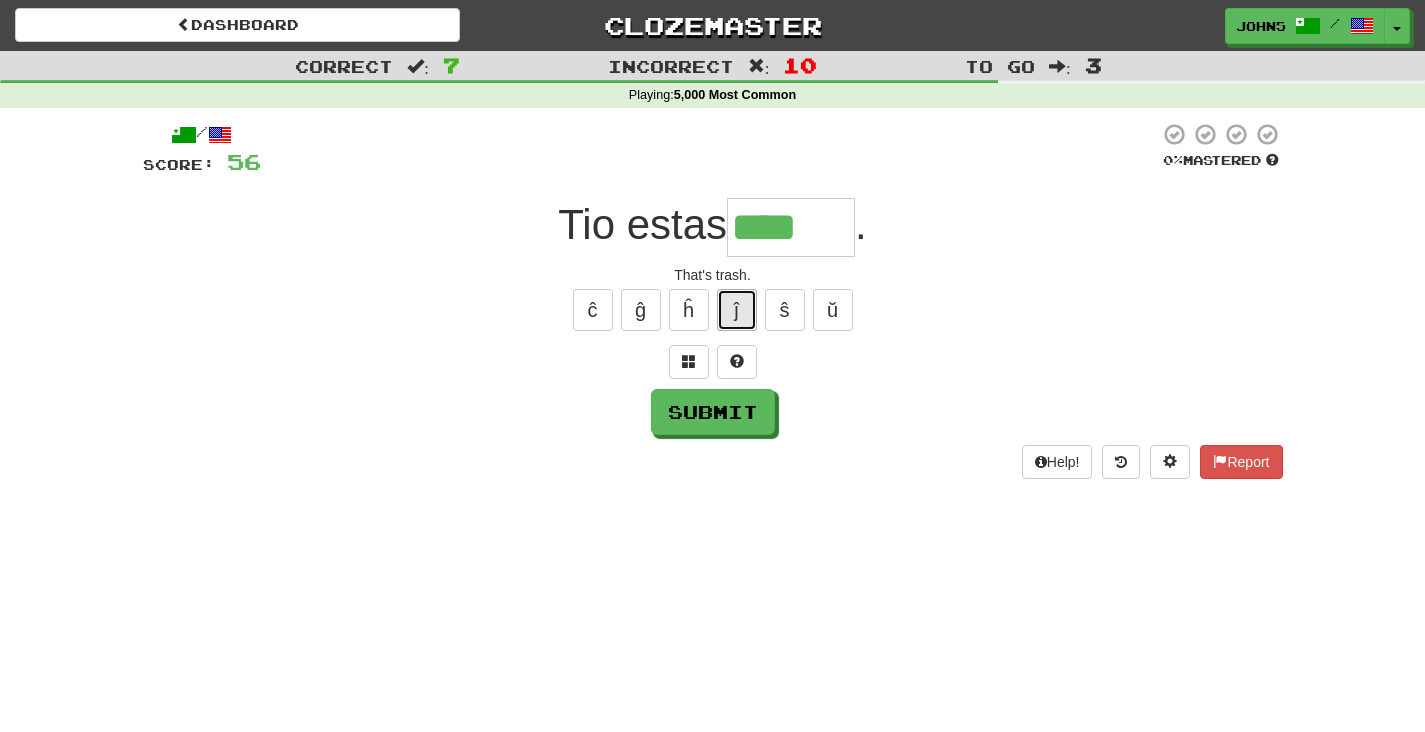 click on "ĵ" at bounding box center [737, 310] 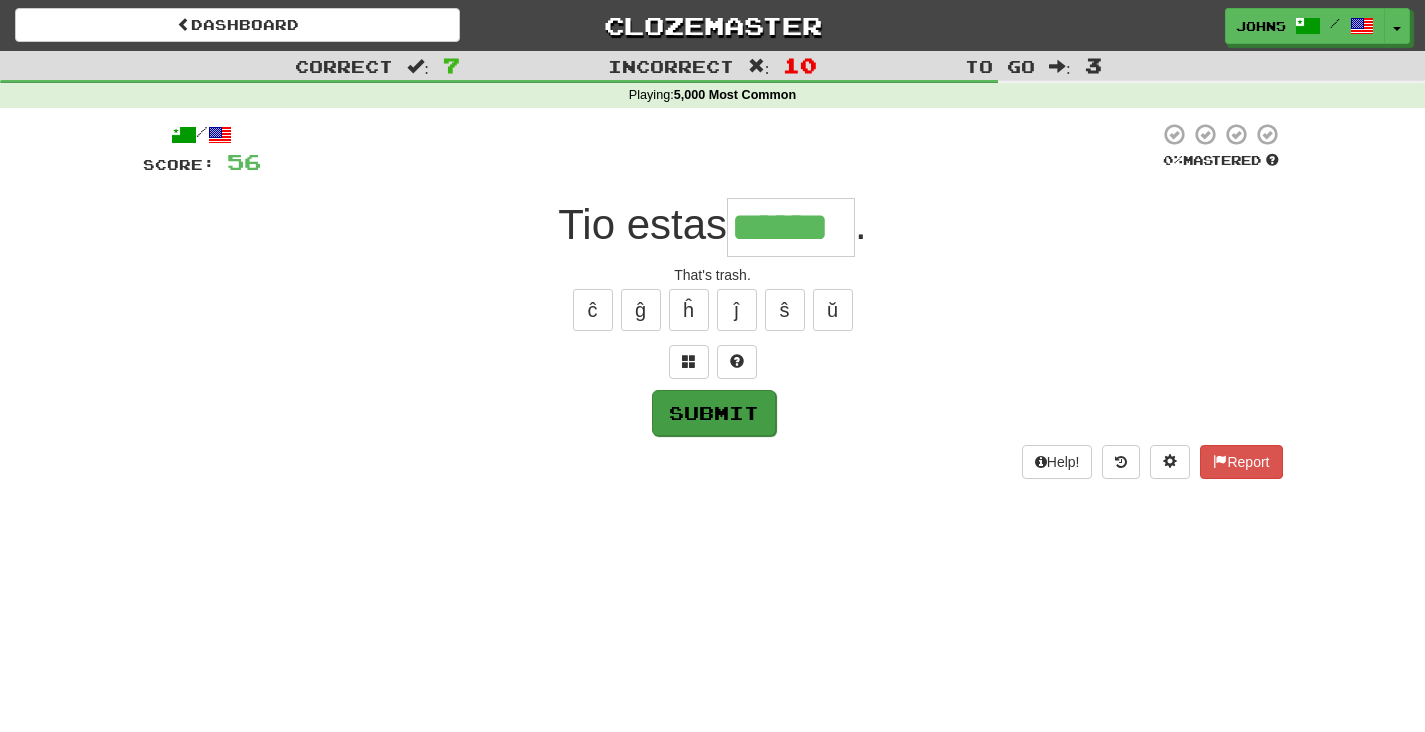 type on "******" 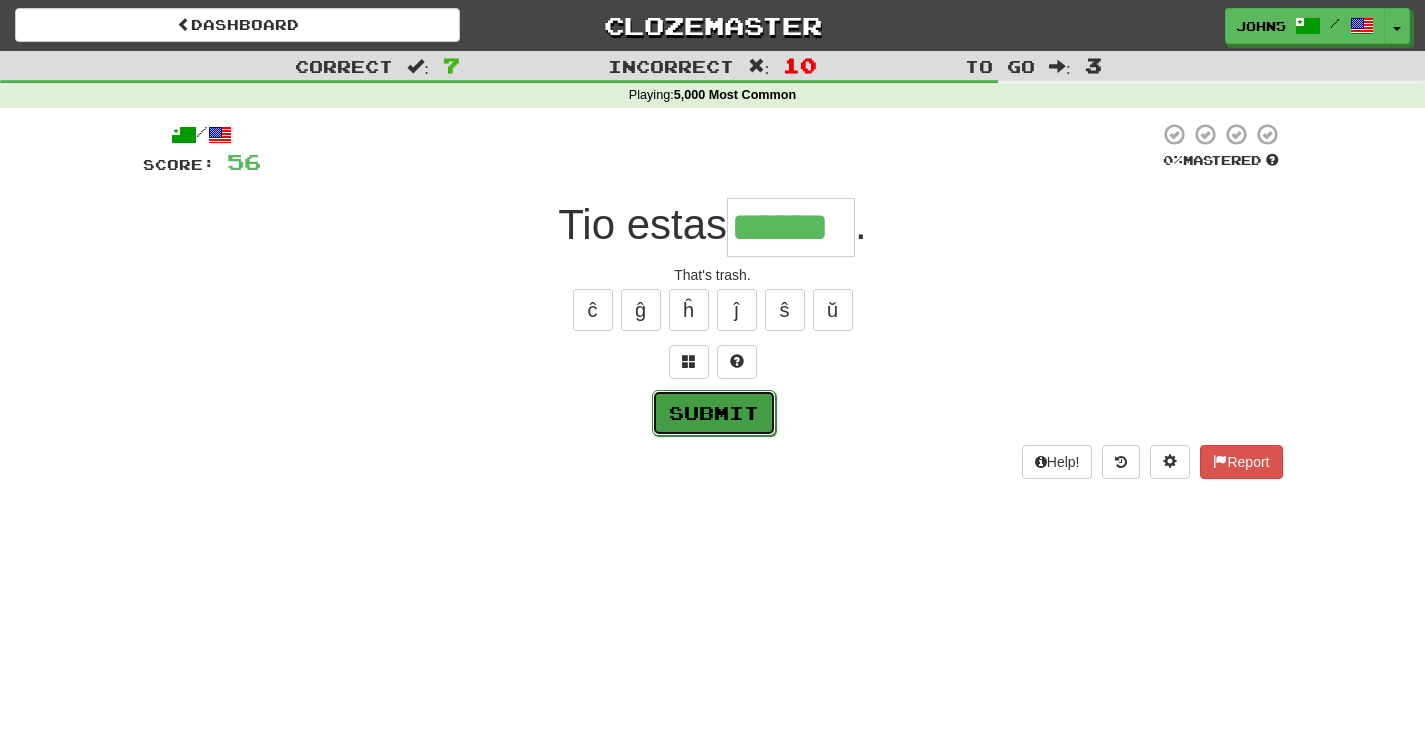 click on "Submit" at bounding box center [714, 413] 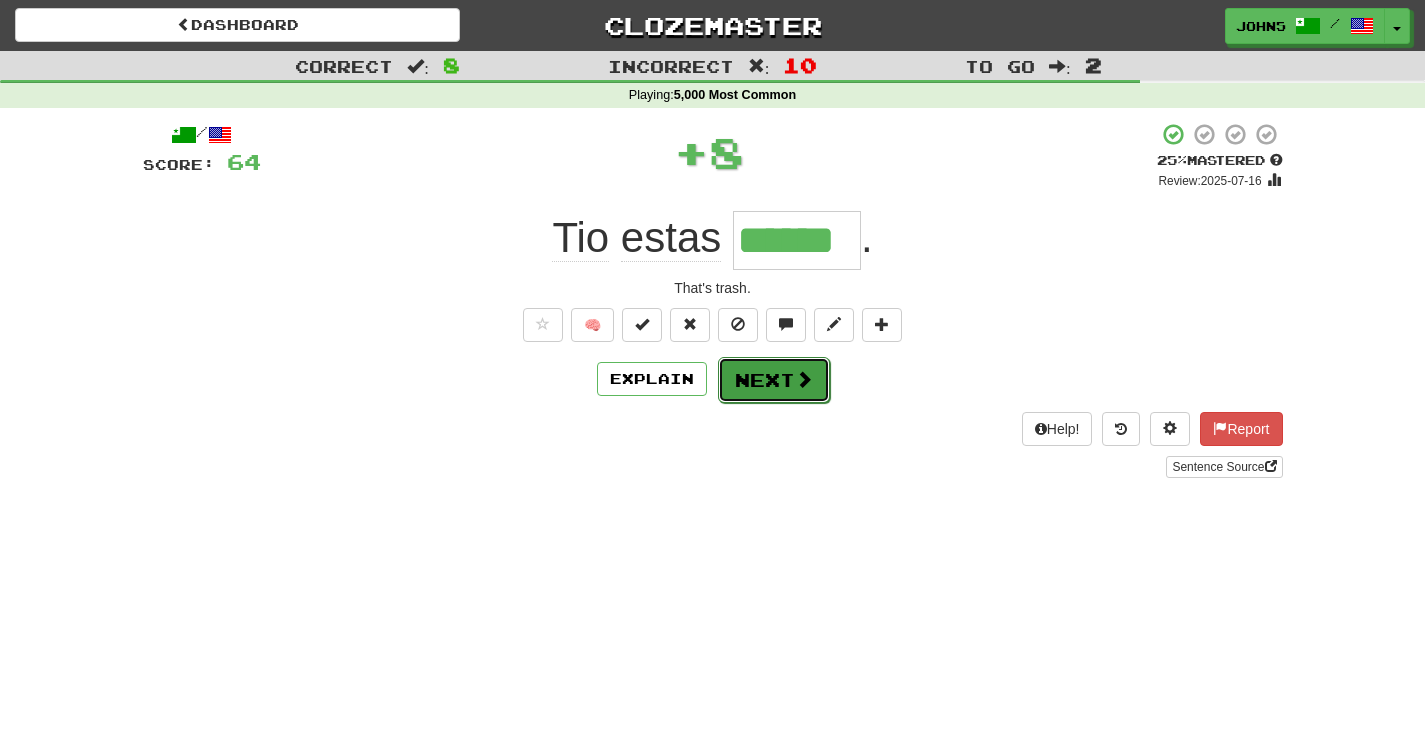 click on "Next" at bounding box center [774, 380] 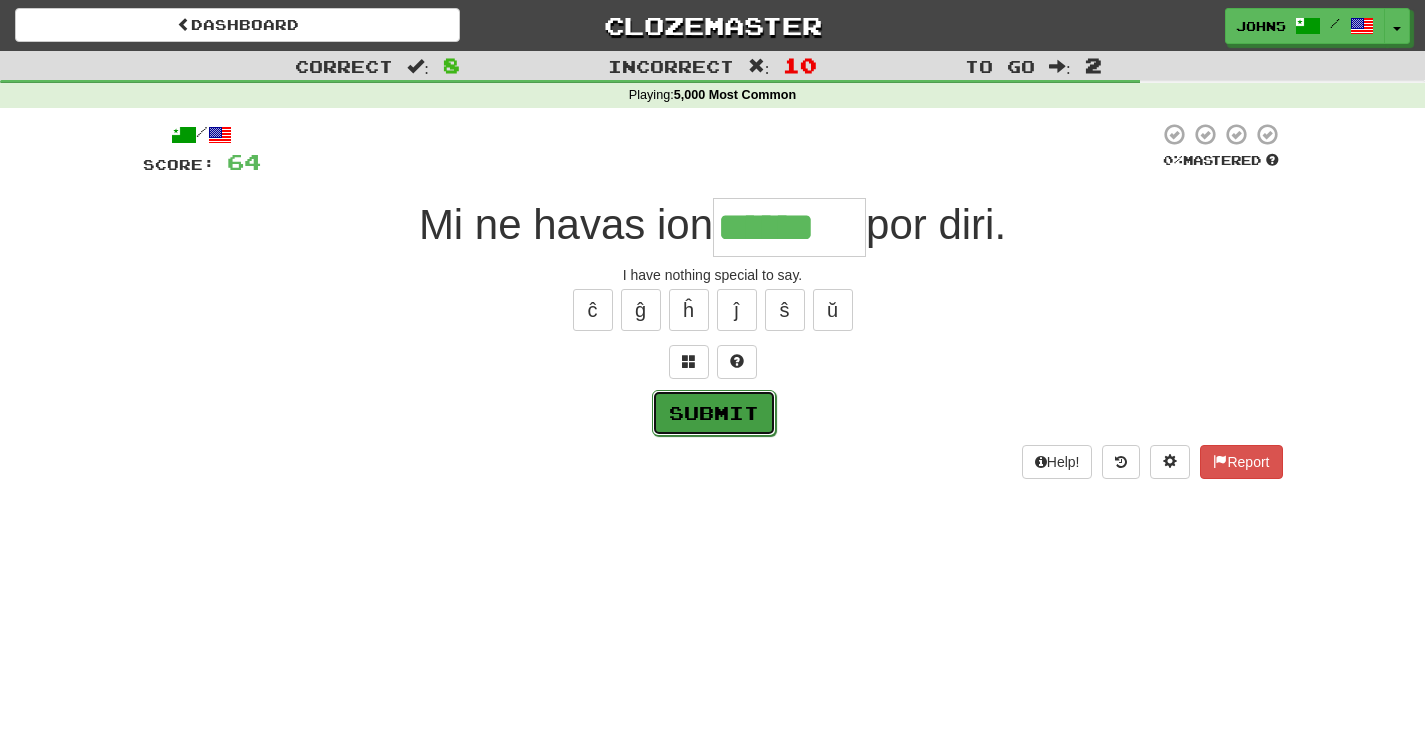 click on "Submit" at bounding box center (714, 413) 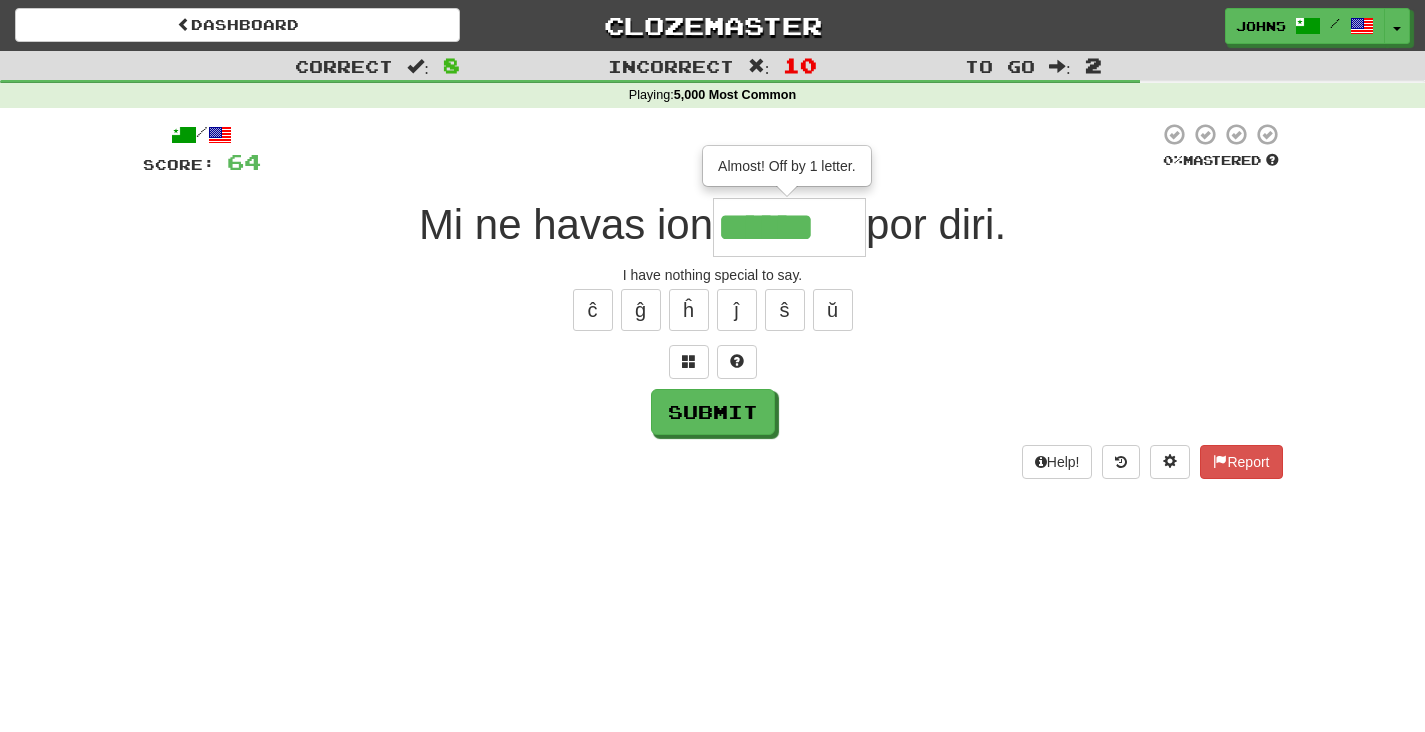 click on "******" at bounding box center (789, 227) 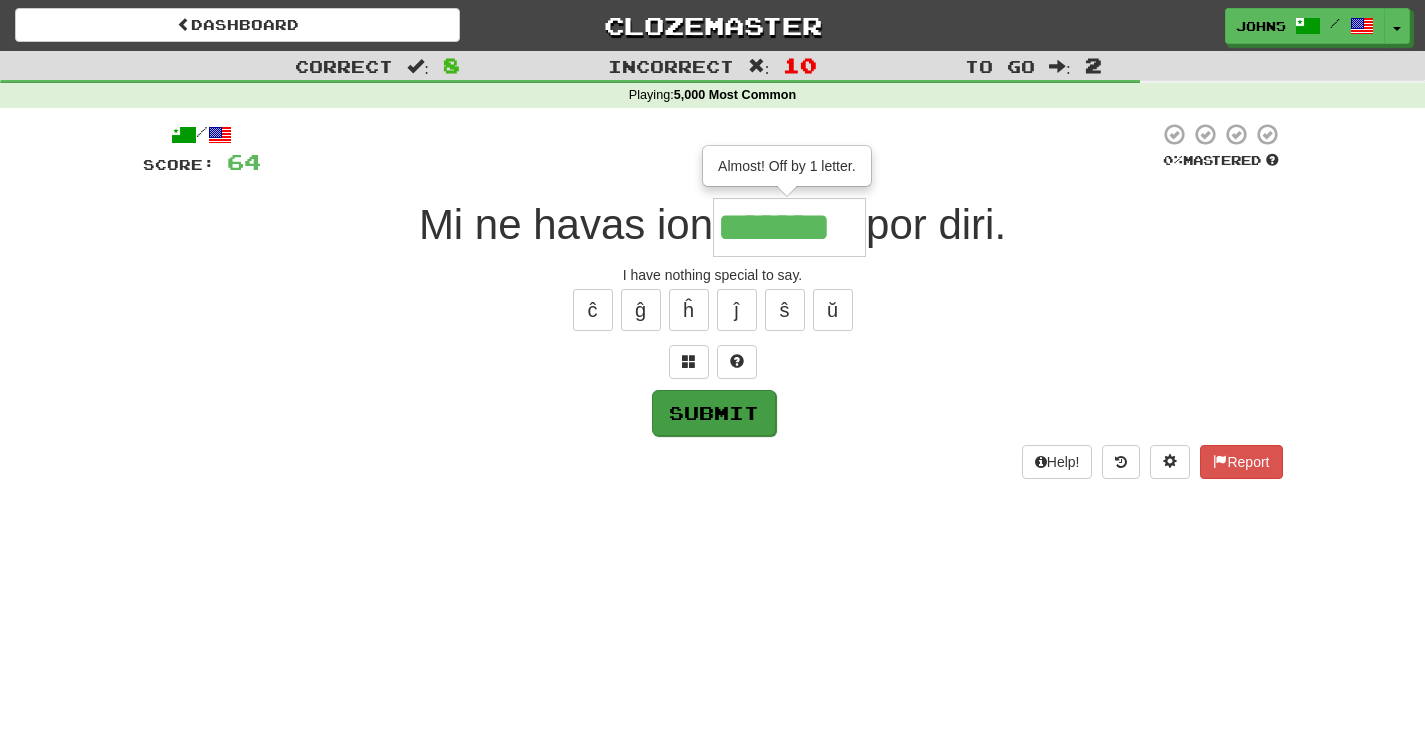 type on "*******" 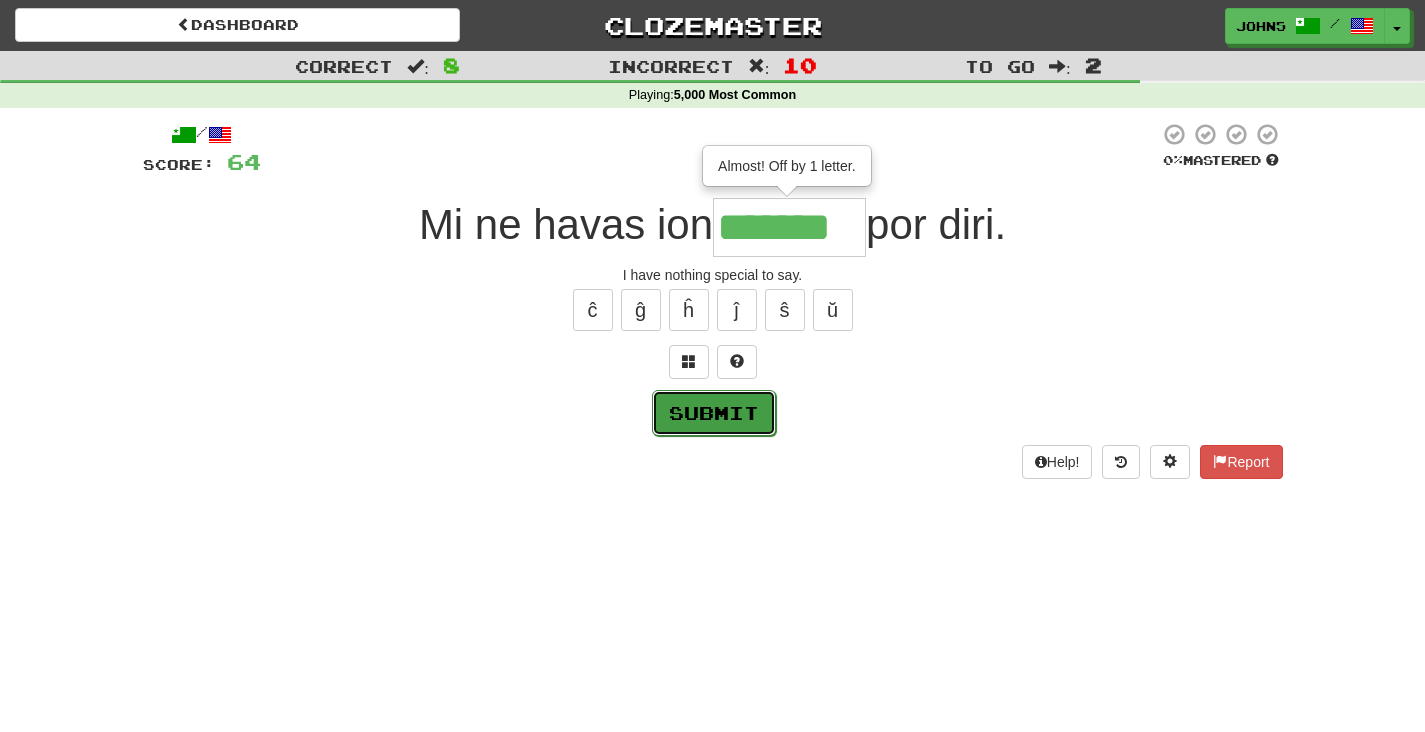click on "Submit" at bounding box center (714, 413) 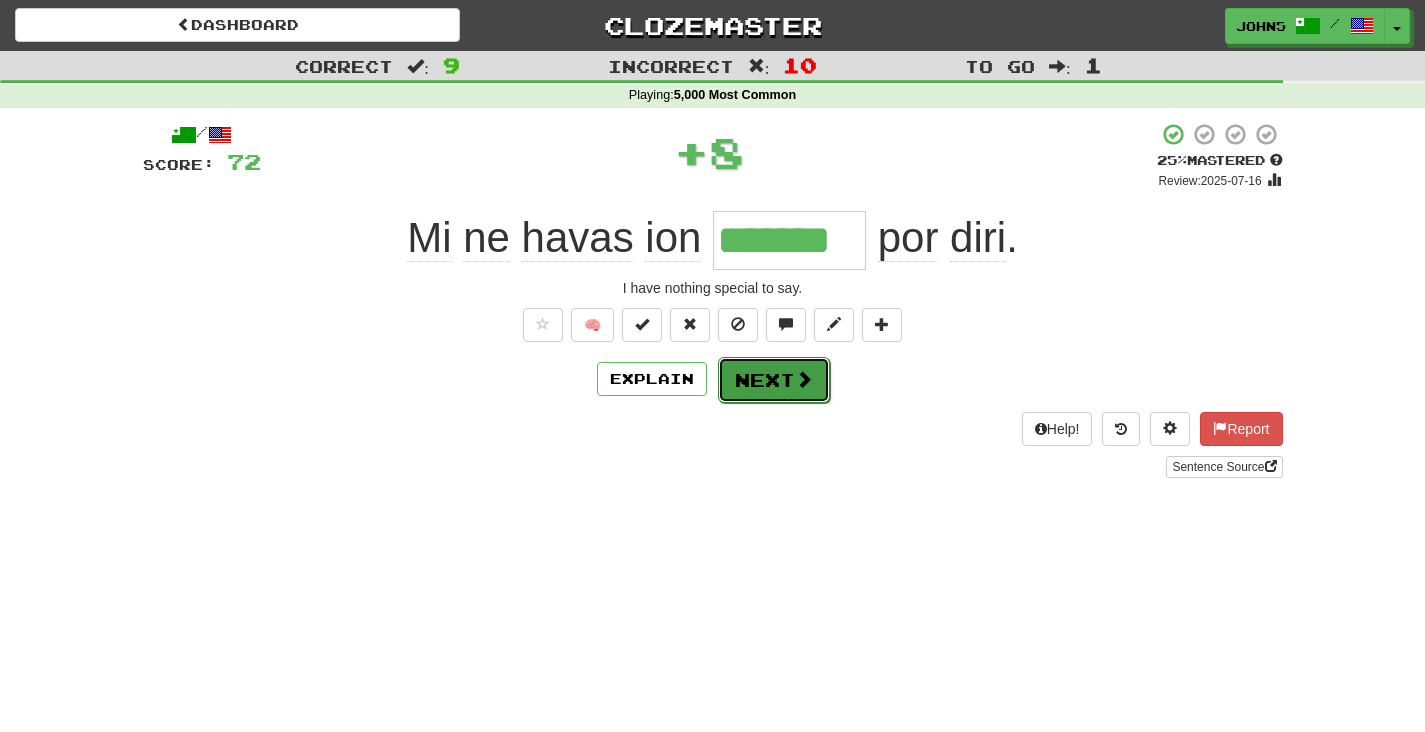 click on "Next" at bounding box center (774, 380) 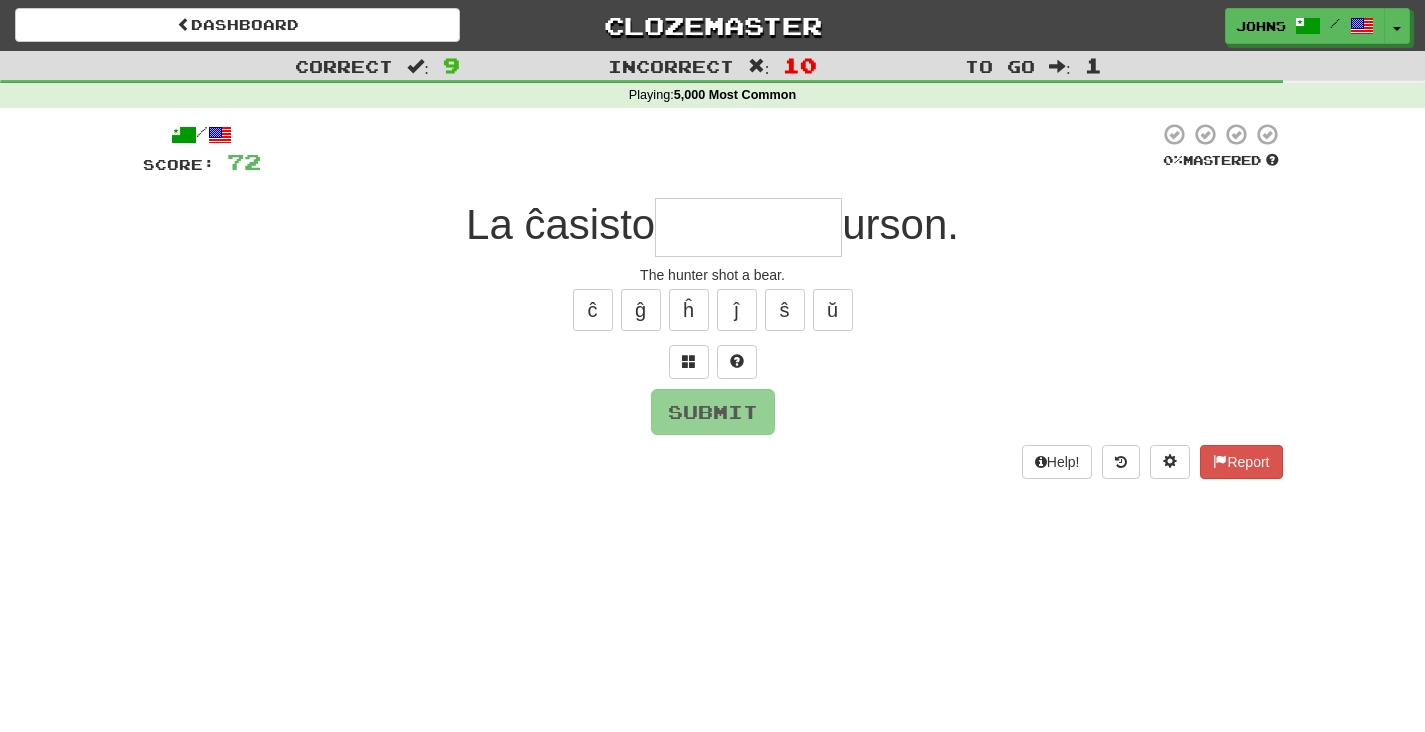 click at bounding box center (748, 227) 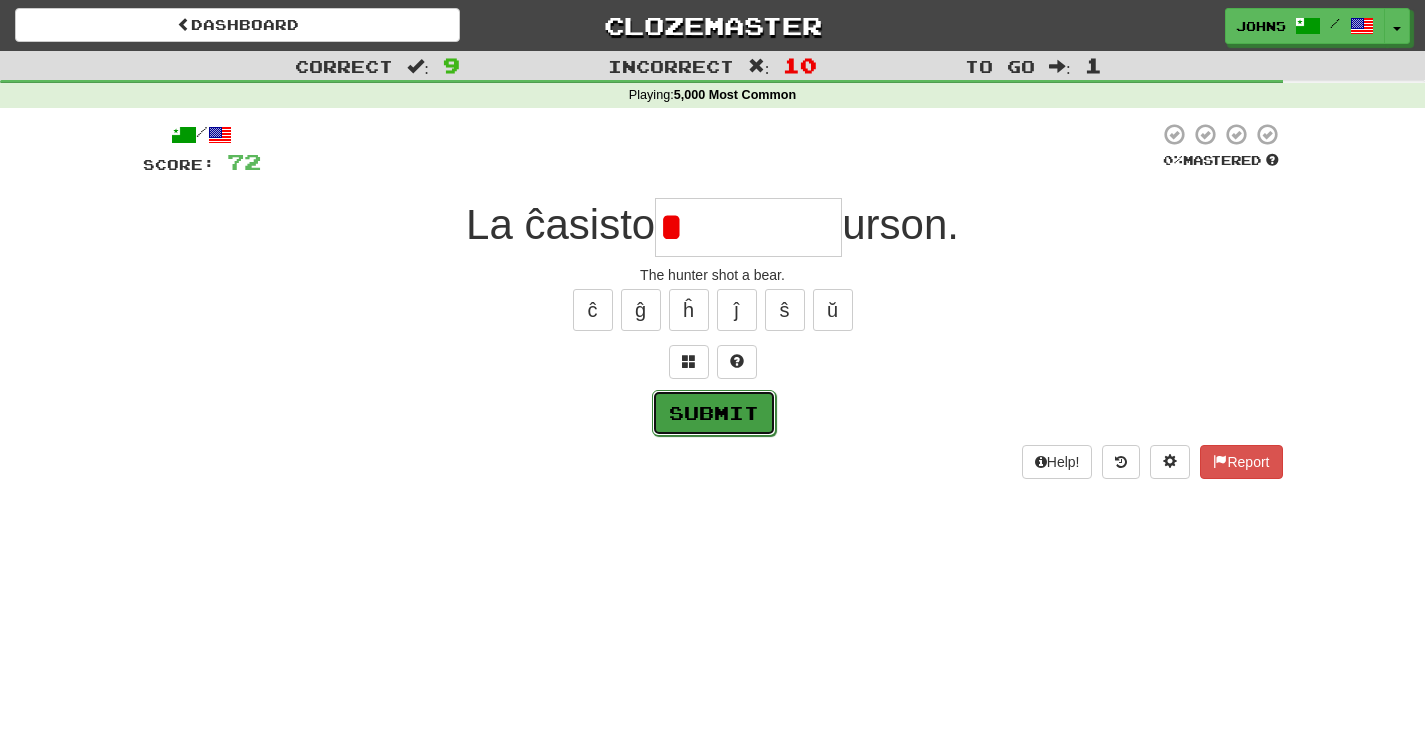 click on "Submit" at bounding box center (714, 413) 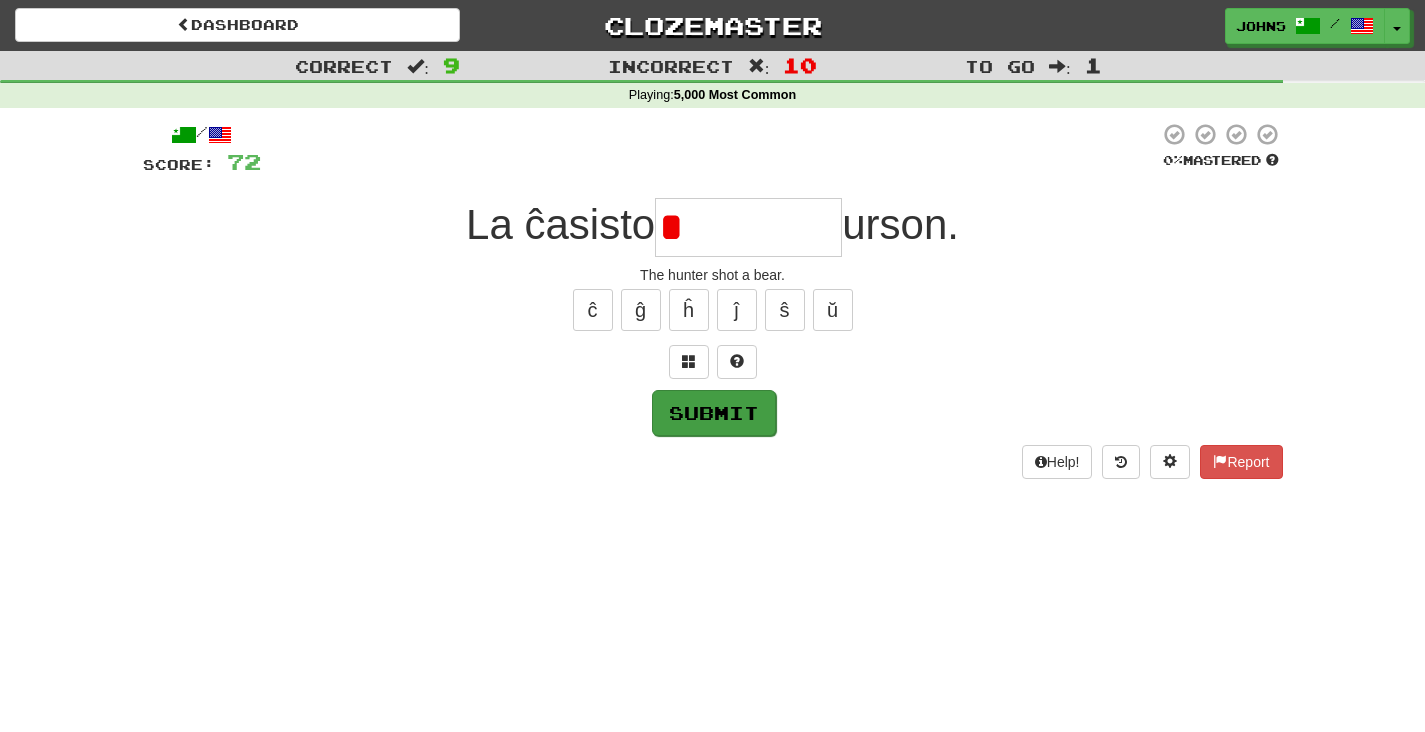 type on "*********" 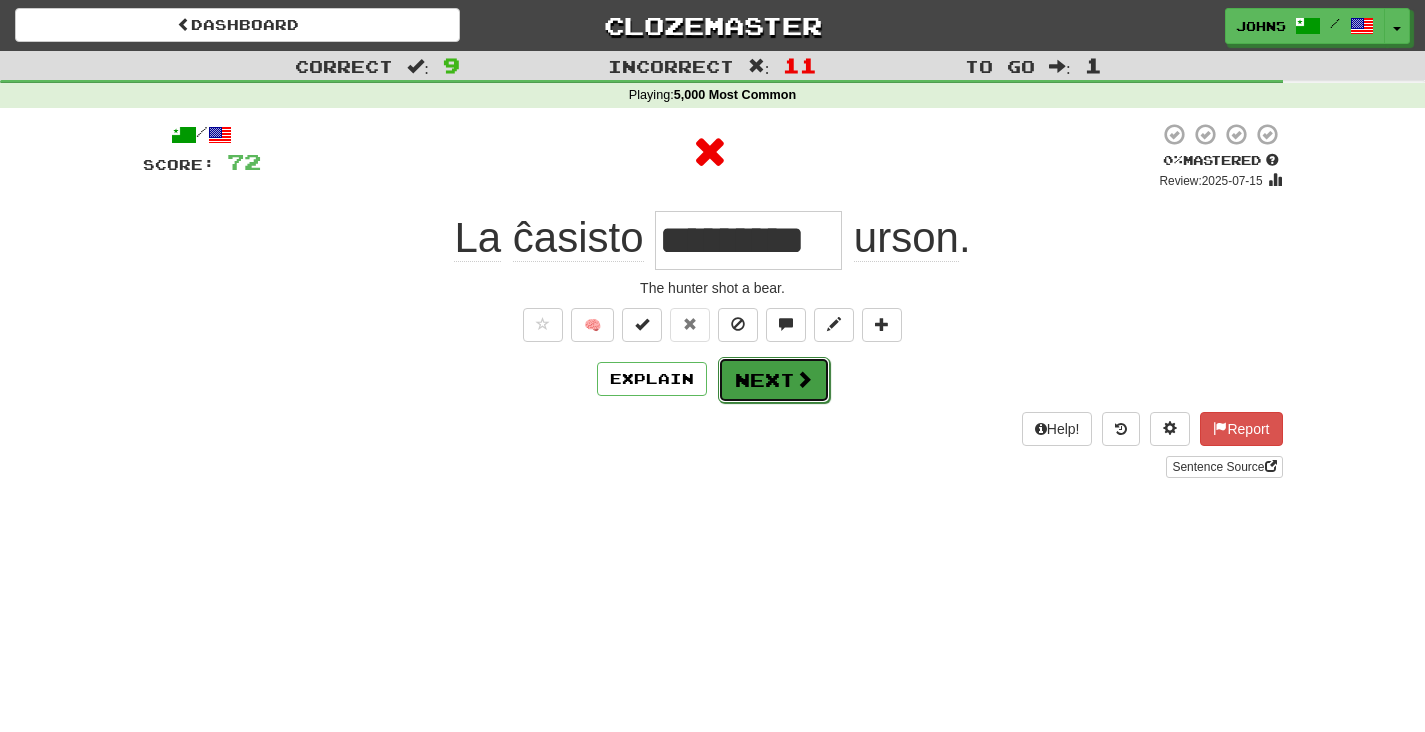 click on "Next" at bounding box center [774, 380] 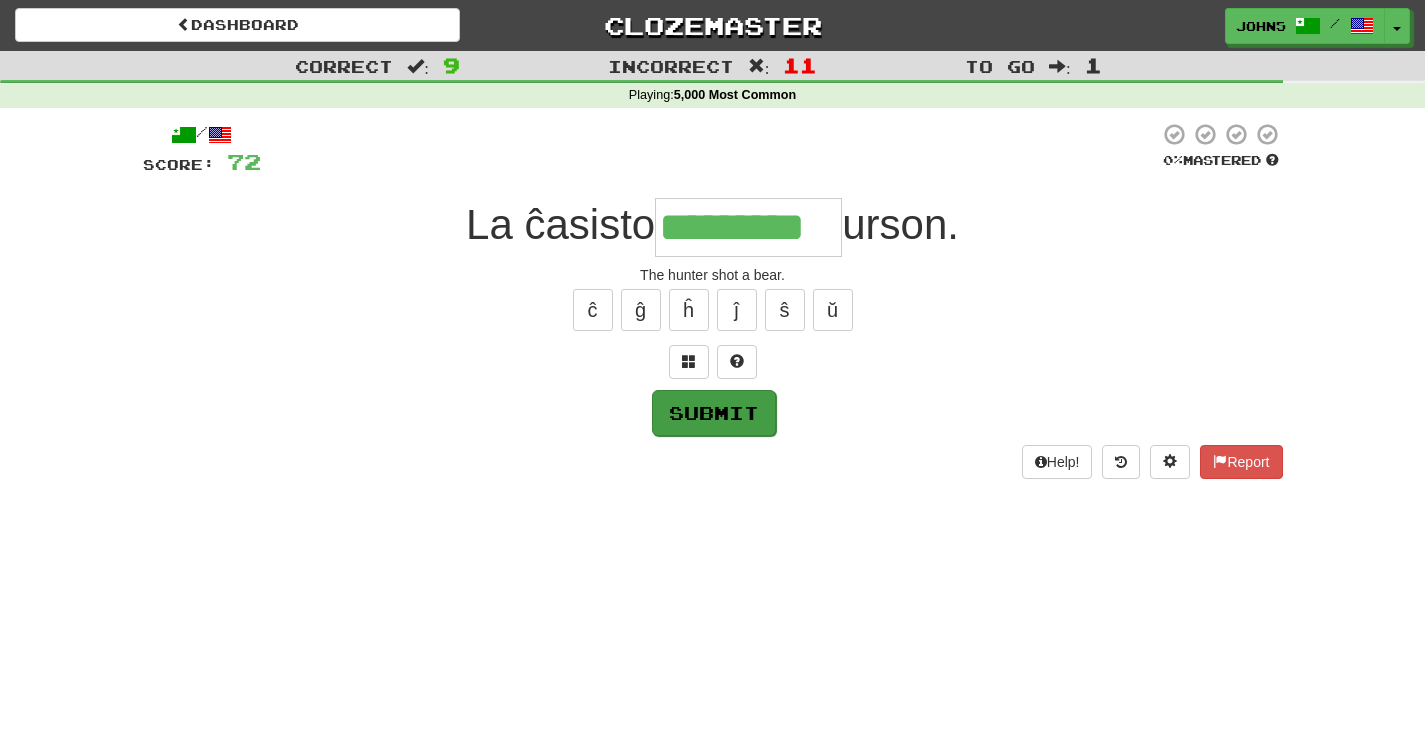 type on "*********" 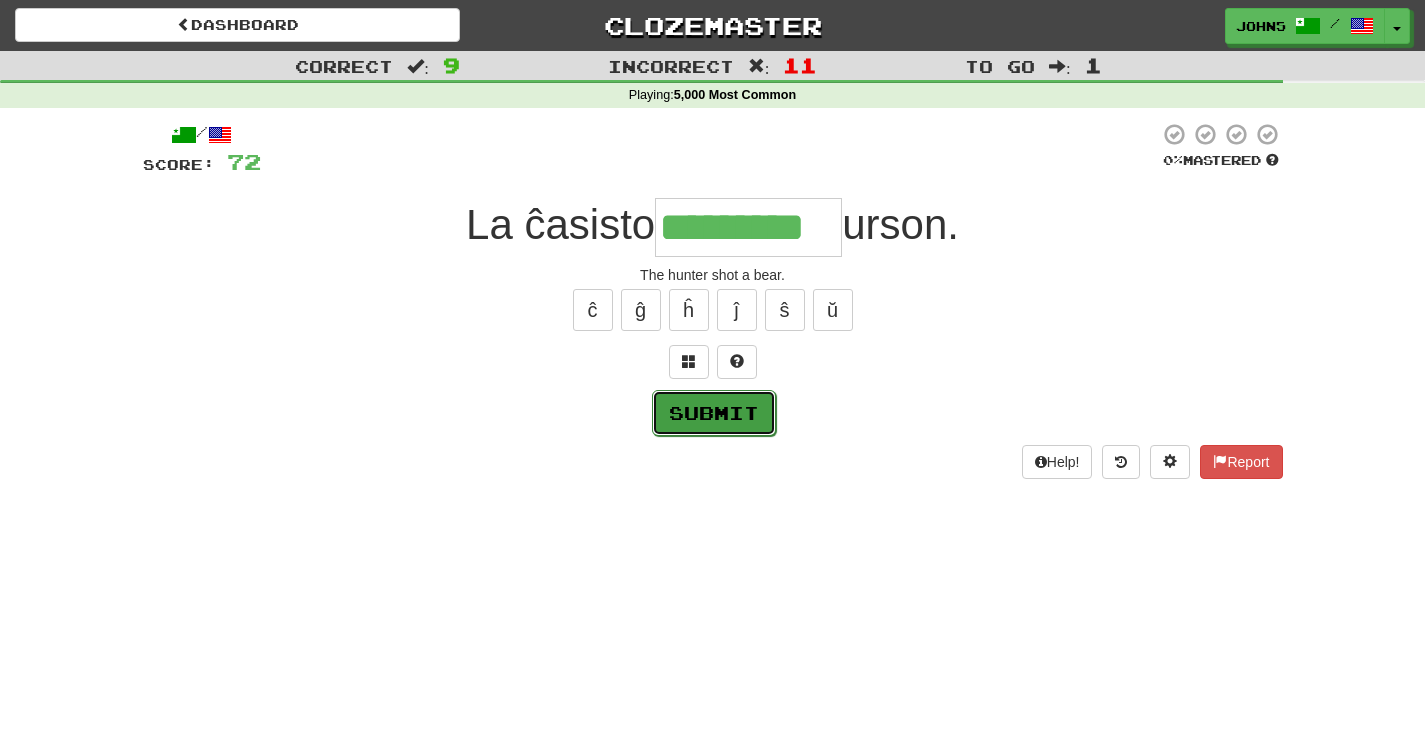 click on "Submit" at bounding box center [714, 413] 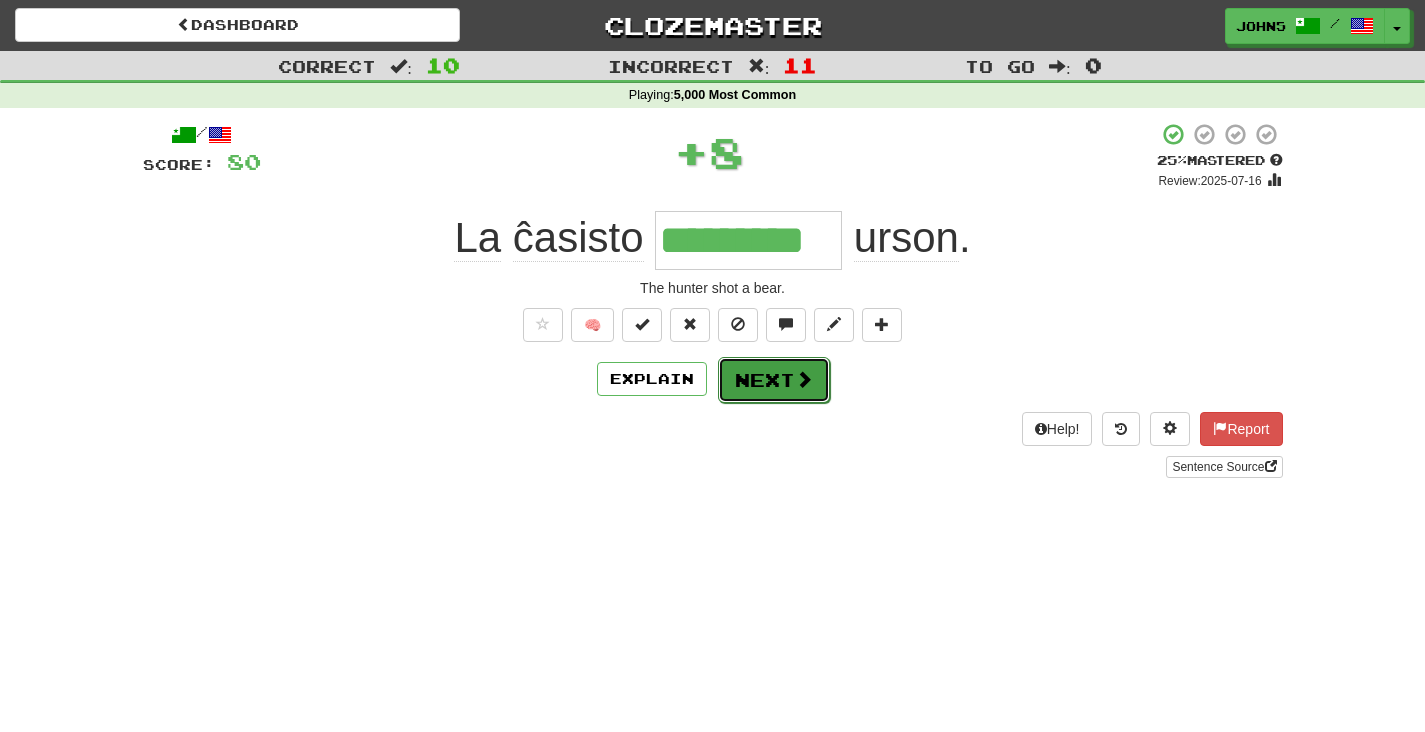 click on "Next" at bounding box center (774, 380) 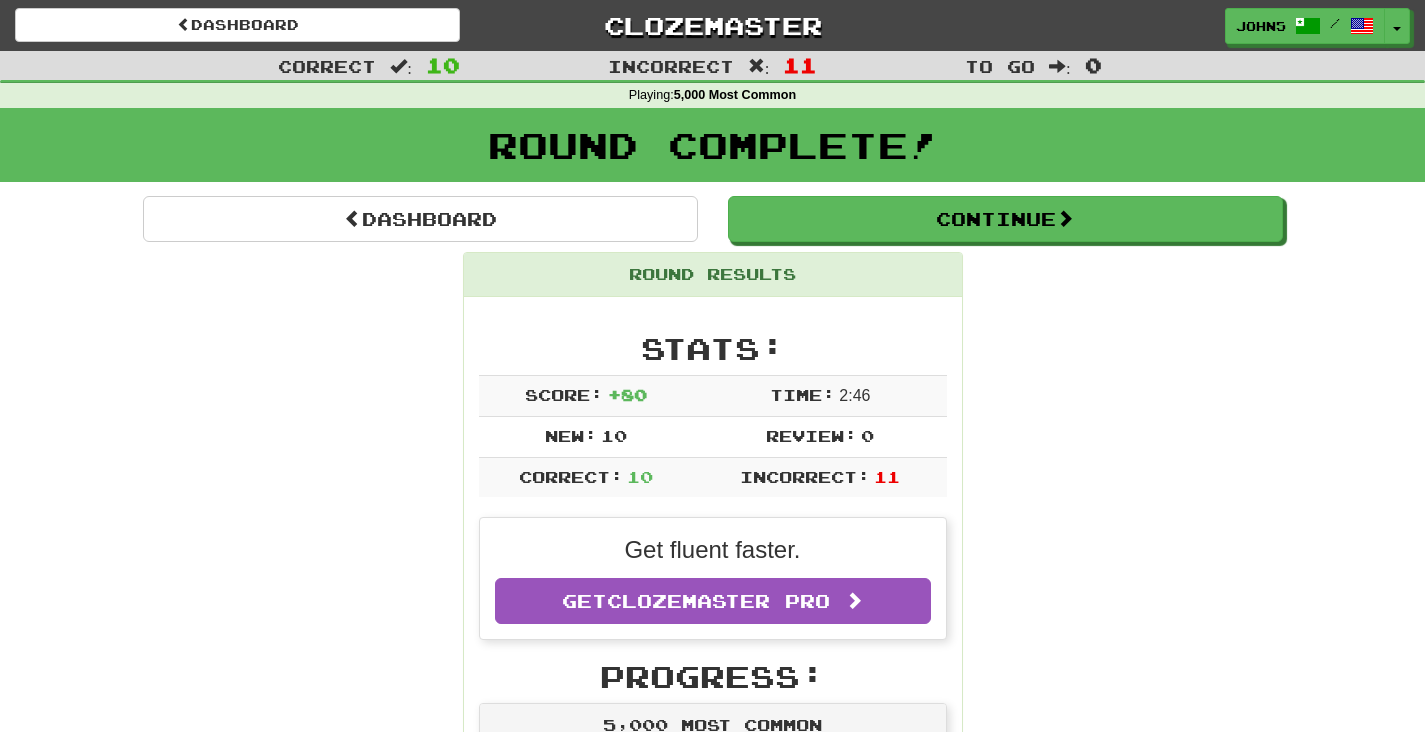 click on "Round Results Stats: Score:   + 80 Time:   2 : 46 New:   10 Review:   0 Correct:   10 Incorrect:   11 Get fluent faster. Get  Clozemaster Pro   Progress: 5,000 Most Common Playing:  10  /  3,487 + 10 0% 0.287% Mastered:  0  /  3,487 0% Ready for Review:  0  /  Level:  0 20  points to level  1  - keep going! Ranked:  54 th  this week ( 4  points to  53 rd ) Sentences:  Report La virino  observas  kaj la viro pensas. The woman observes and the man thinks.  Report Li ne pli  altas  ol mi. He is not taller than I.  Report Ŝi volas  aspekti  pli juna. She wants to look younger.  Report Ni ĵetos  moneron  por tio. We'll toss for it.  Report Iu  observas  vin. Someone is watching you.  Report Mi prizorgas mian  avon . I take care of my grandfather.  Report Tio estas  rubaĵo . That's trash.  Report Mi ne havas ion  apartan  por diri. I have nothing special to say.  Report La ĉasisto  mortpafis  urson. The hunter shot a bear.  Report Se vi volas danci, ni  dancu  kune. If you want to dance, let's dance together." at bounding box center (713, 1190) 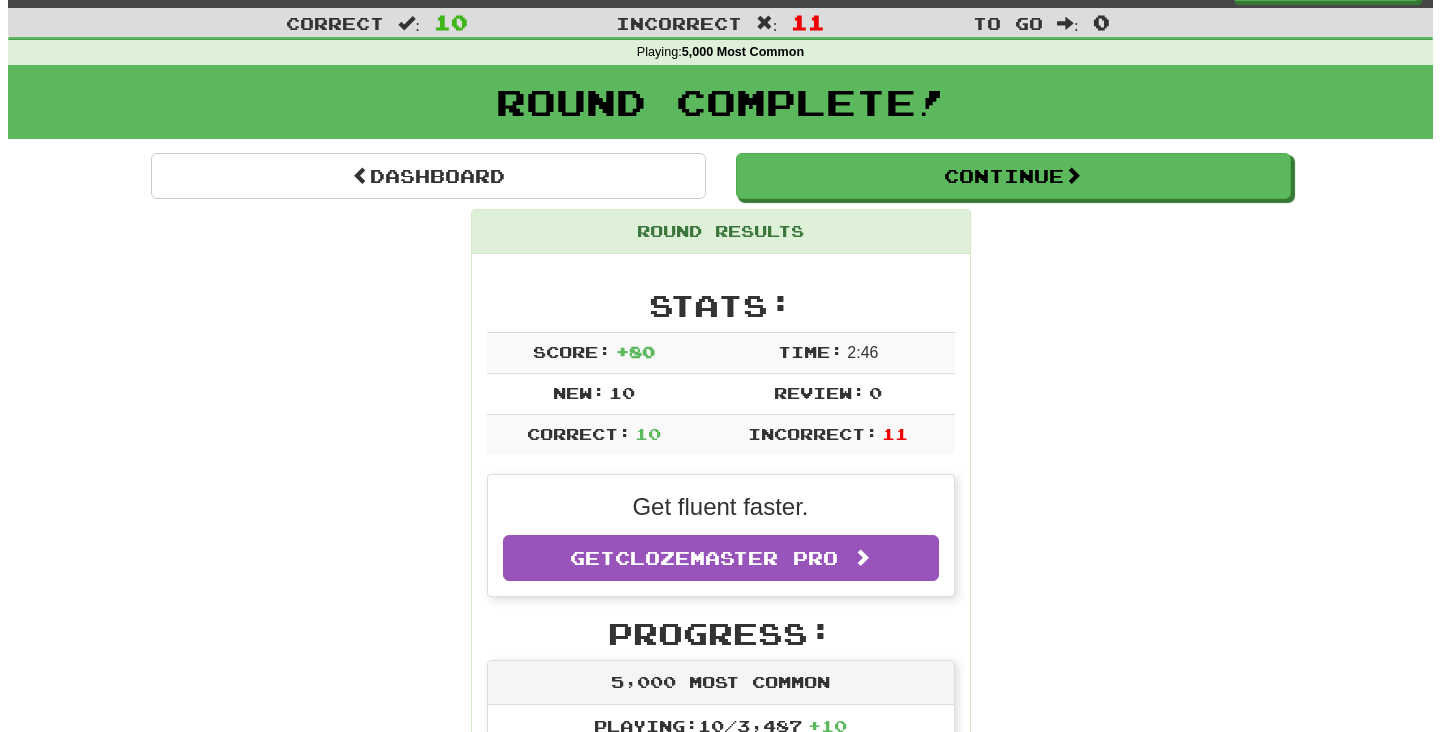 scroll, scrollTop: 0, scrollLeft: 0, axis: both 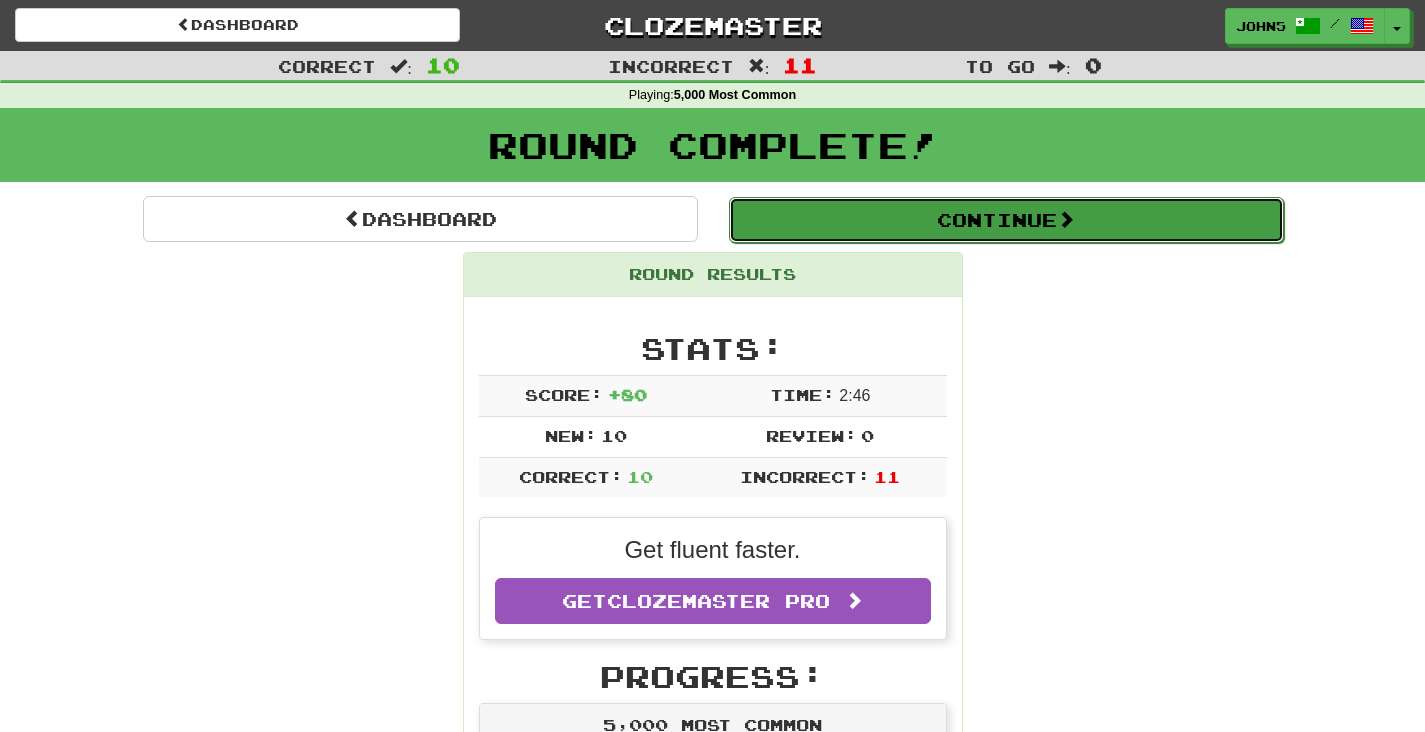 click on "Continue" at bounding box center (1006, 220) 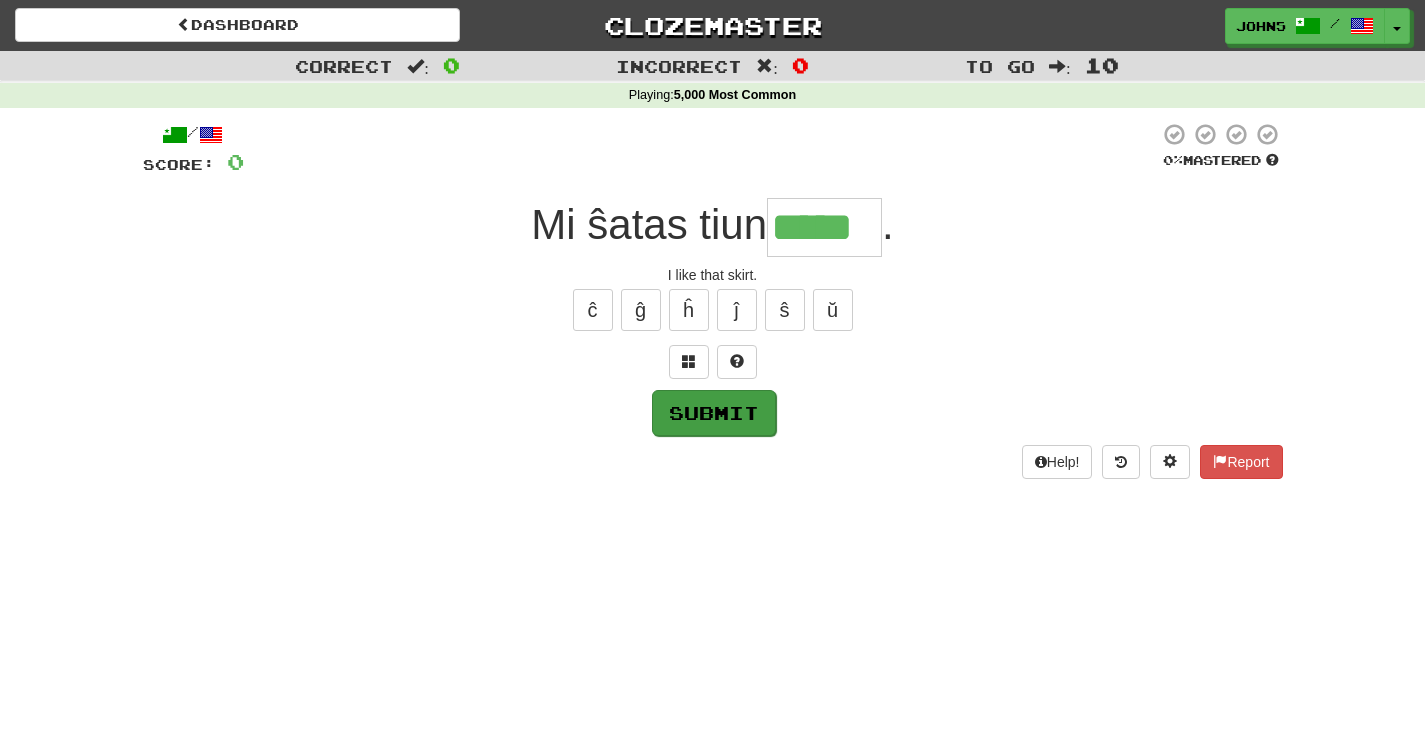 type on "*****" 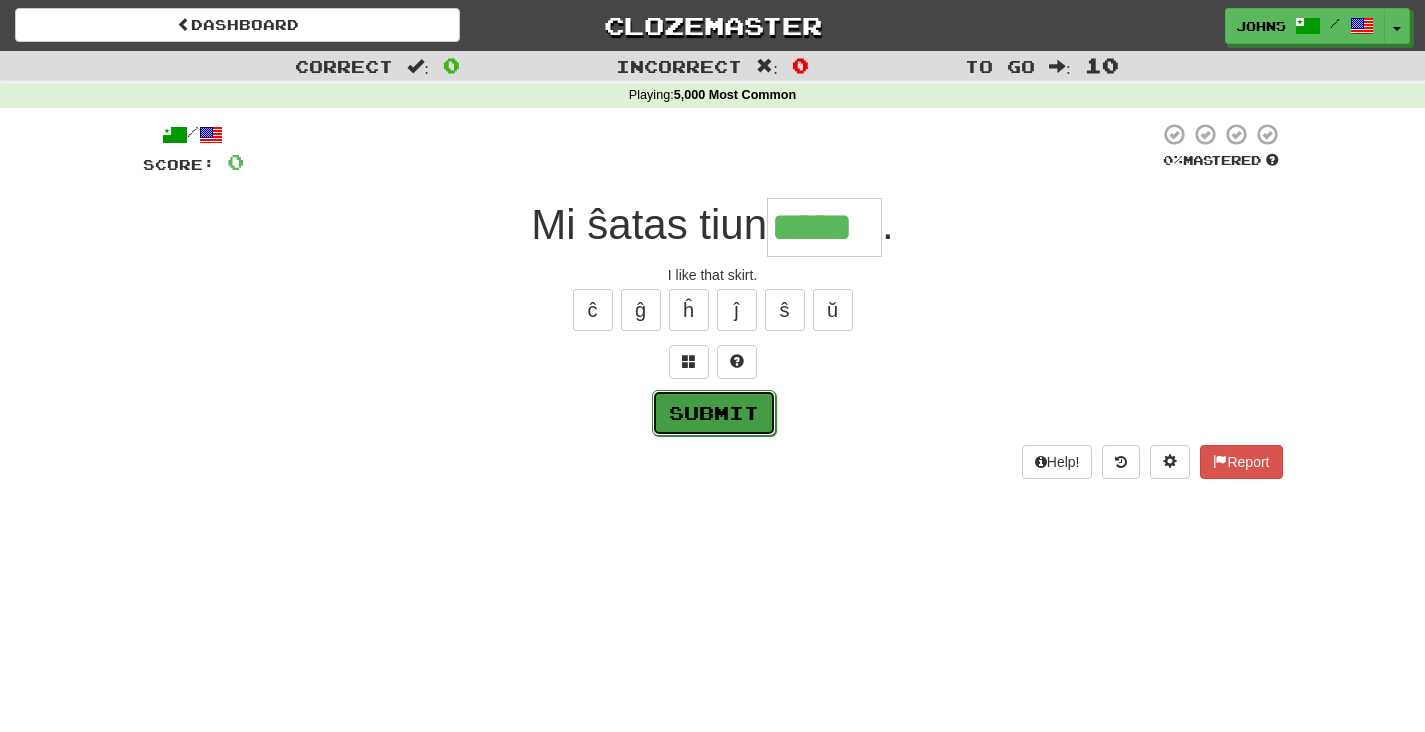 click on "Submit" at bounding box center [714, 413] 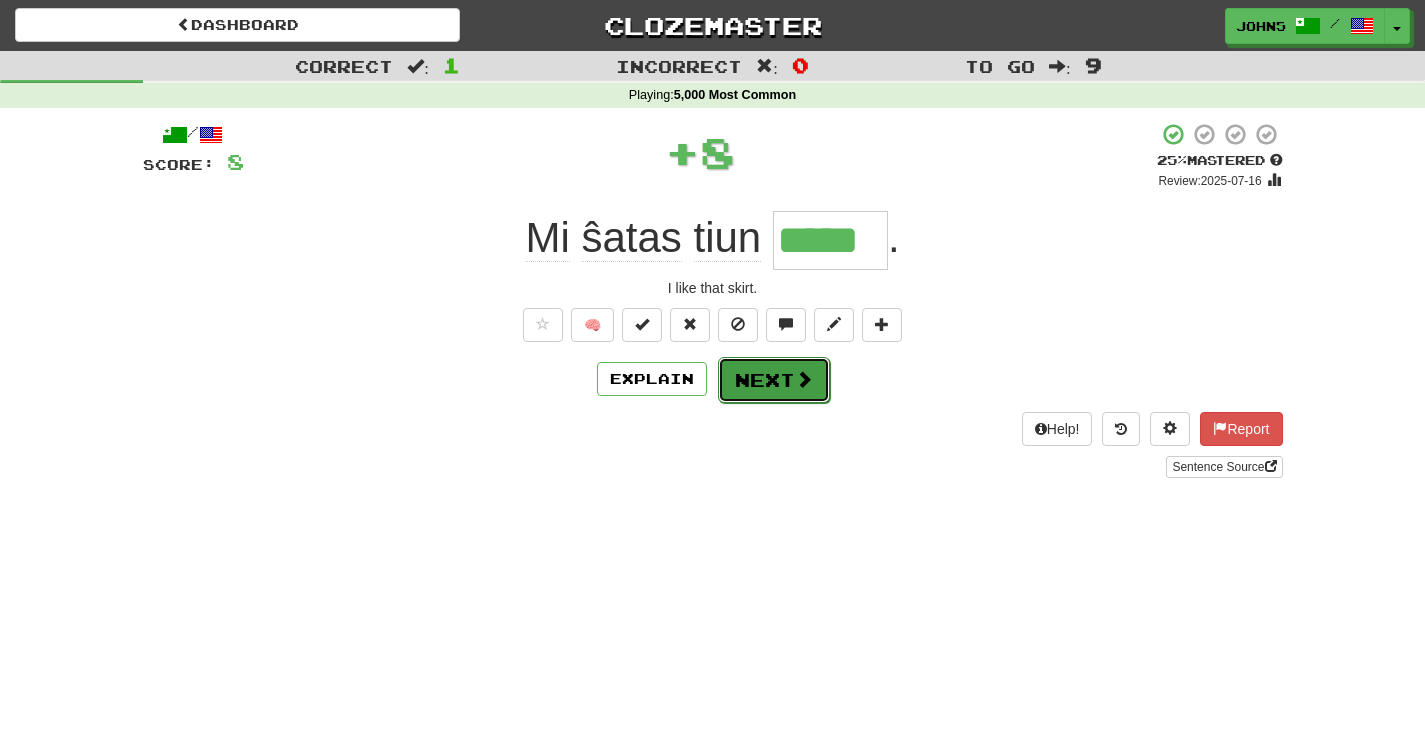 click on "Next" at bounding box center (774, 380) 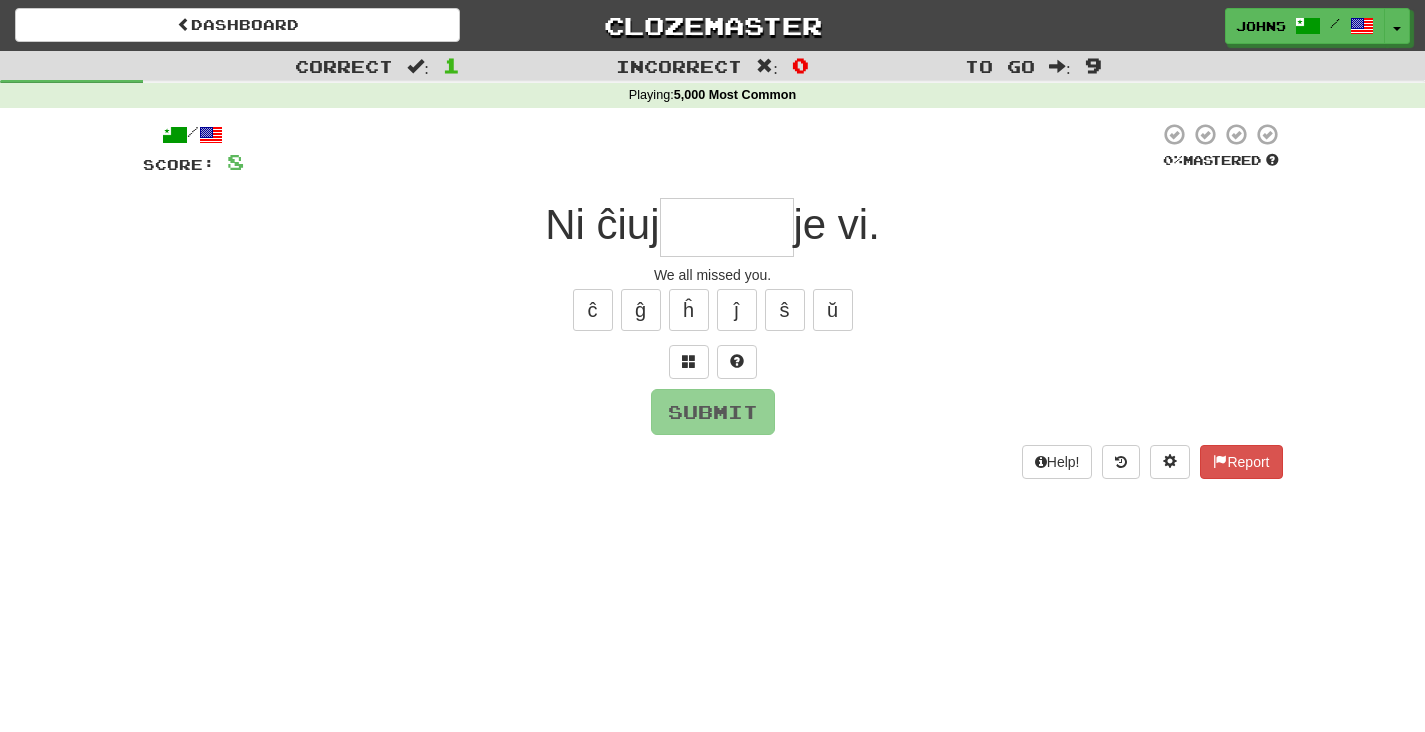 click at bounding box center (727, 227) 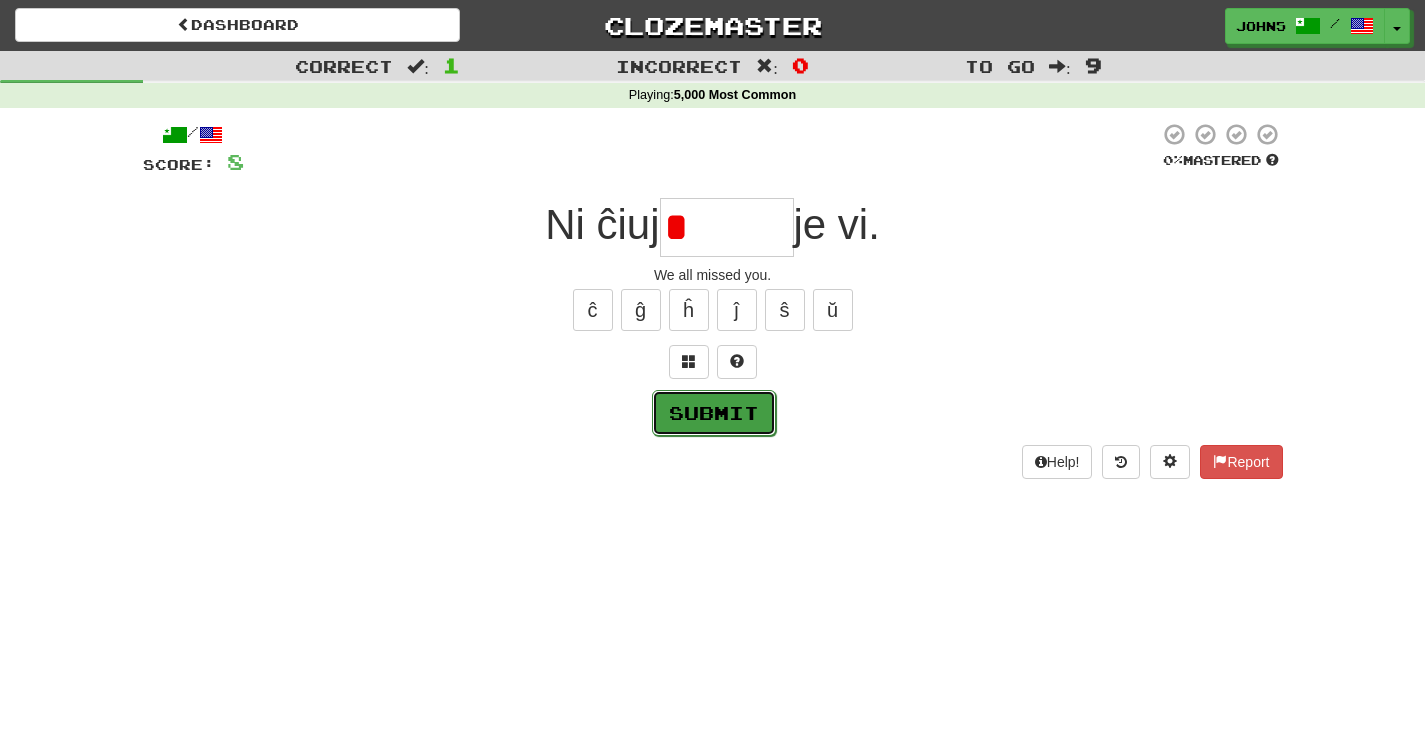 click on "Submit" at bounding box center [714, 413] 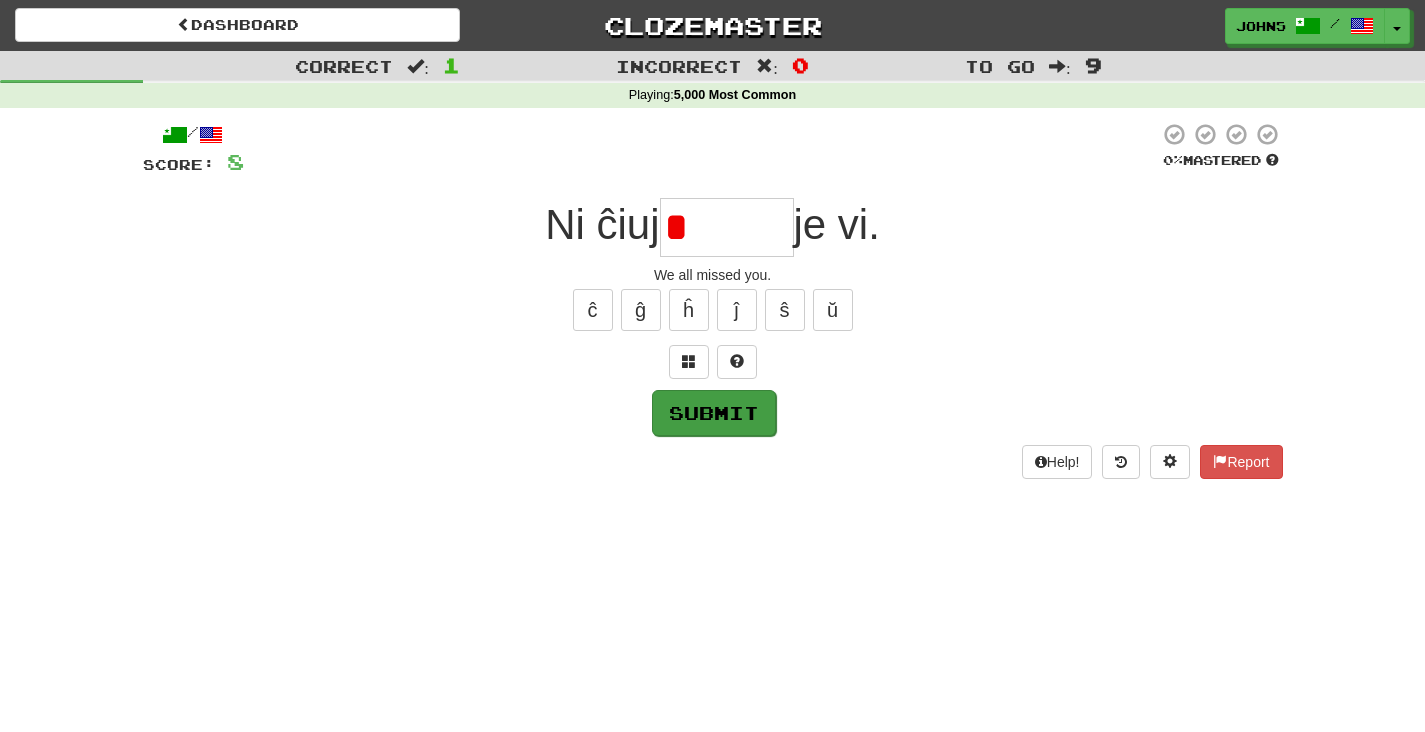 type on "*******" 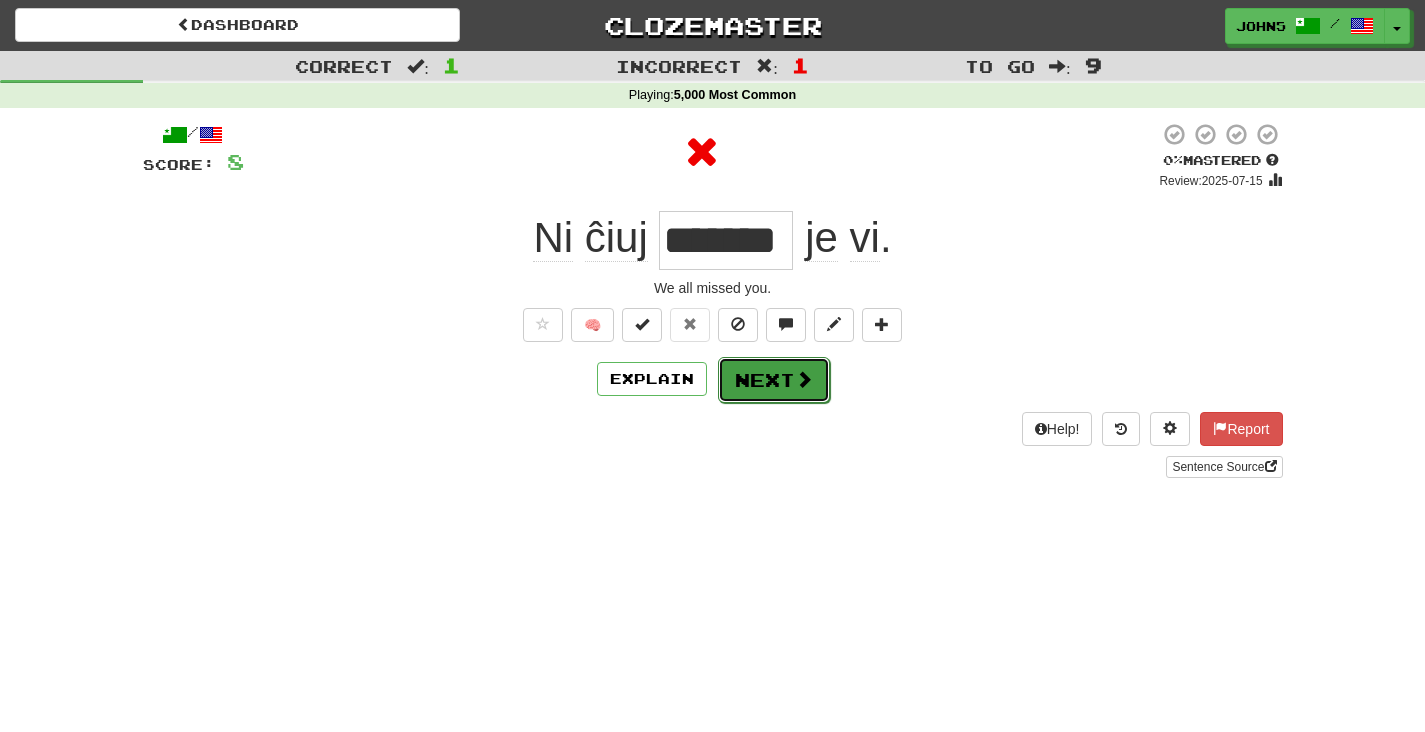 click on "Next" at bounding box center (774, 380) 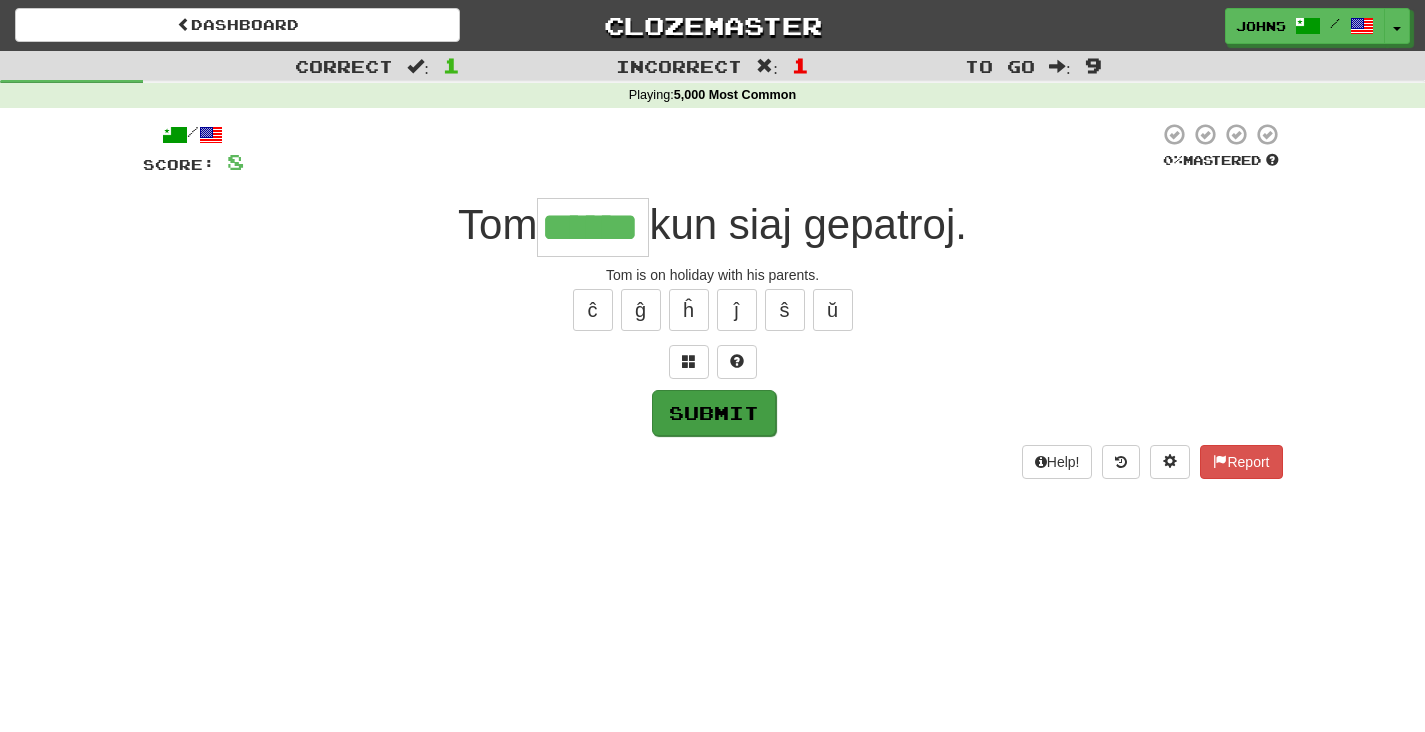 type on "******" 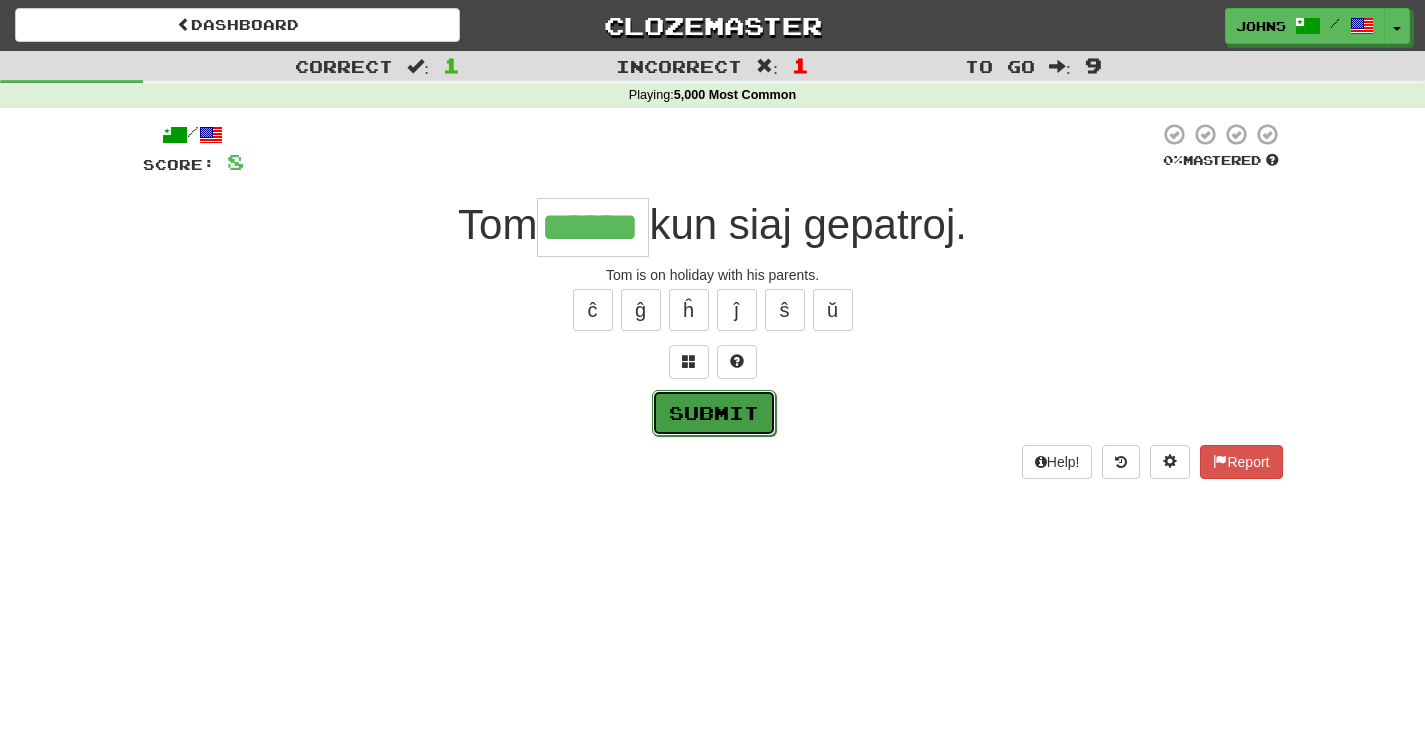 click on "Submit" at bounding box center [714, 413] 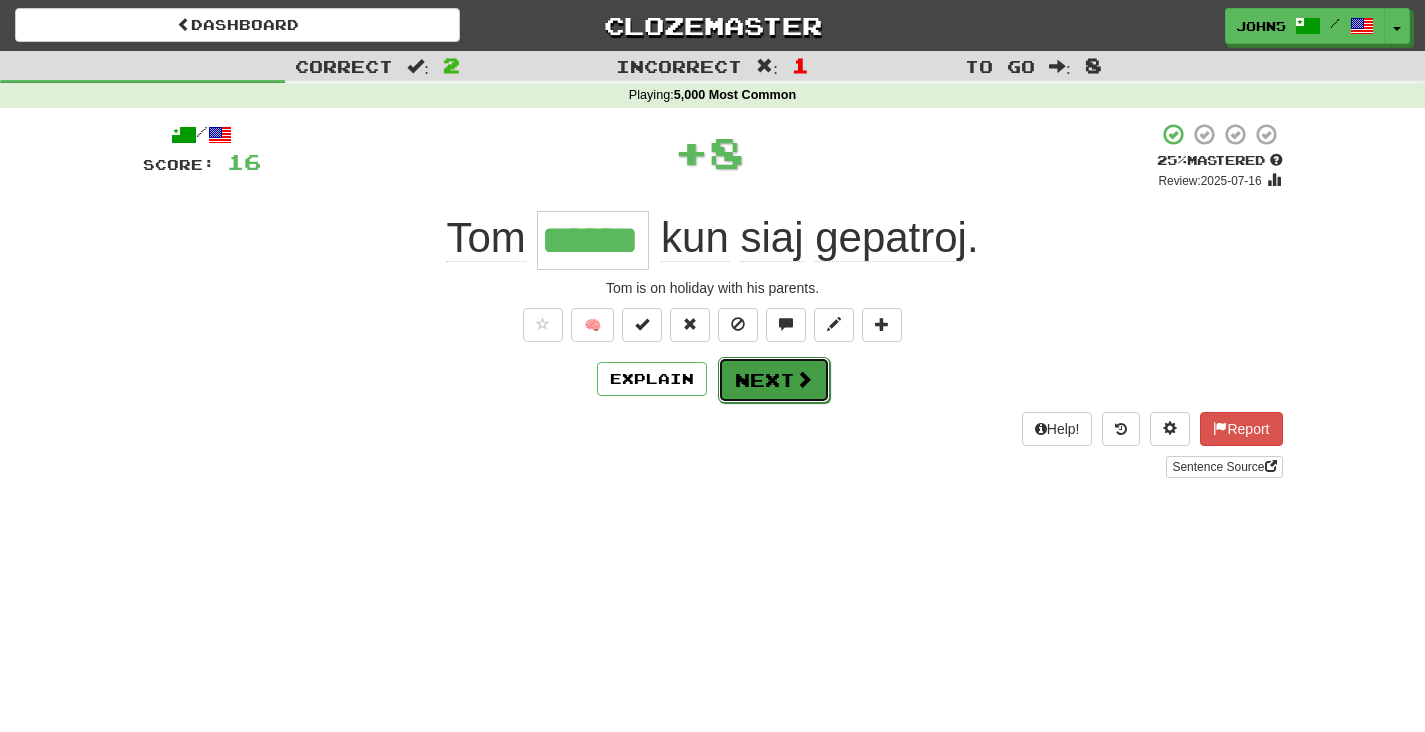 click on "Next" at bounding box center [774, 380] 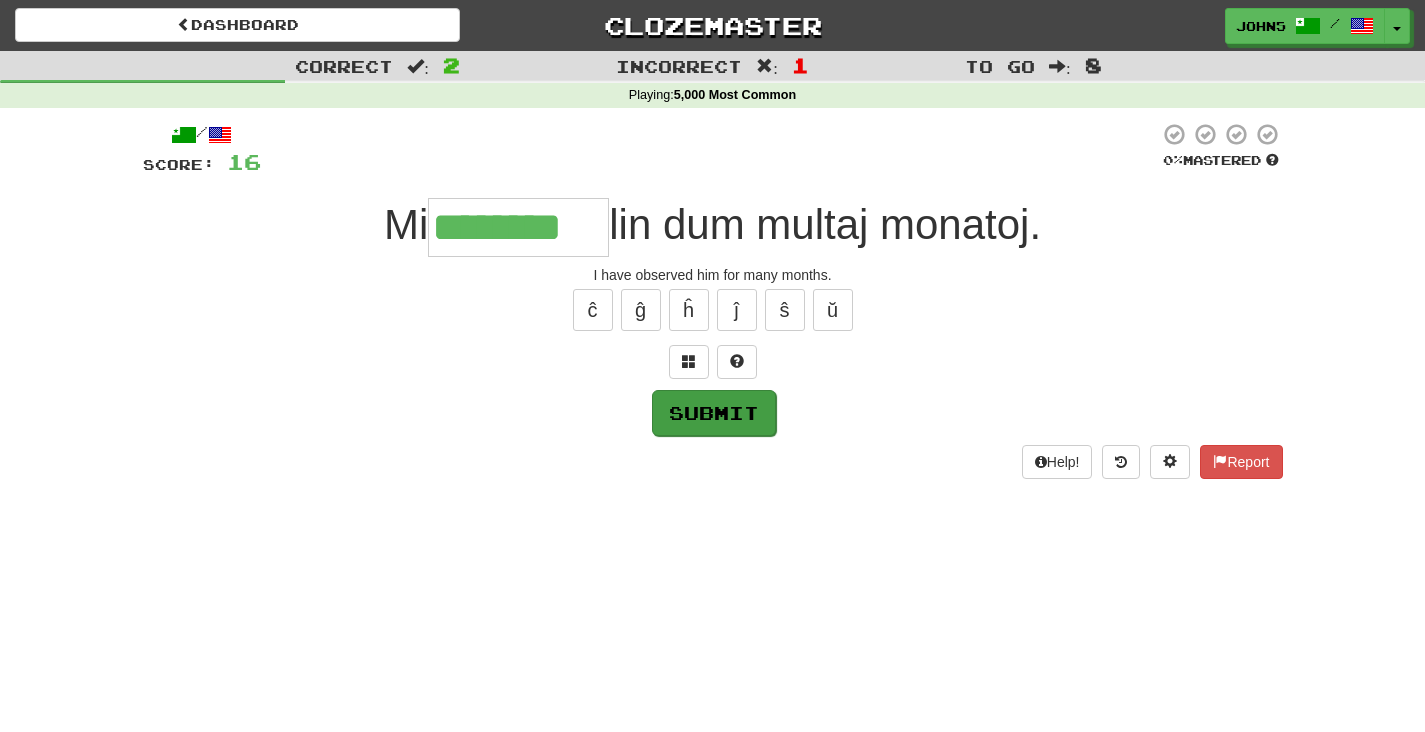 type on "********" 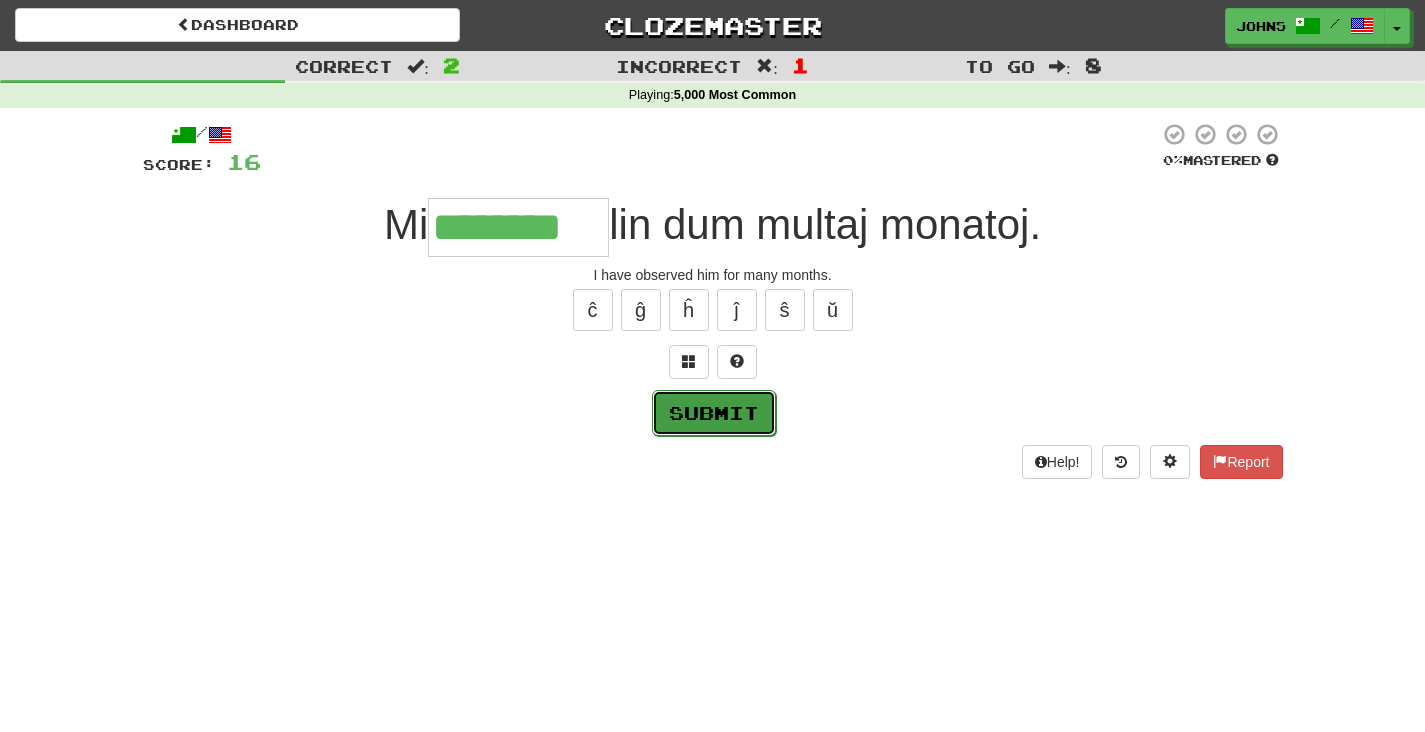 click on "Submit" at bounding box center (714, 413) 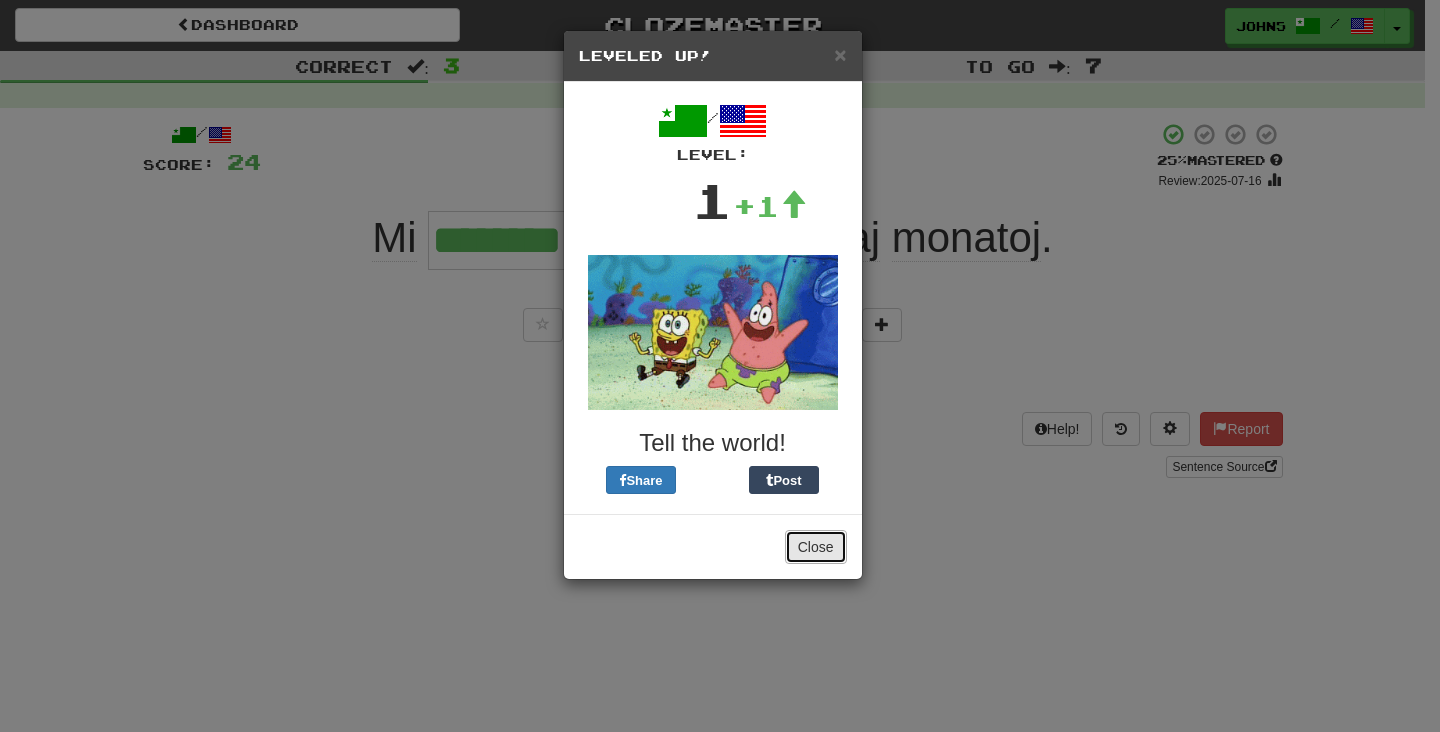click on "Close" at bounding box center (816, 547) 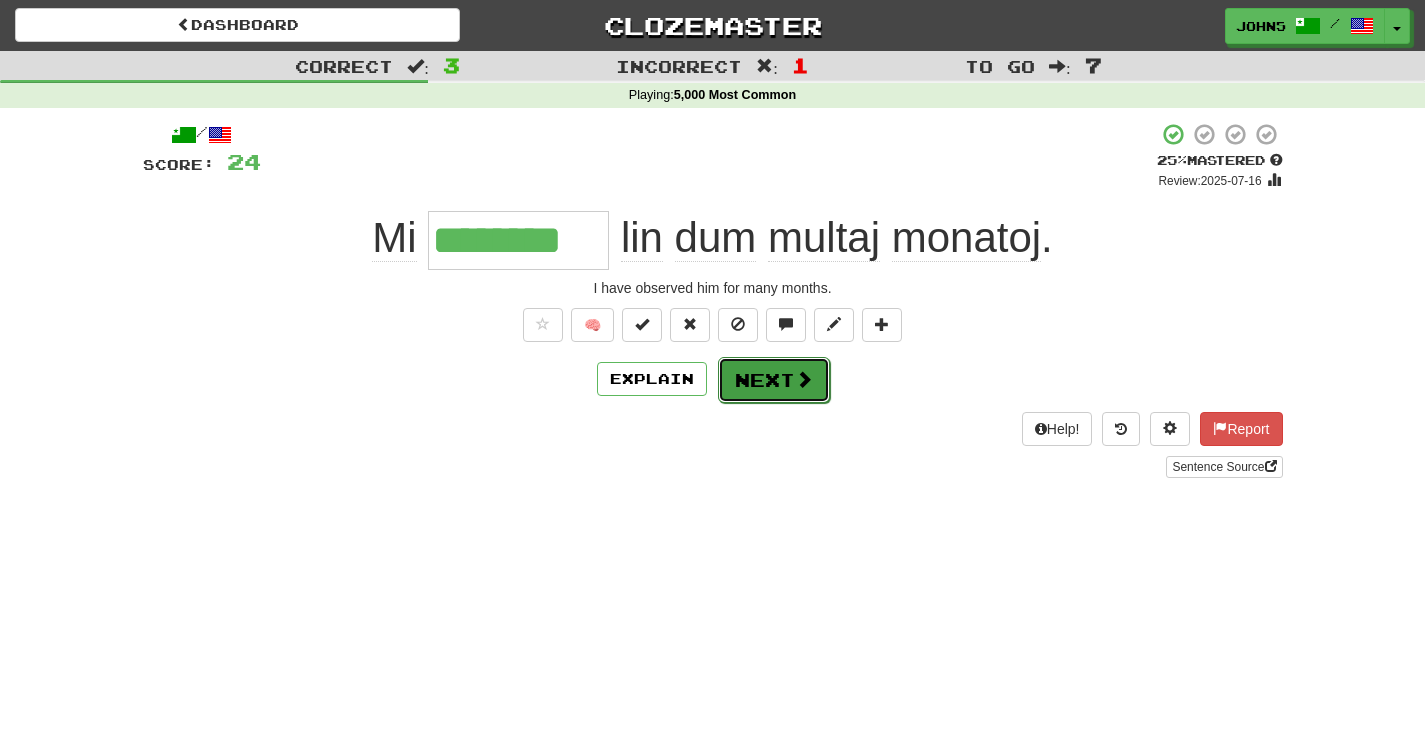 click on "Next" at bounding box center (774, 380) 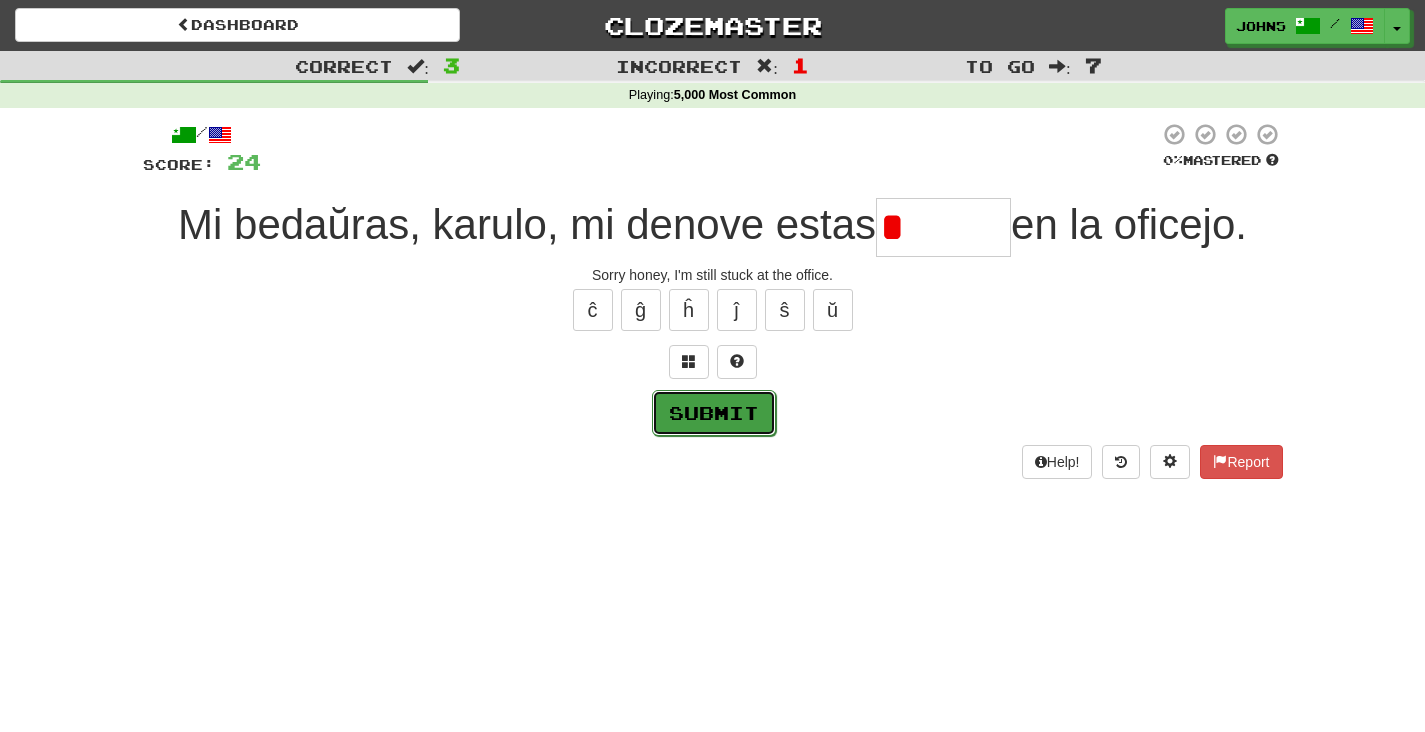 click on "Submit" at bounding box center (714, 413) 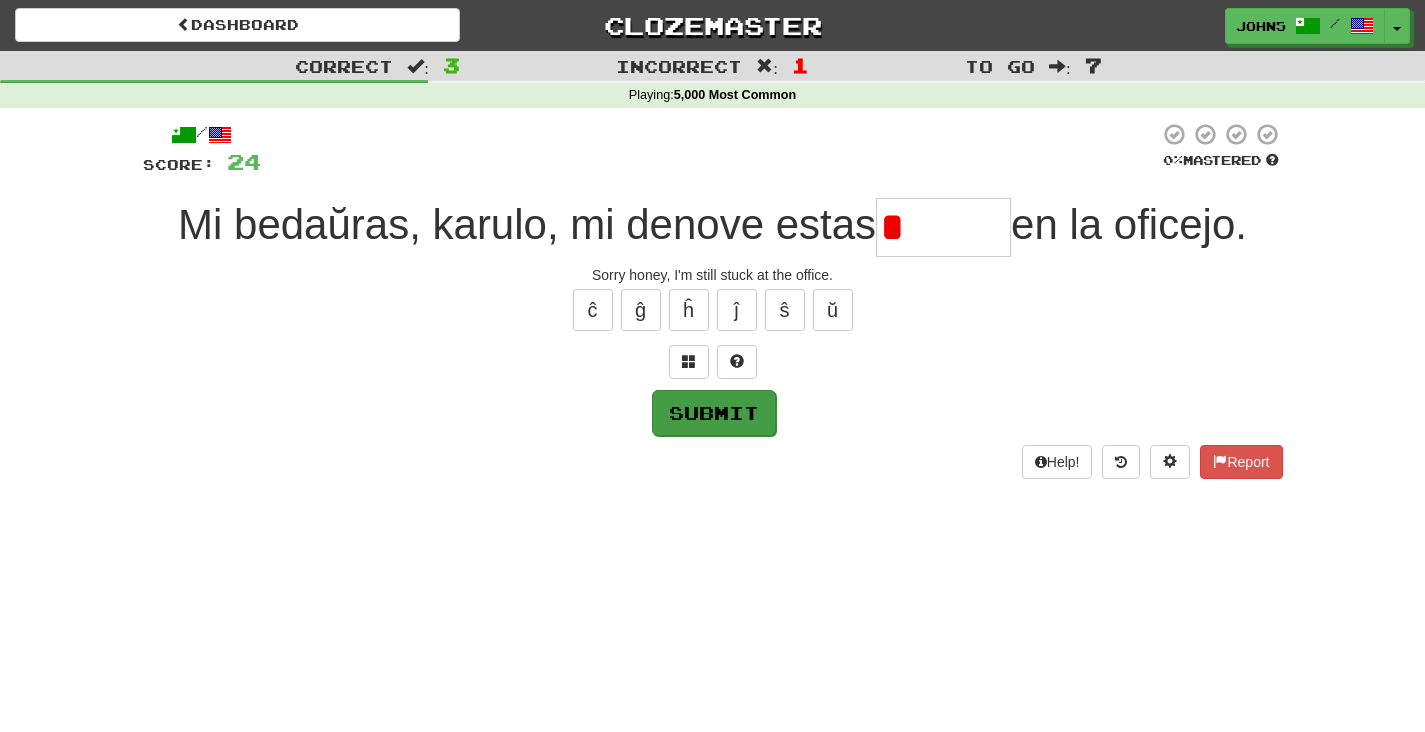 type on "*******" 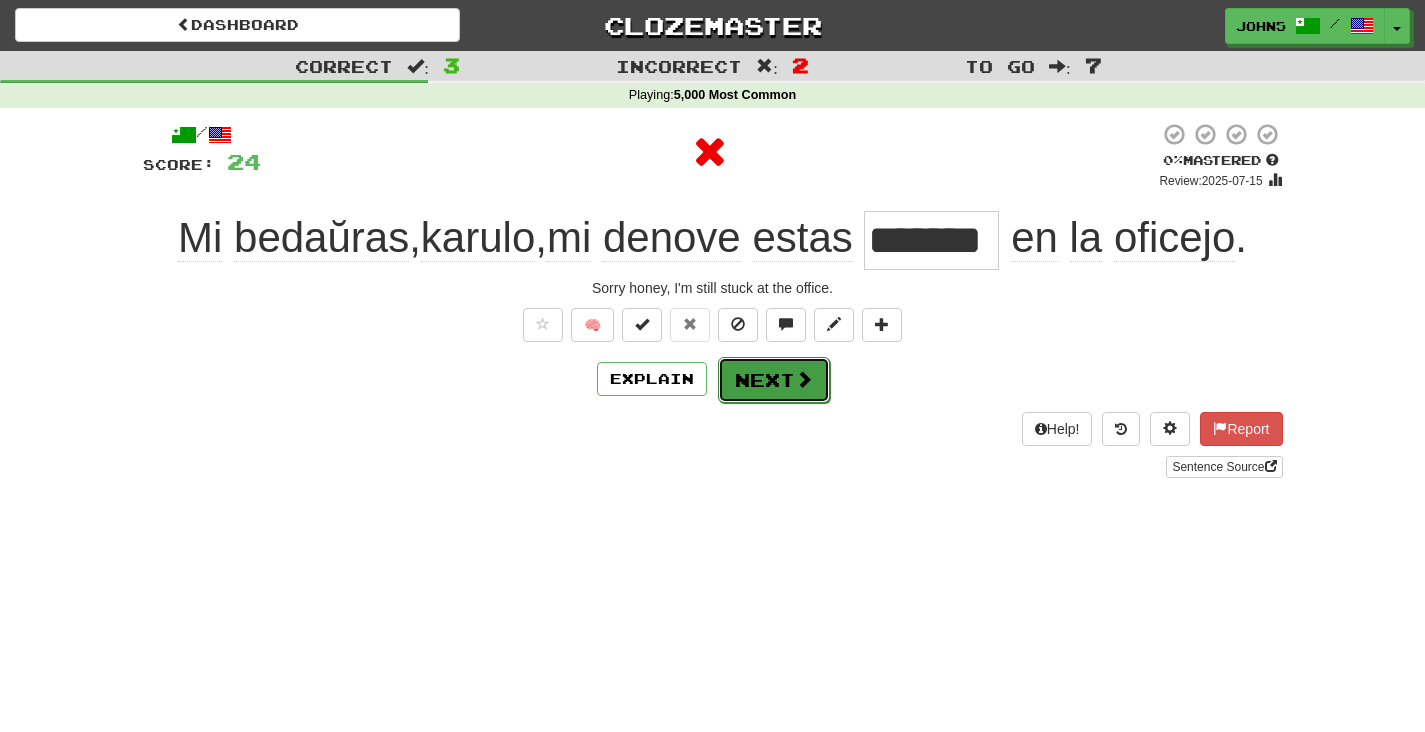 click on "Next" at bounding box center [774, 380] 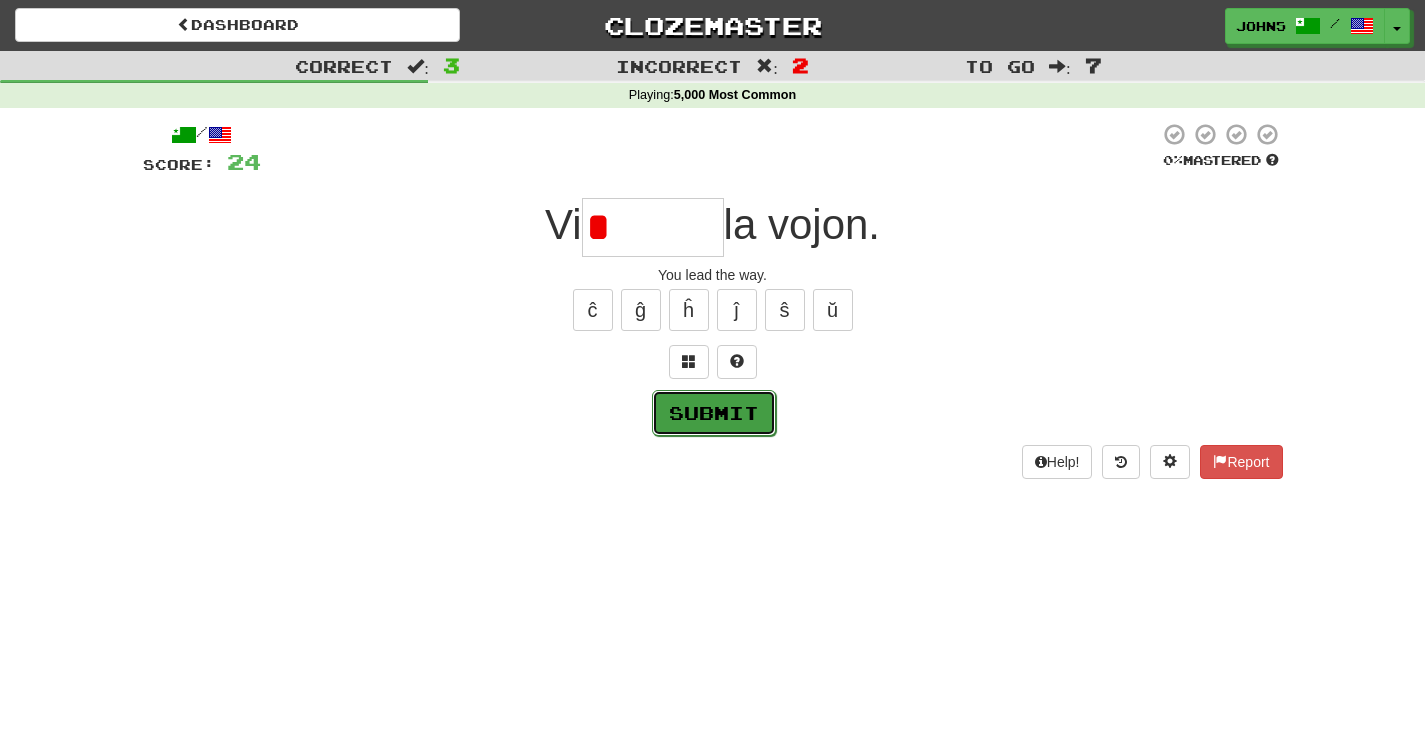 click on "Submit" at bounding box center (714, 413) 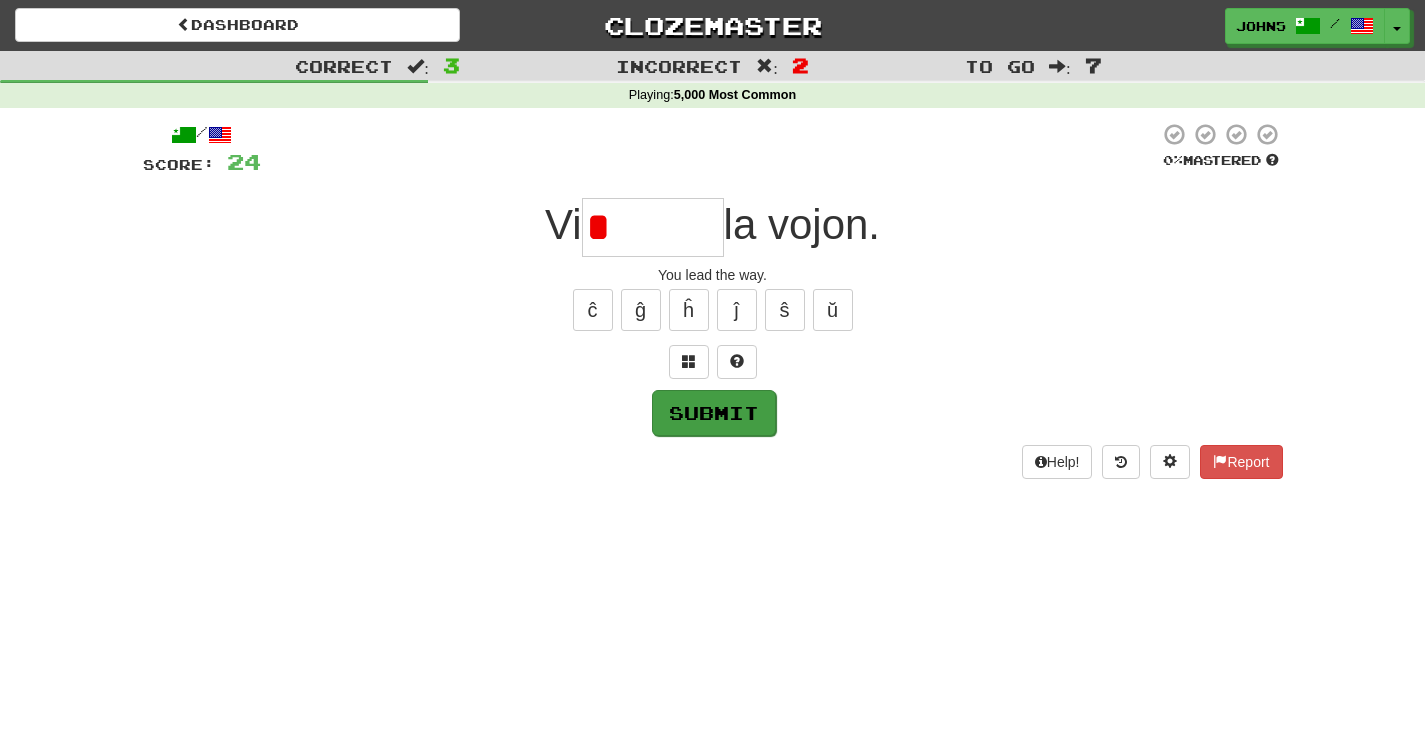 type on "*******" 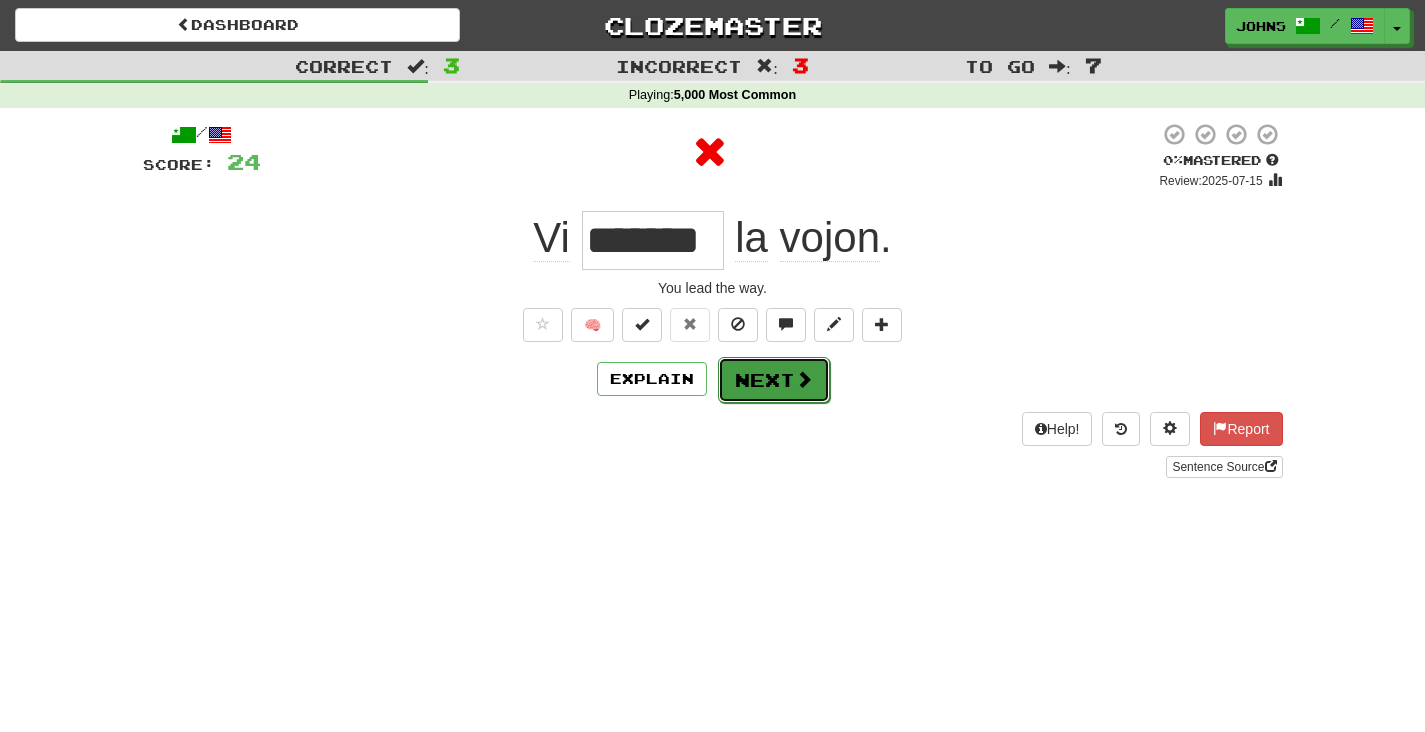 click at bounding box center [804, 379] 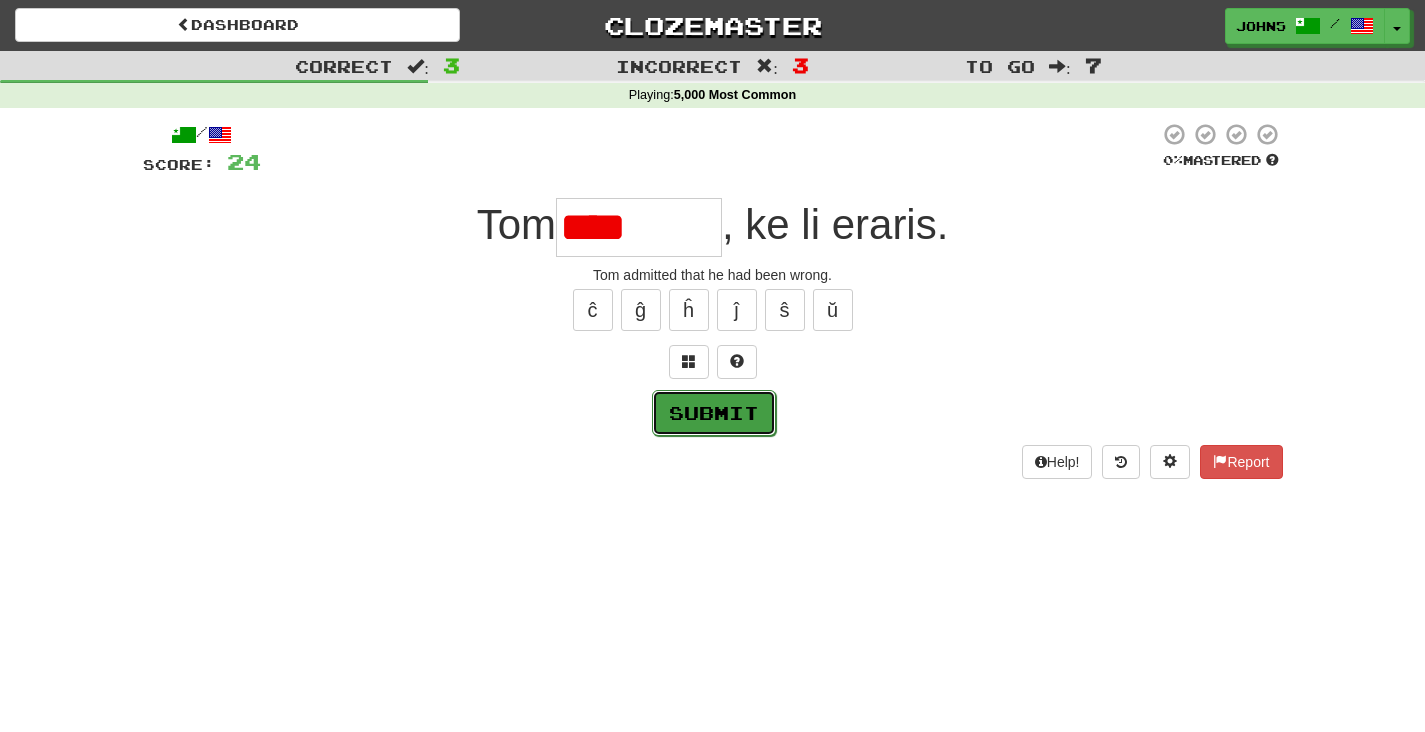 click on "Submit" at bounding box center [714, 413] 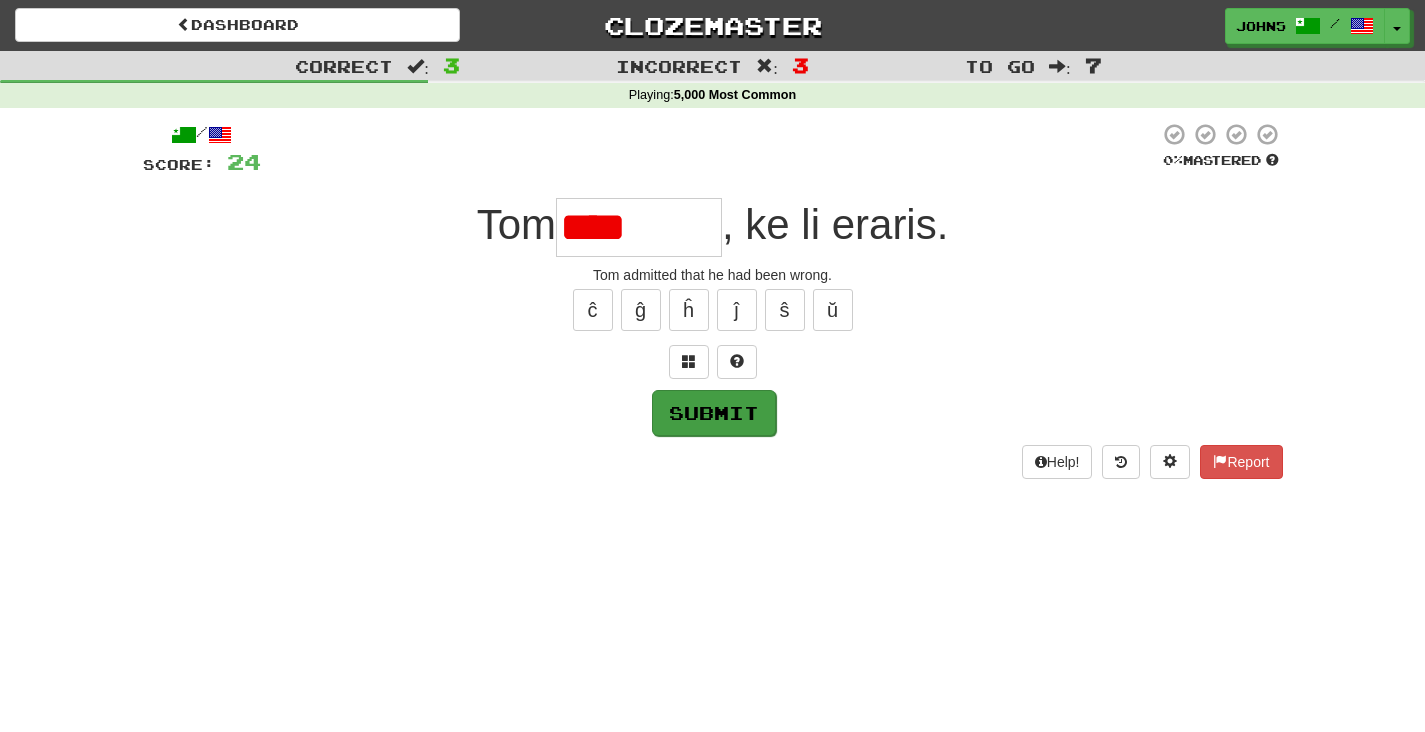 type on "********" 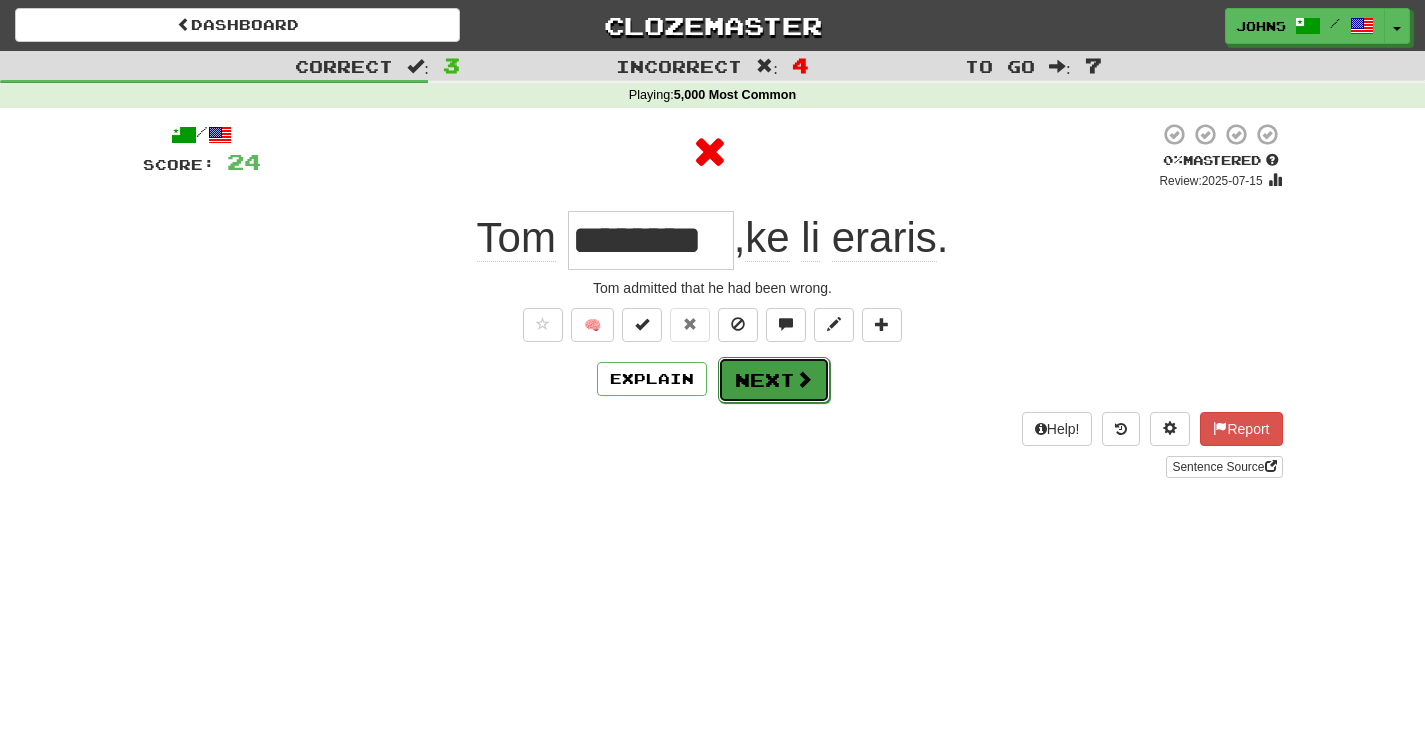 click on "Next" at bounding box center [774, 380] 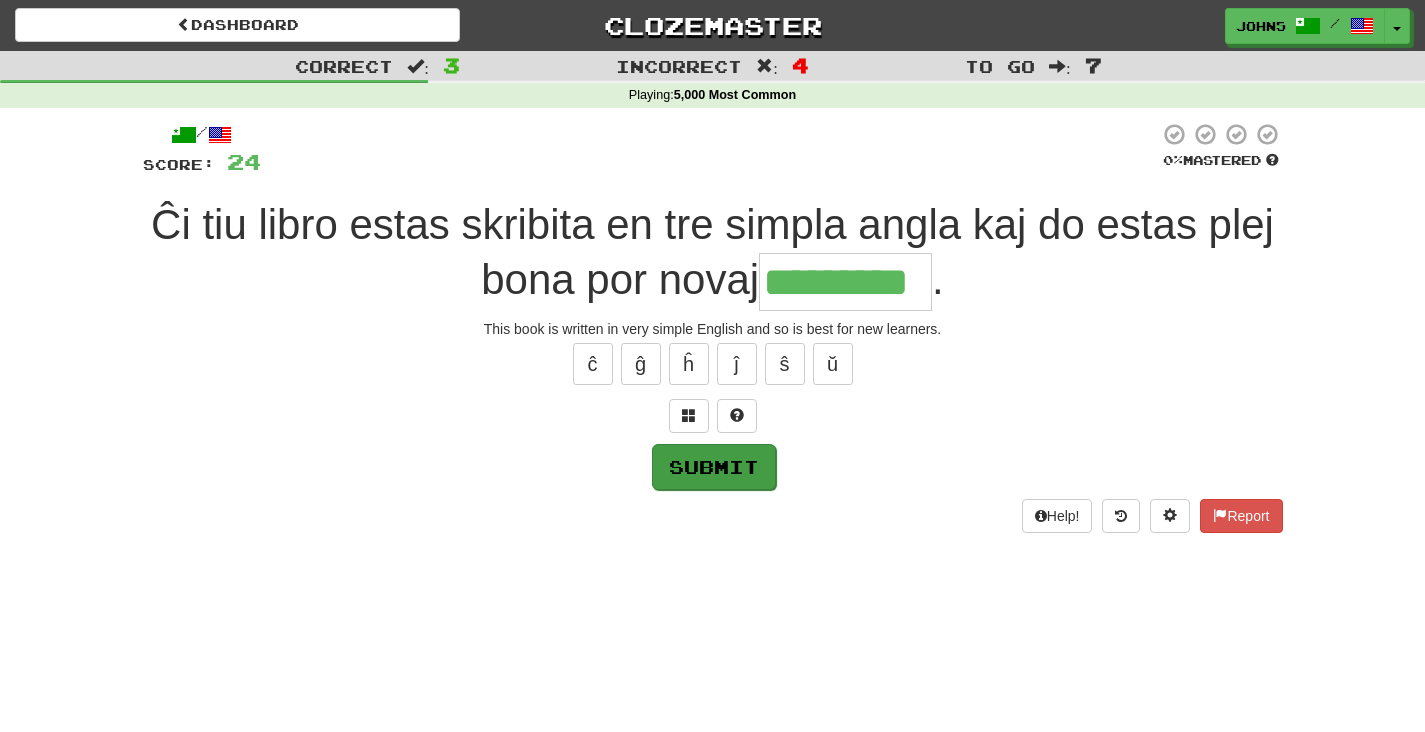 type on "*********" 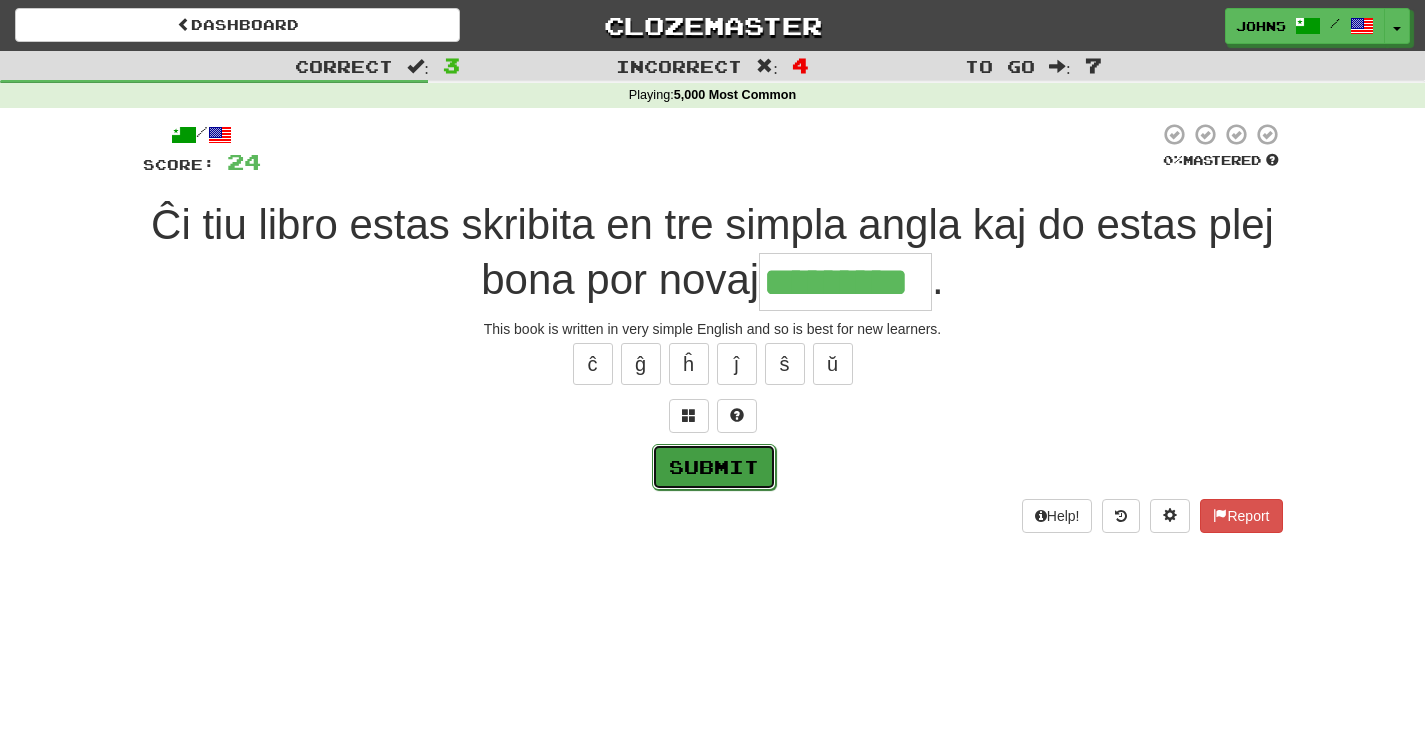 click on "Submit" at bounding box center (714, 467) 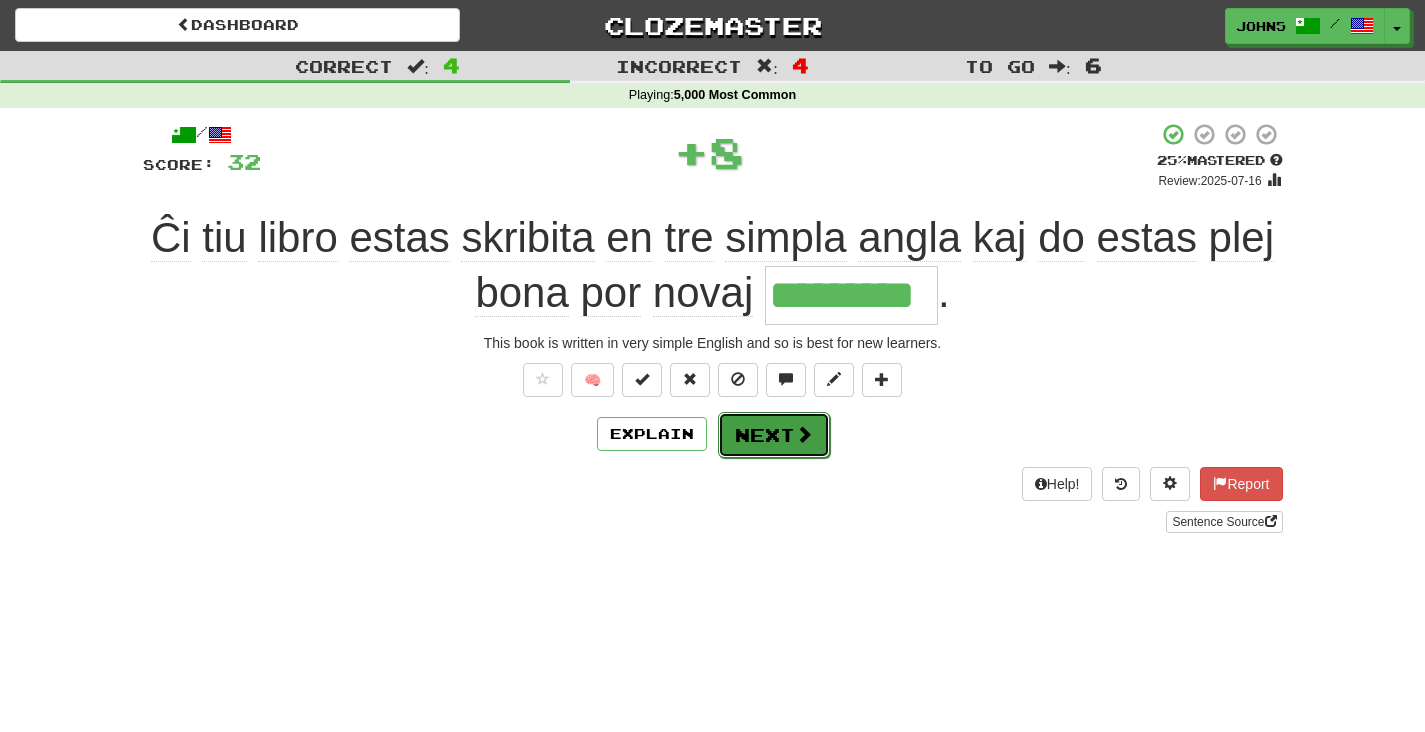click on "Next" at bounding box center (774, 435) 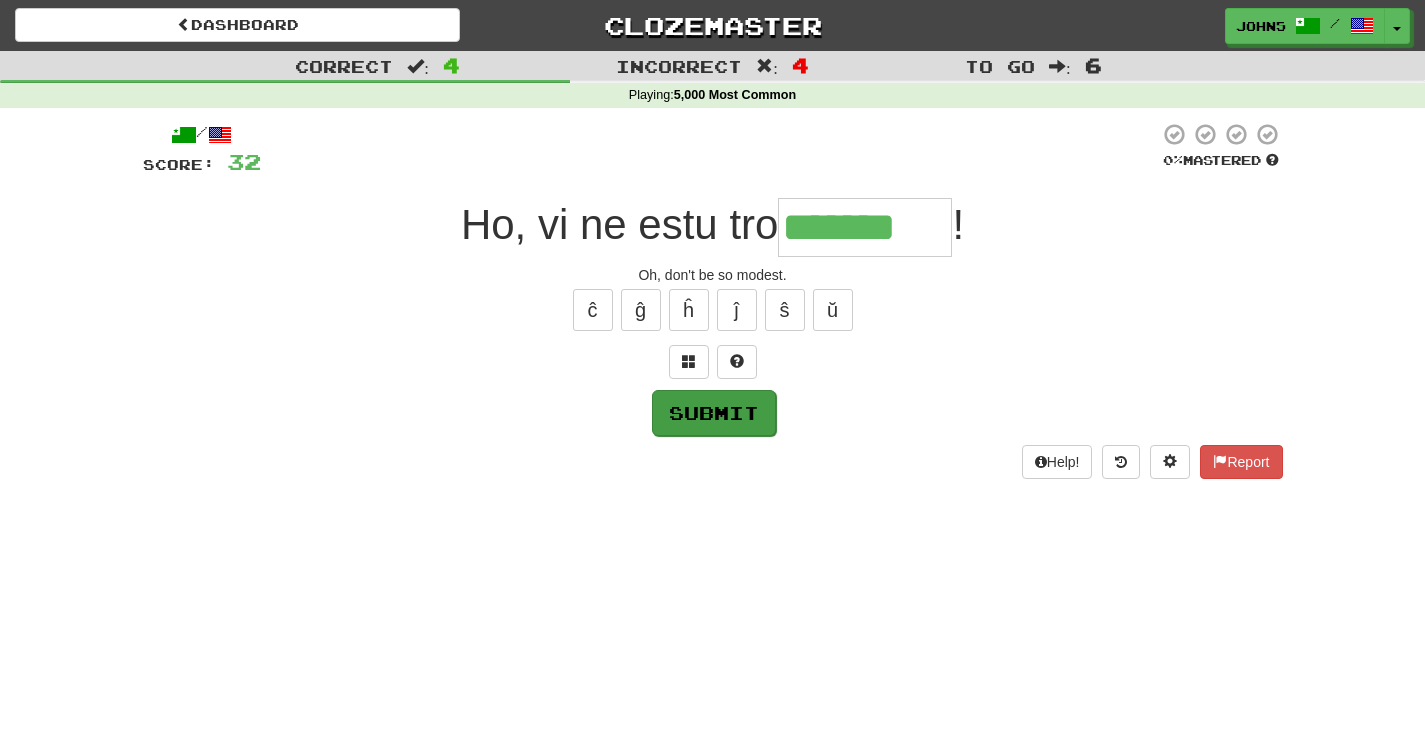 type on "*******" 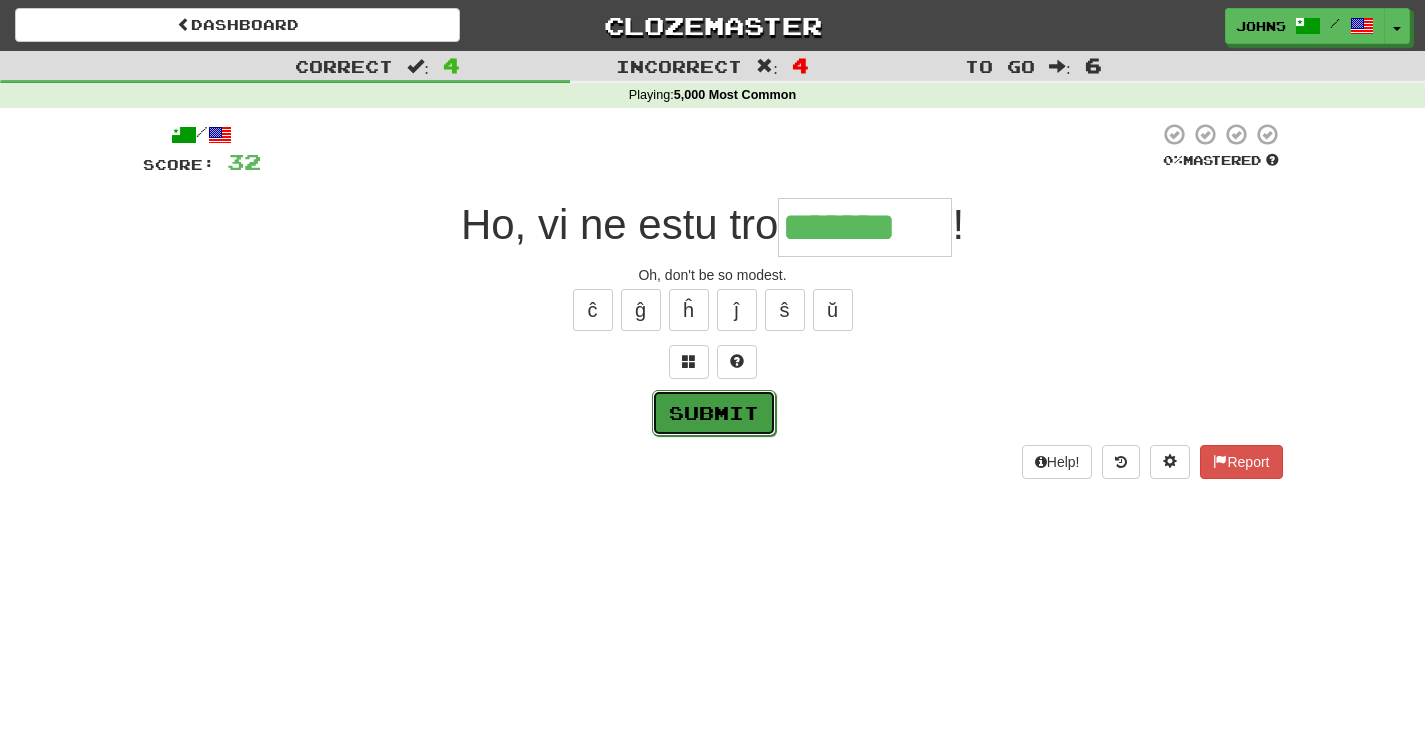 click on "Submit" at bounding box center [714, 413] 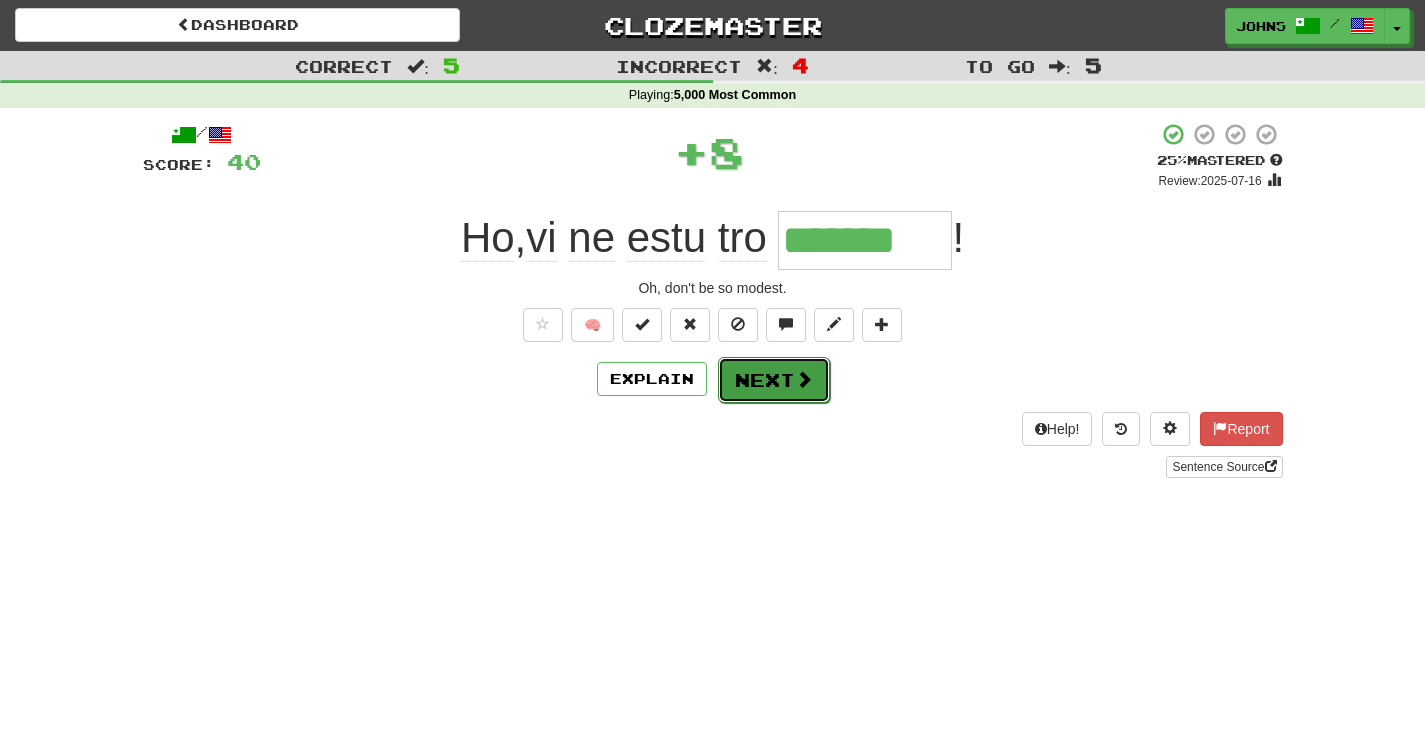 click on "Next" at bounding box center [774, 380] 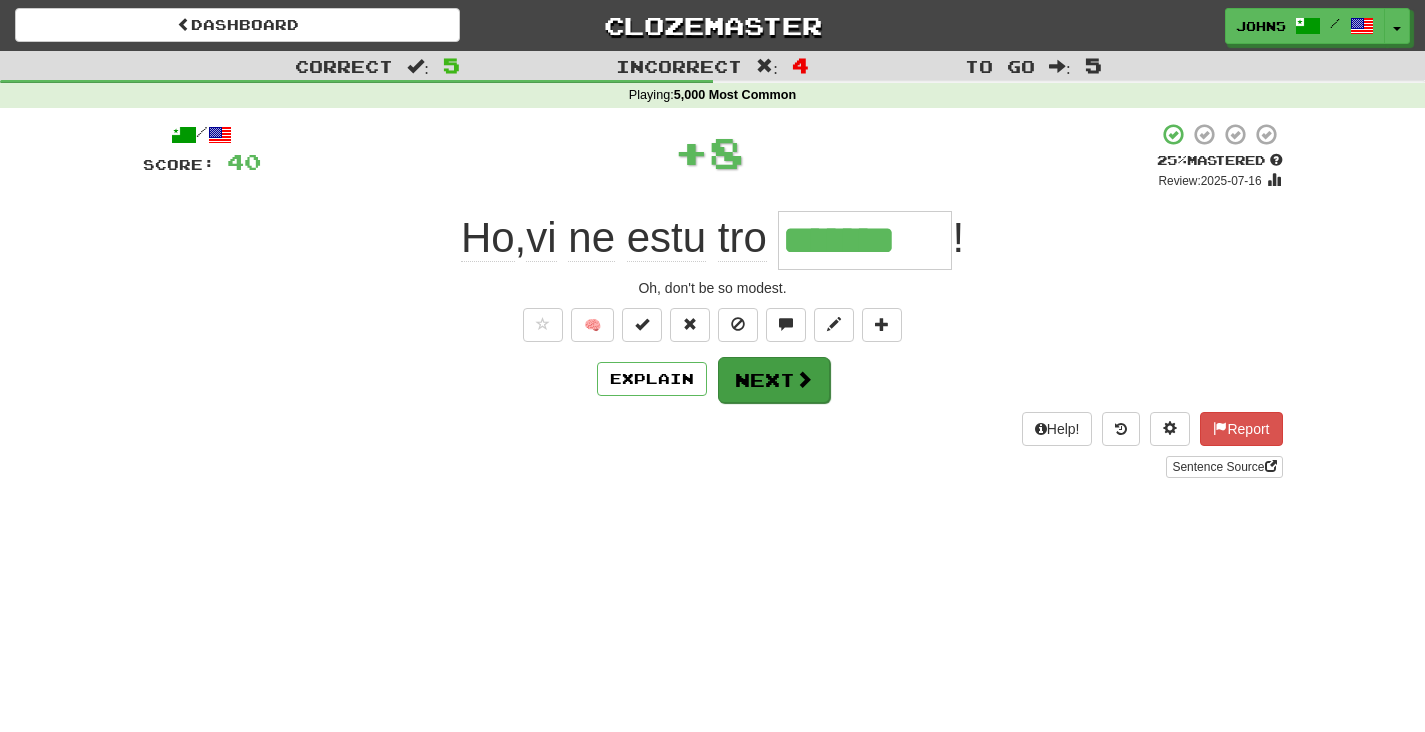 type 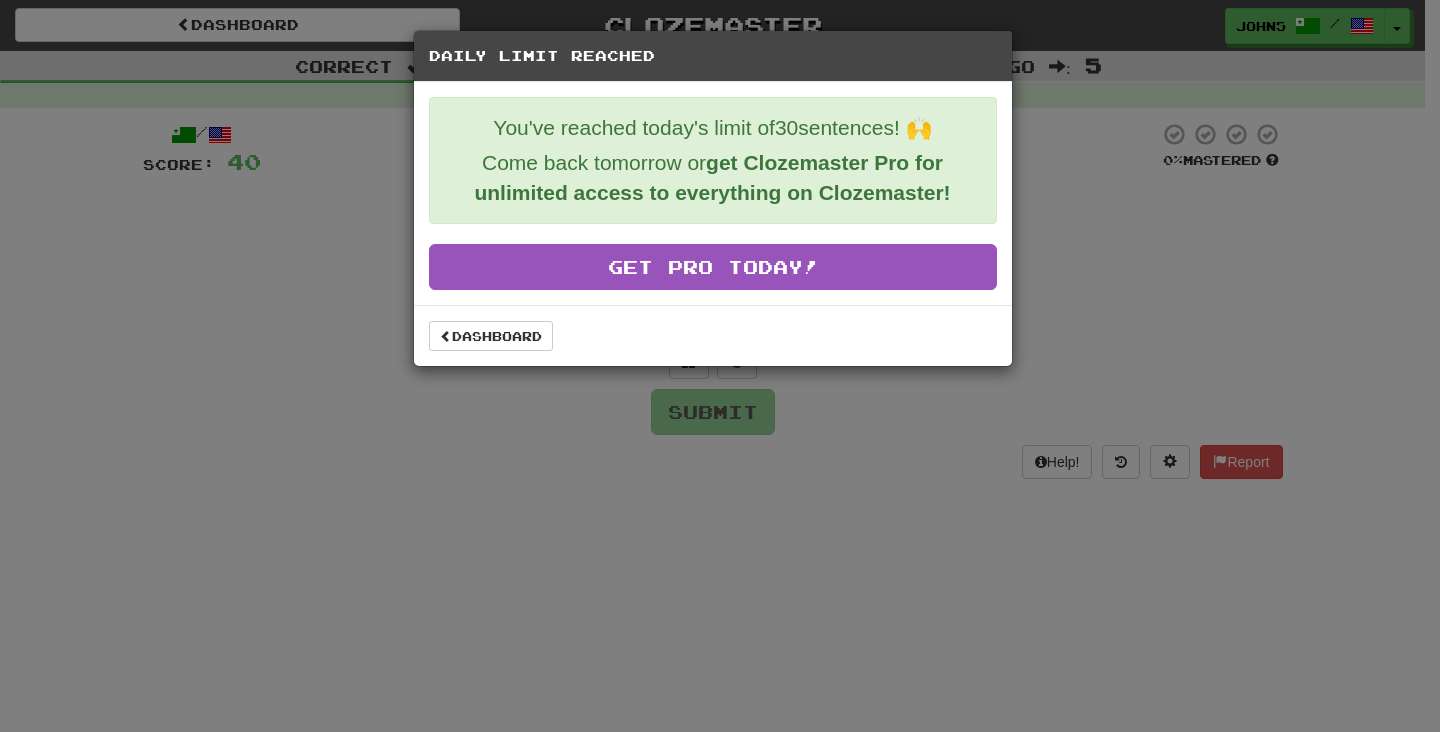 click on "Daily Limit Reached You've reached today's limit of  30  sentences! 🙌  Come back tomorrow or  get Clozemaster Pro for unlimited access to everything on Clozemaster! Get Pro Today! Dashboard" at bounding box center (720, 366) 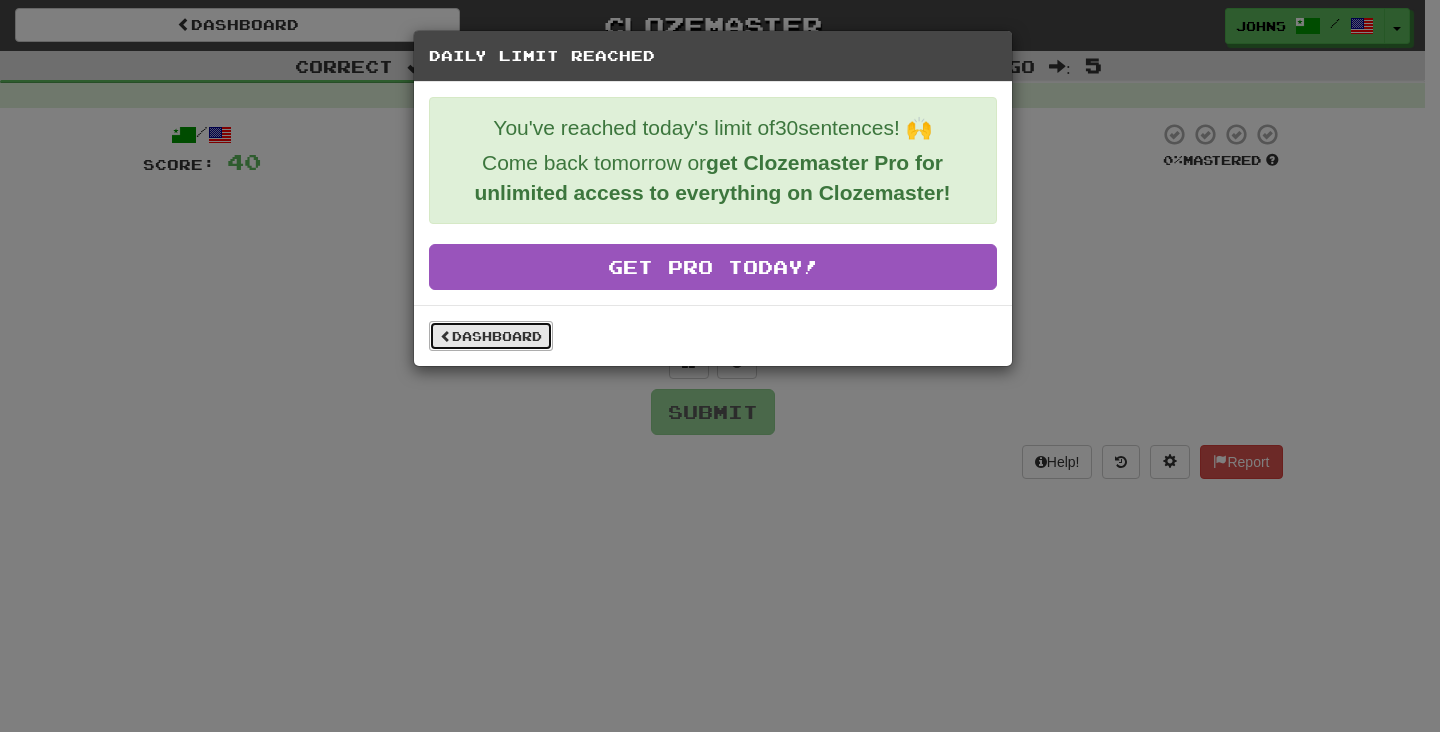 click on "Dashboard" at bounding box center (491, 336) 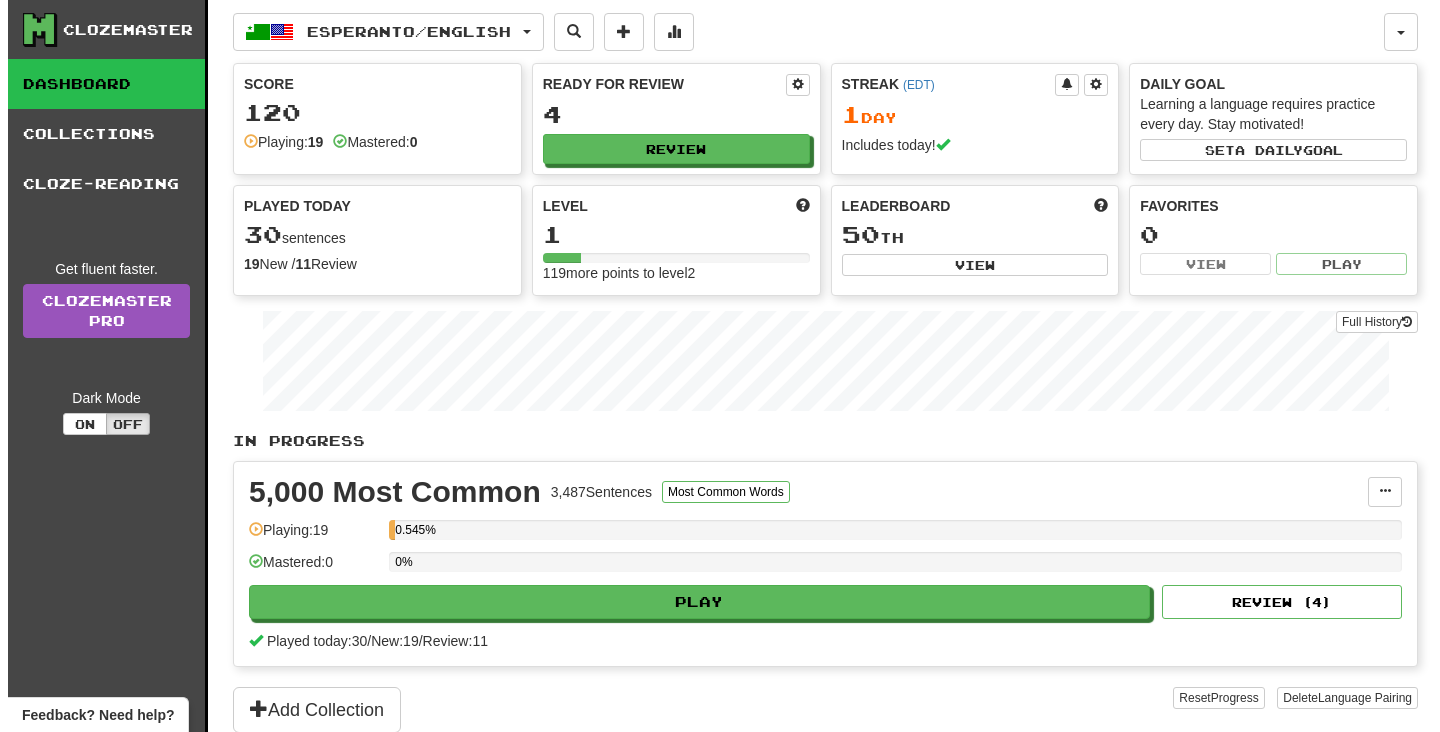 scroll, scrollTop: 0, scrollLeft: 0, axis: both 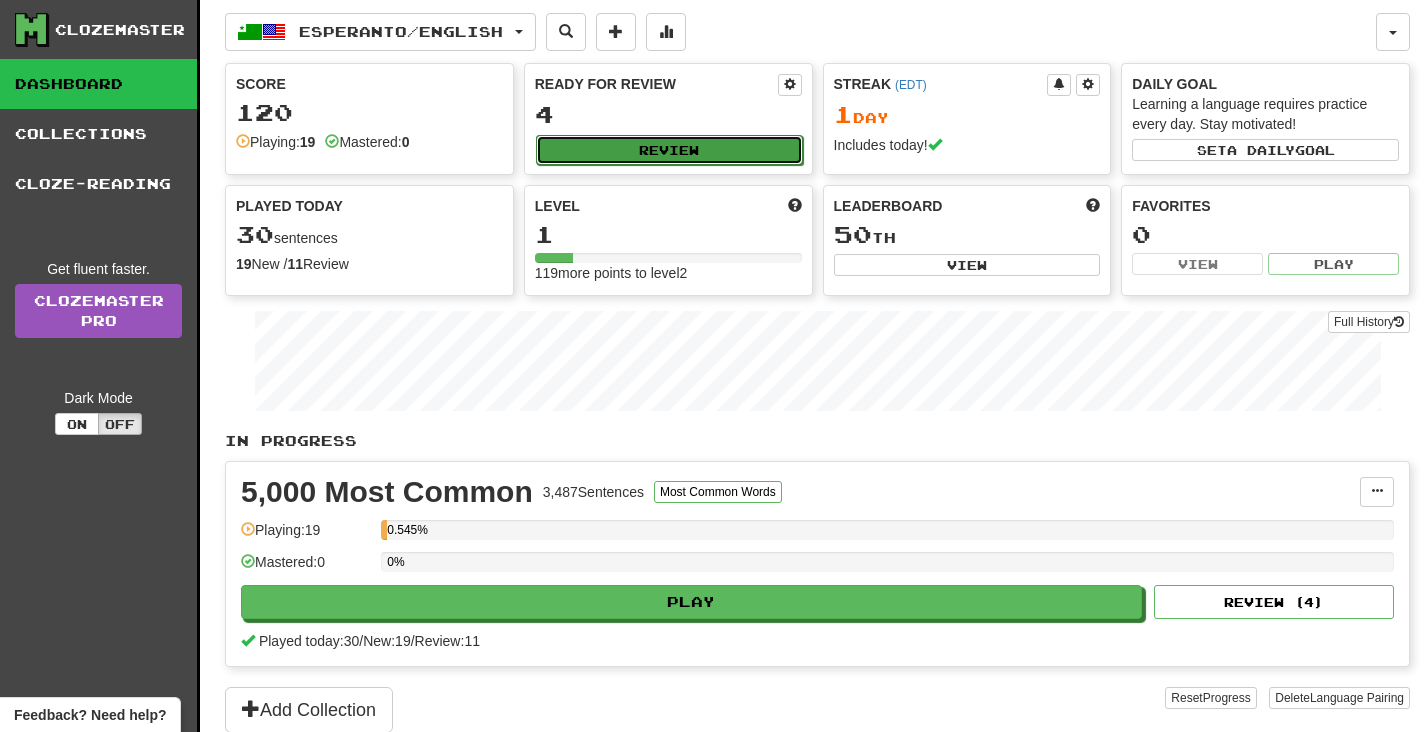 click on "Review" at bounding box center [669, 150] 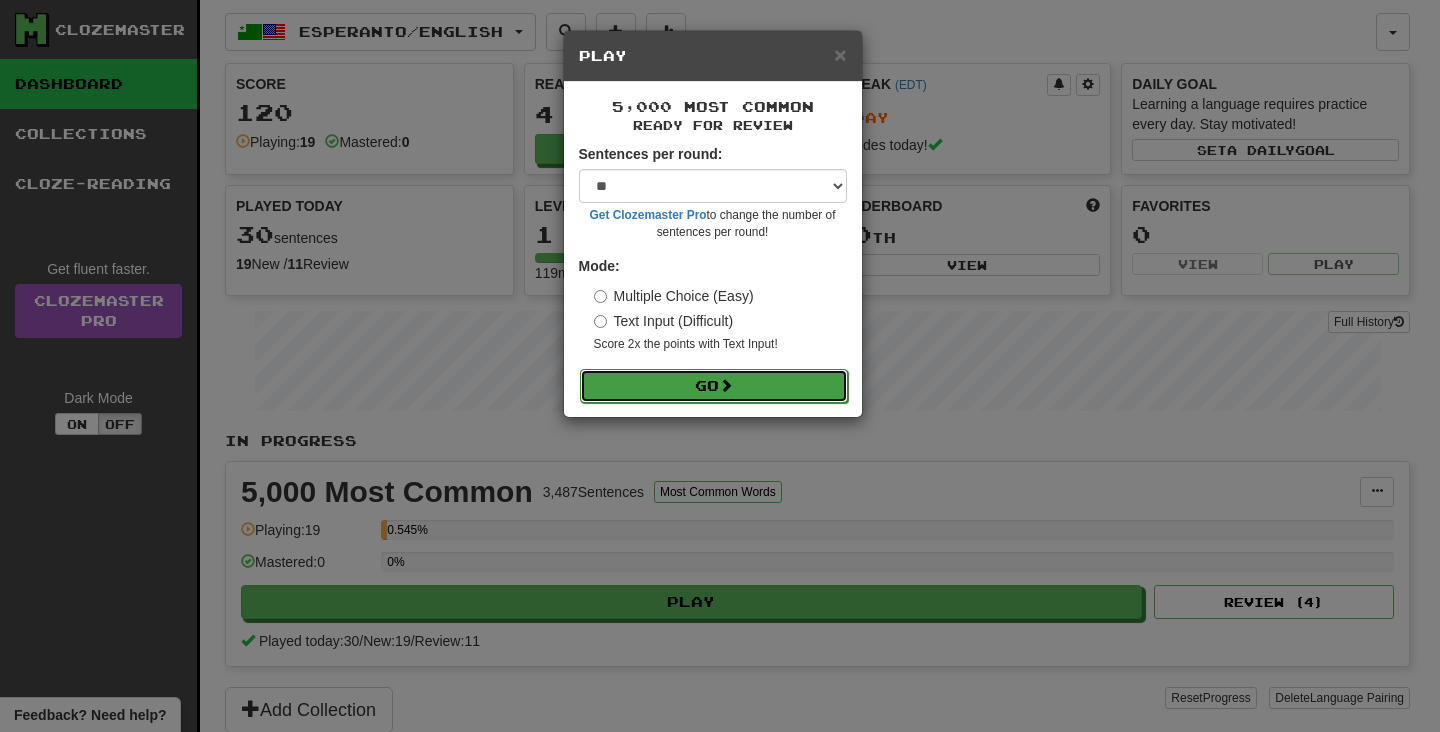 click on "Go" at bounding box center (714, 386) 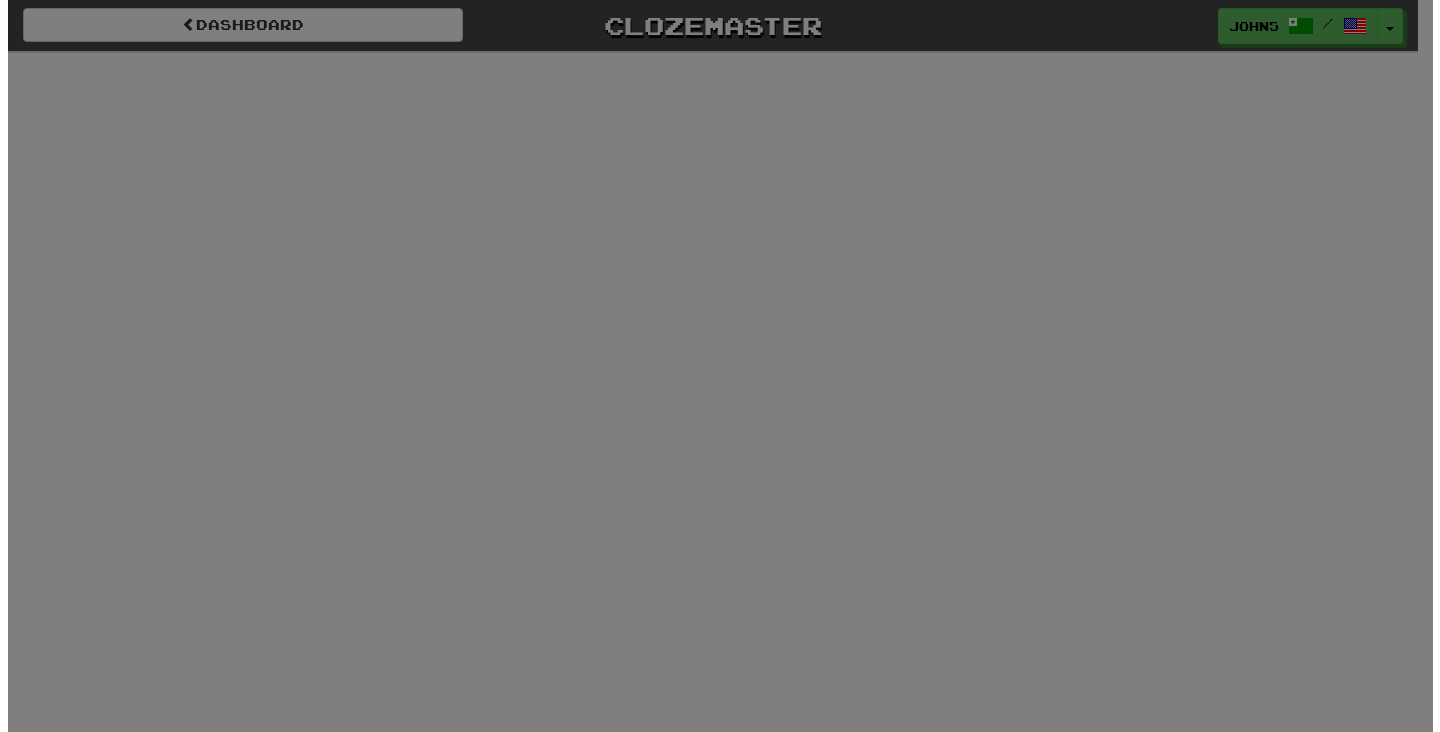 scroll, scrollTop: 0, scrollLeft: 0, axis: both 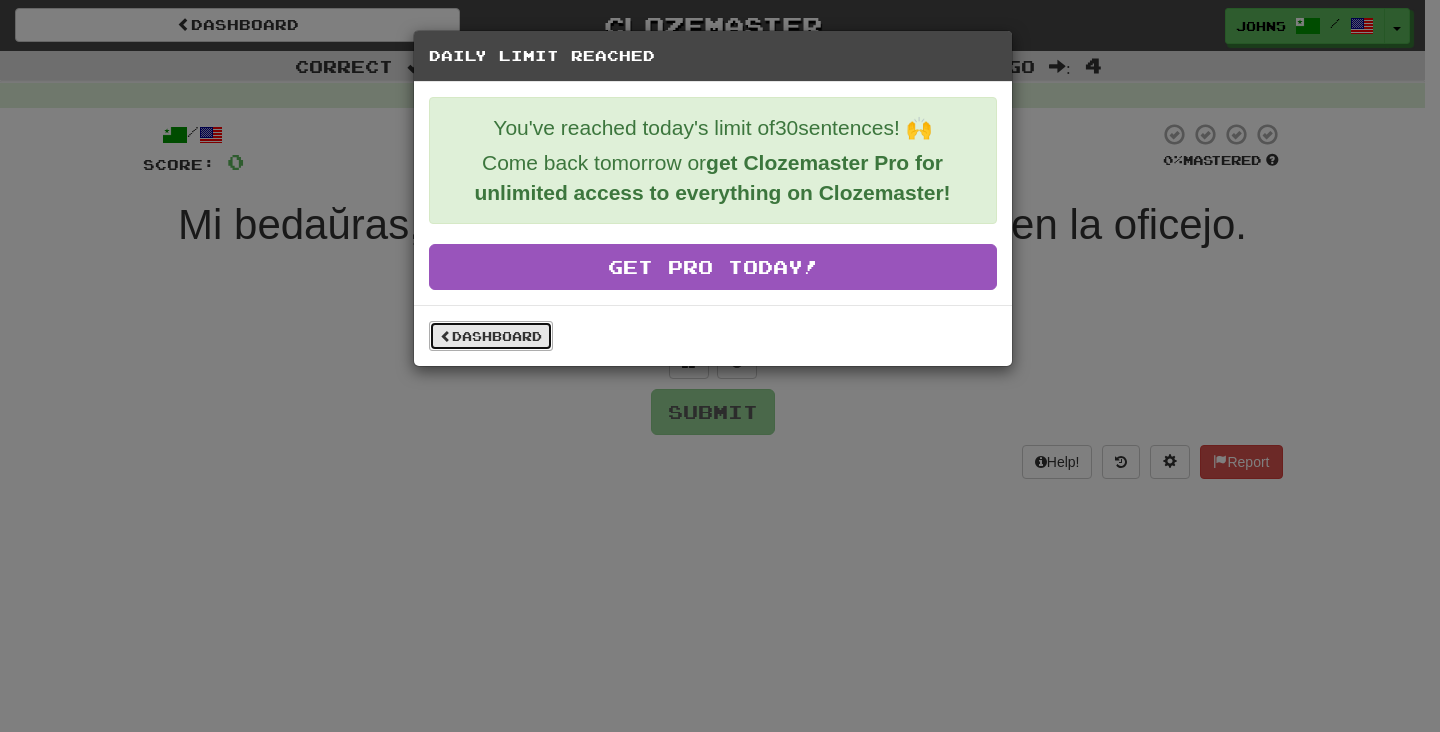 click on "Dashboard" at bounding box center [491, 336] 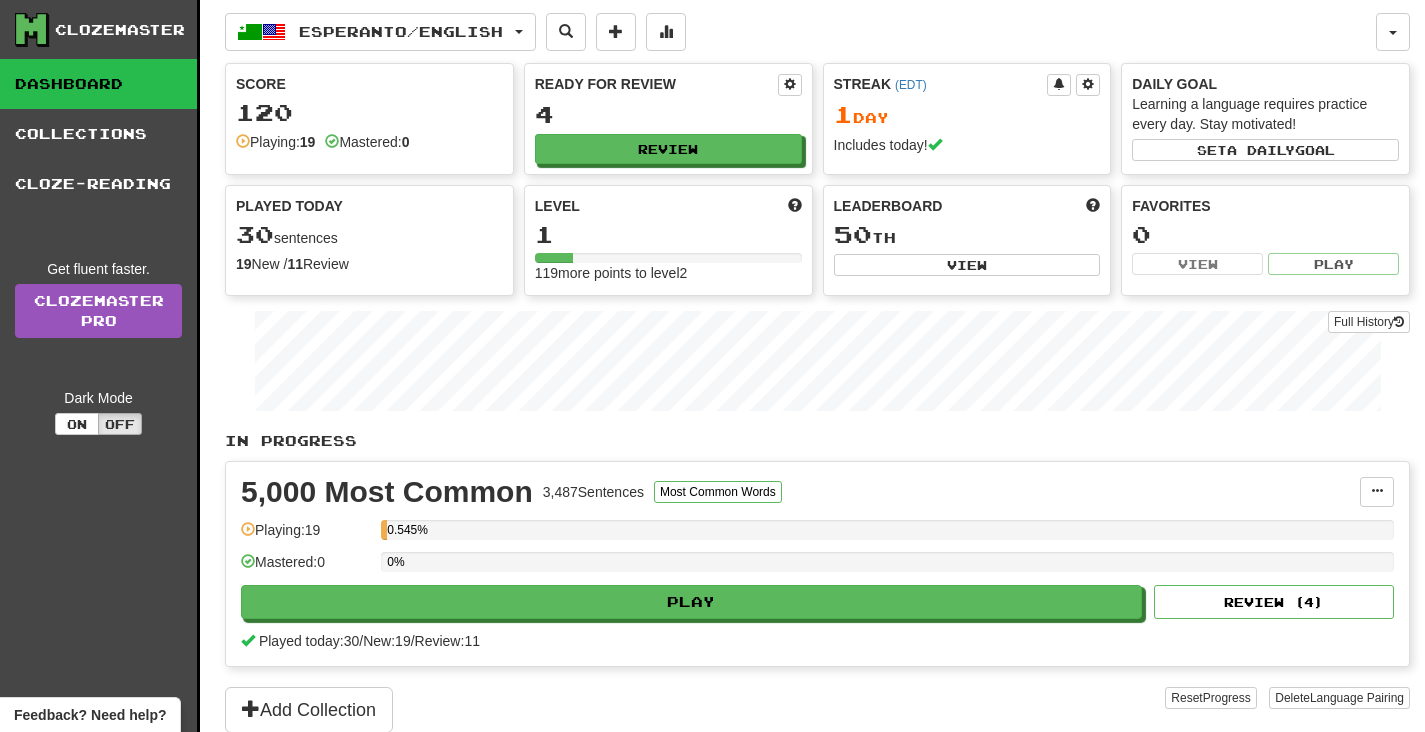 scroll, scrollTop: 0, scrollLeft: 0, axis: both 